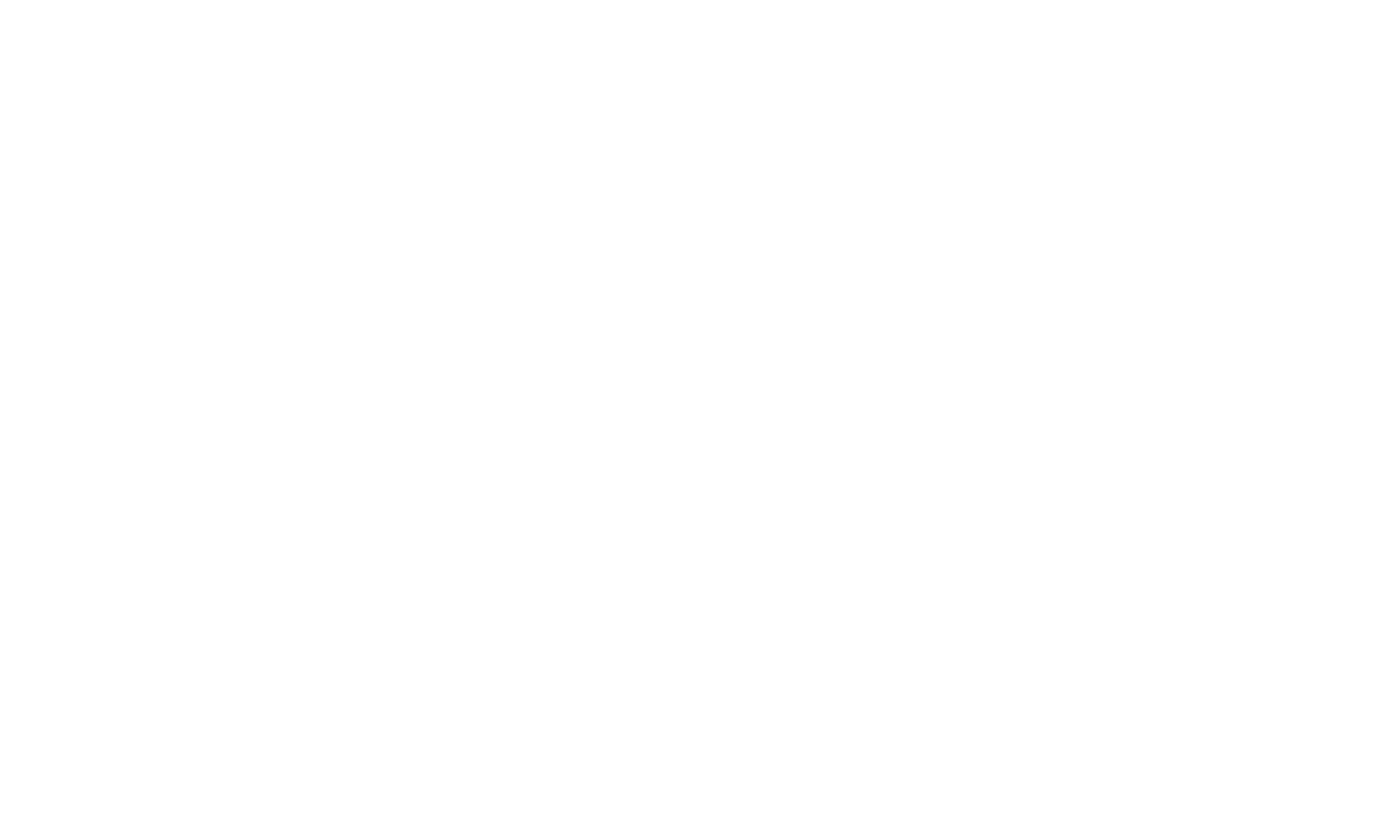 scroll, scrollTop: 0, scrollLeft: 0, axis: both 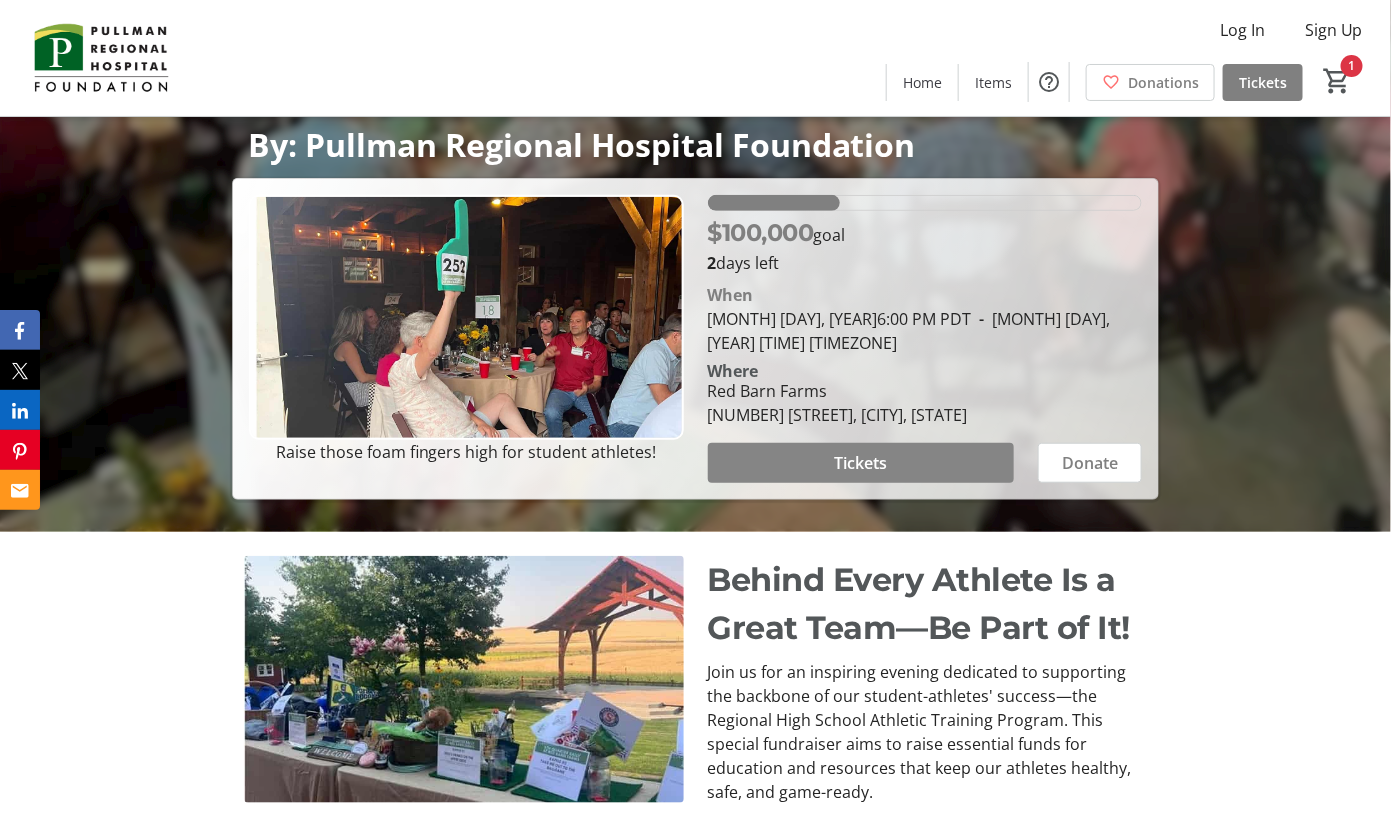 click on "Tickets" at bounding box center (860, 463) 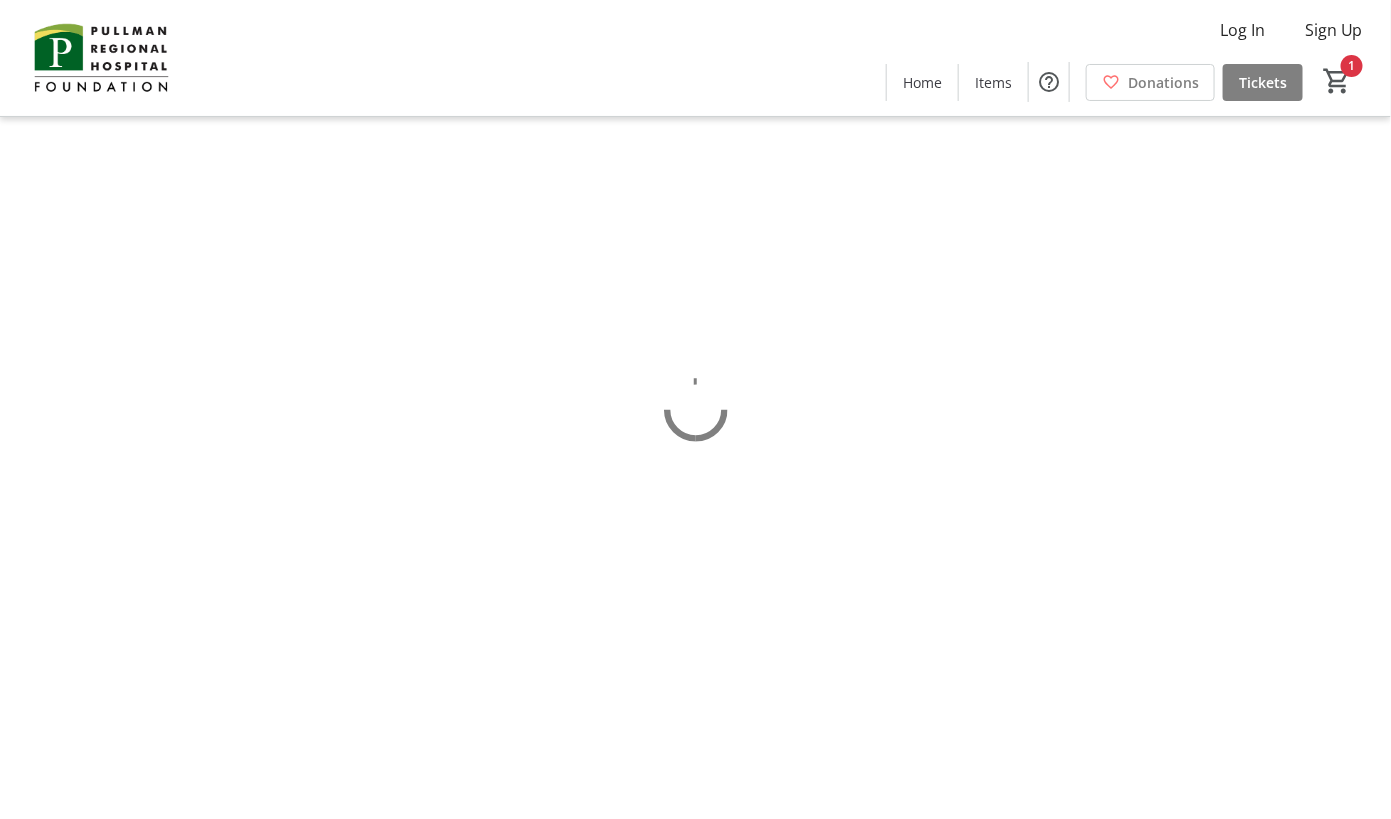 scroll, scrollTop: 0, scrollLeft: 0, axis: both 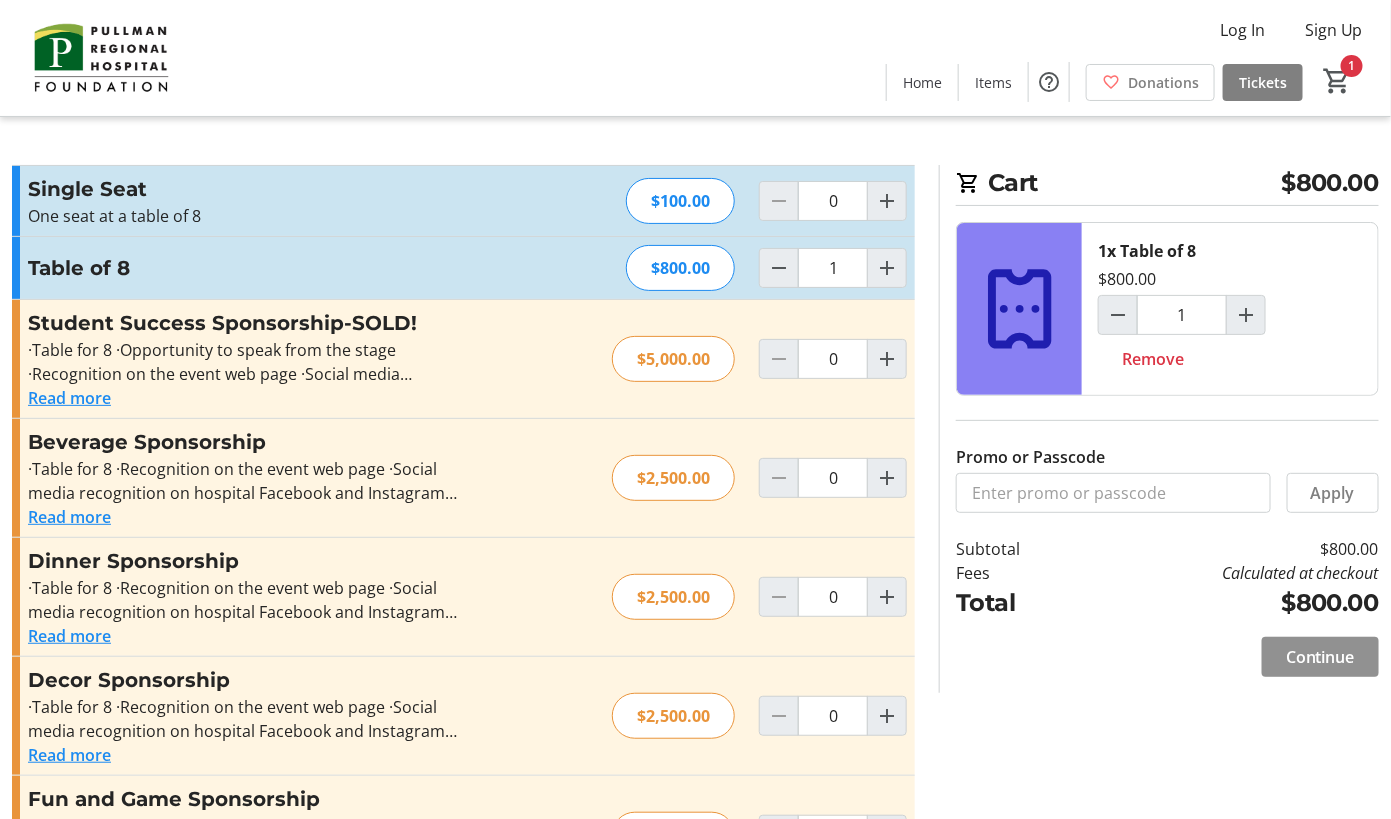 click 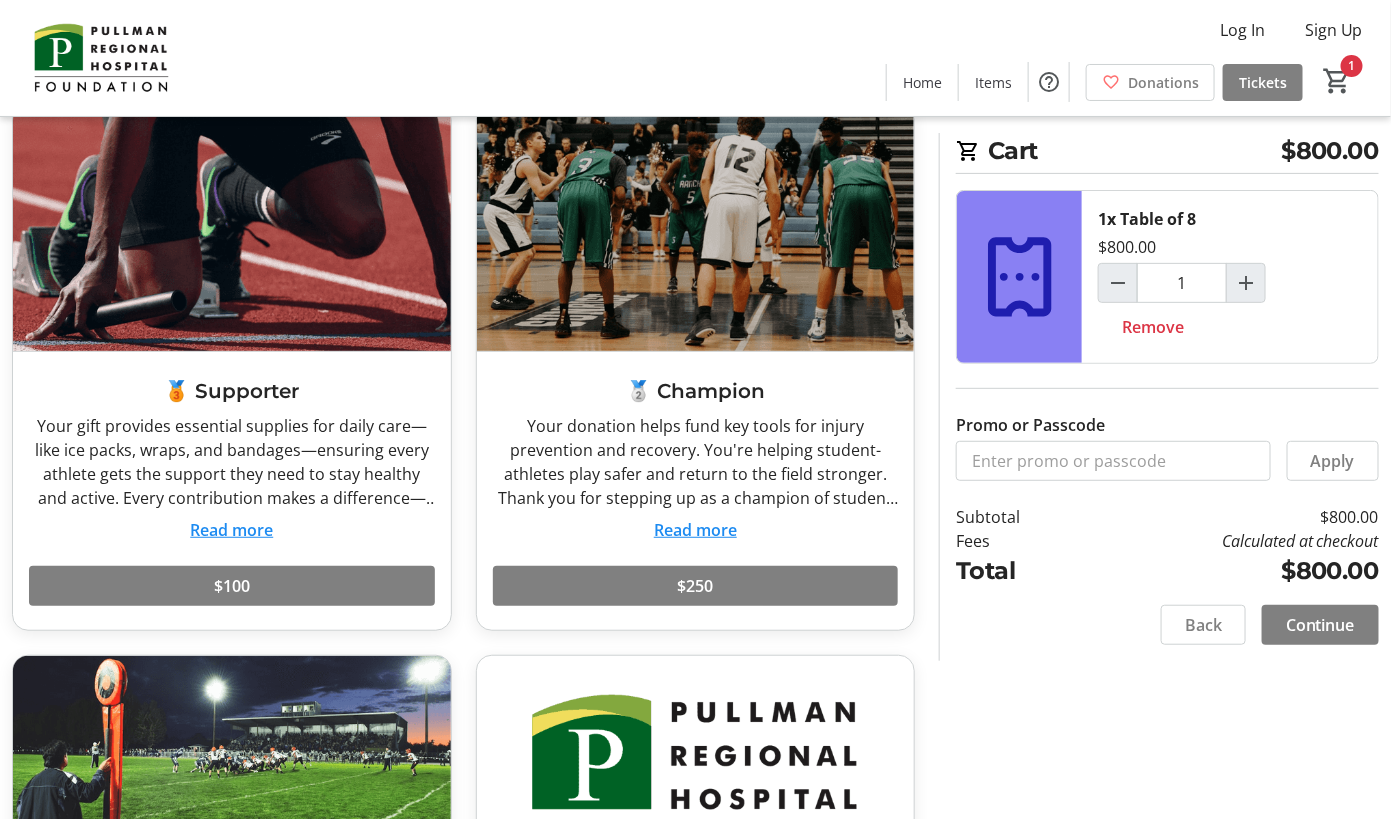 scroll, scrollTop: 123, scrollLeft: 0, axis: vertical 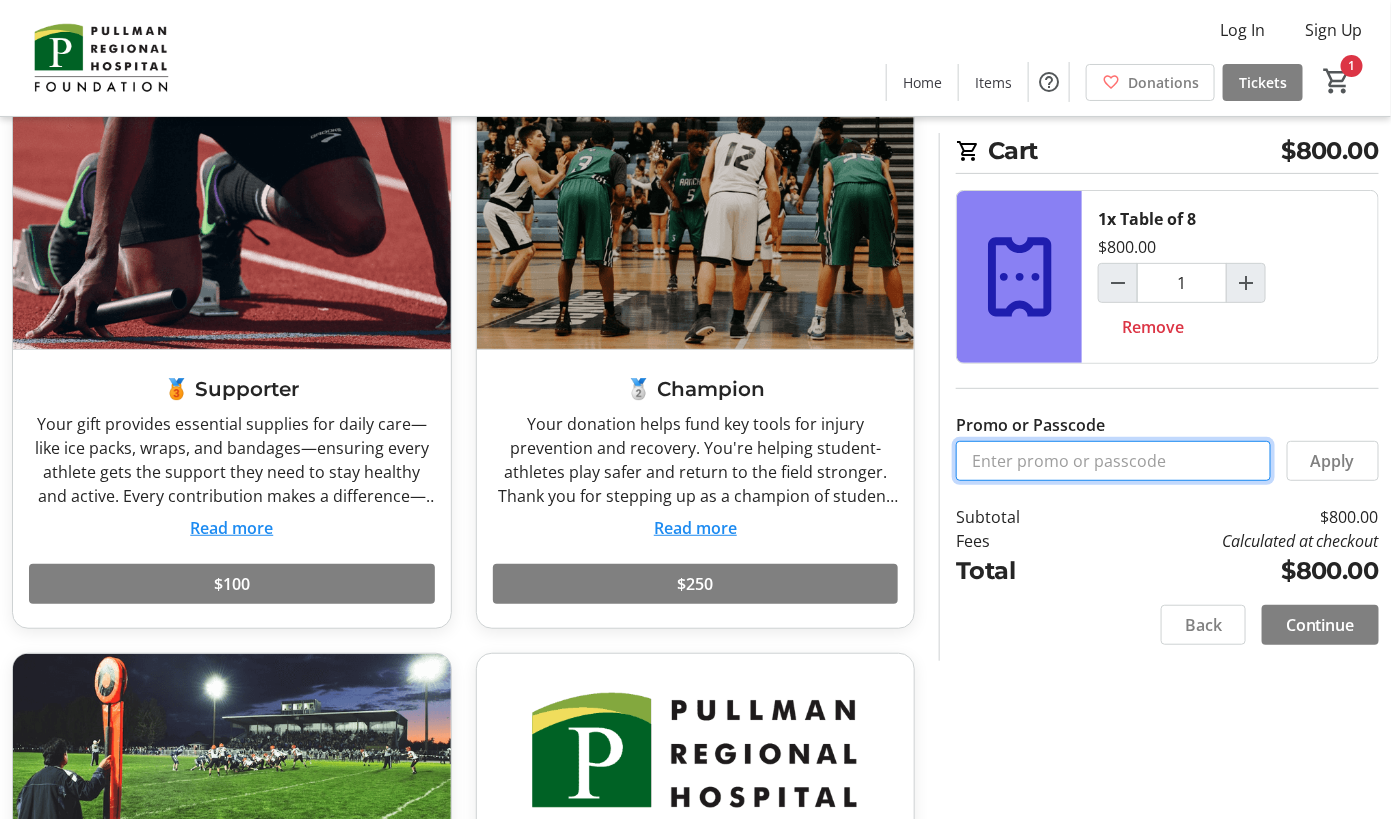 click on "Promo or Passcode" at bounding box center [1113, 461] 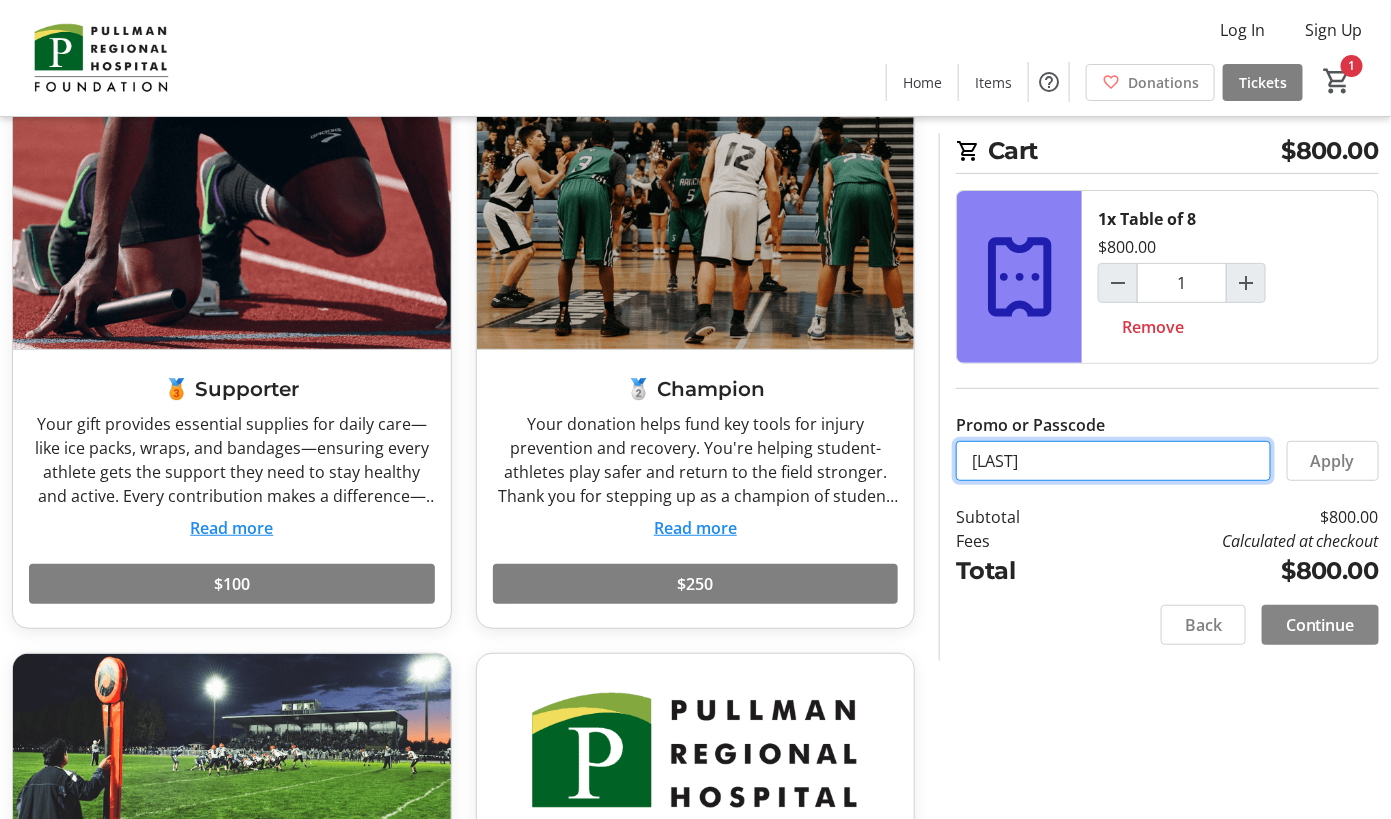 type on "[LAST]" 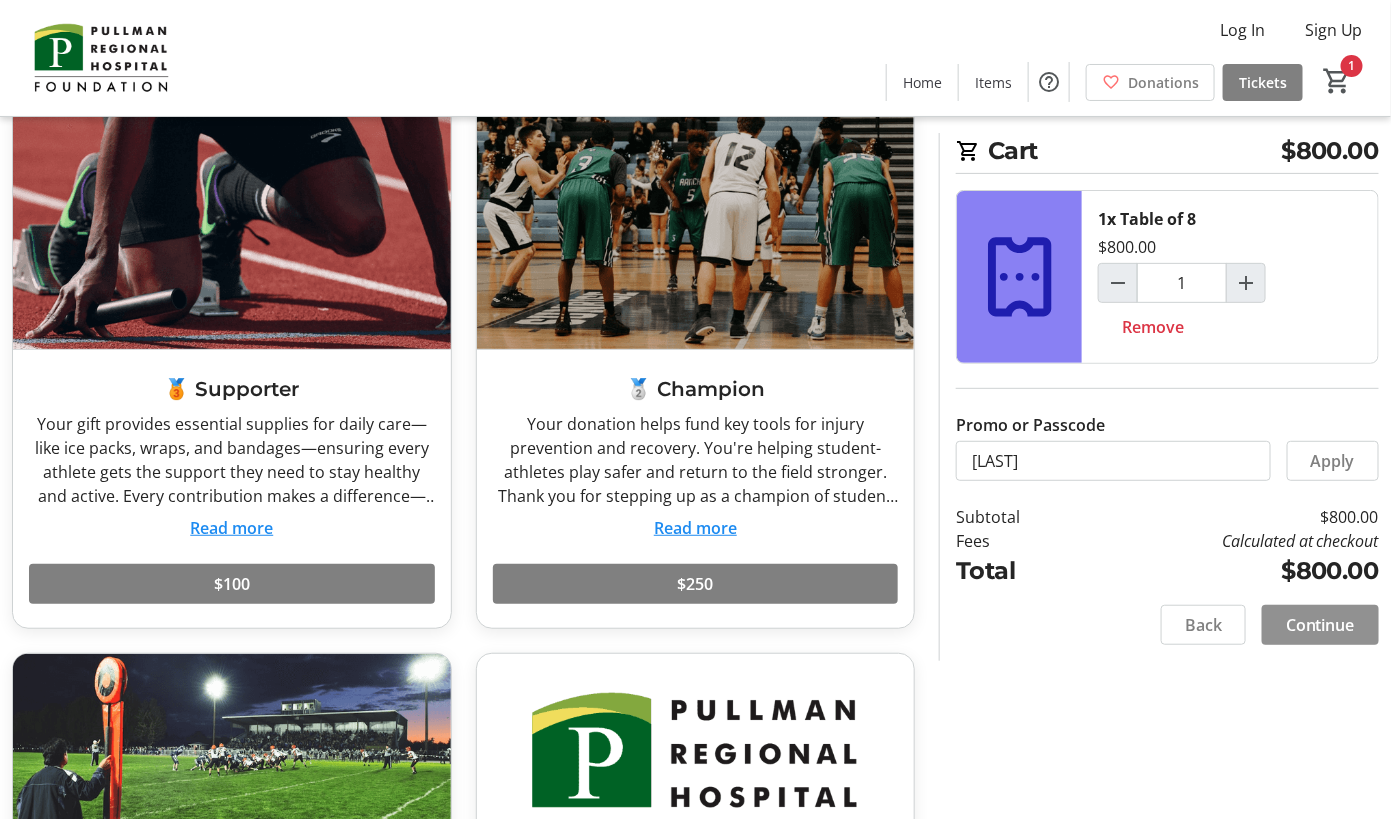 click on "Continue" 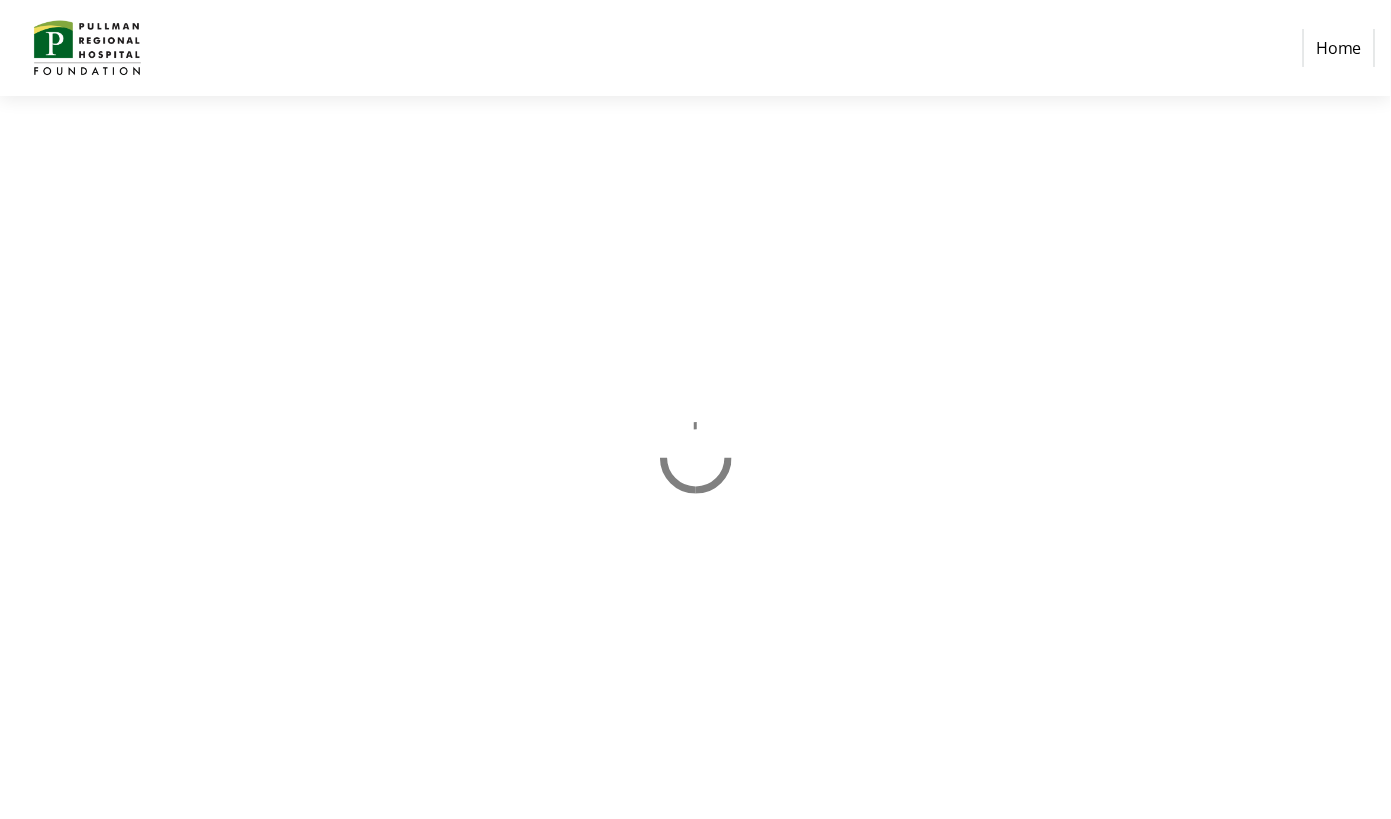 scroll, scrollTop: 0, scrollLeft: 0, axis: both 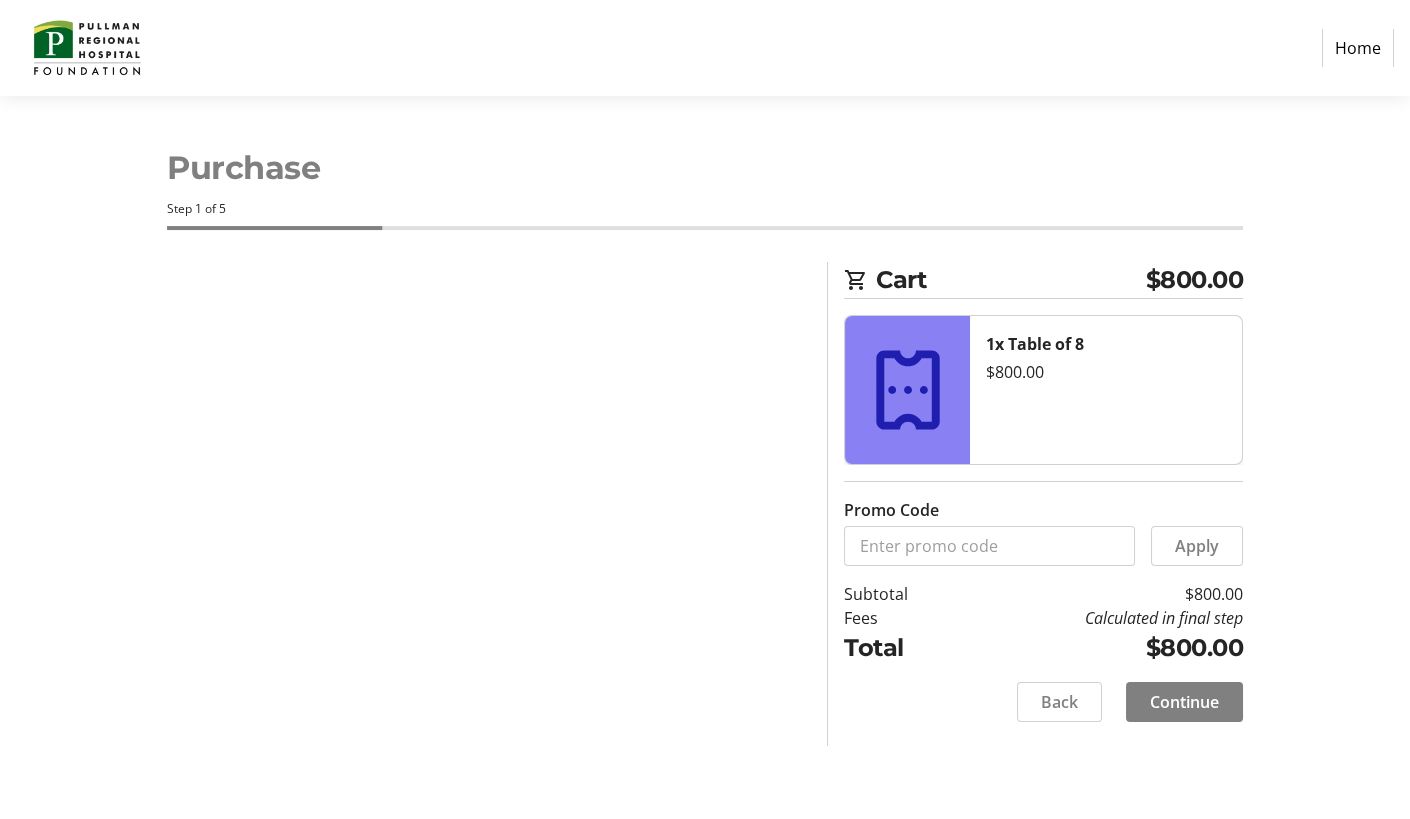 select 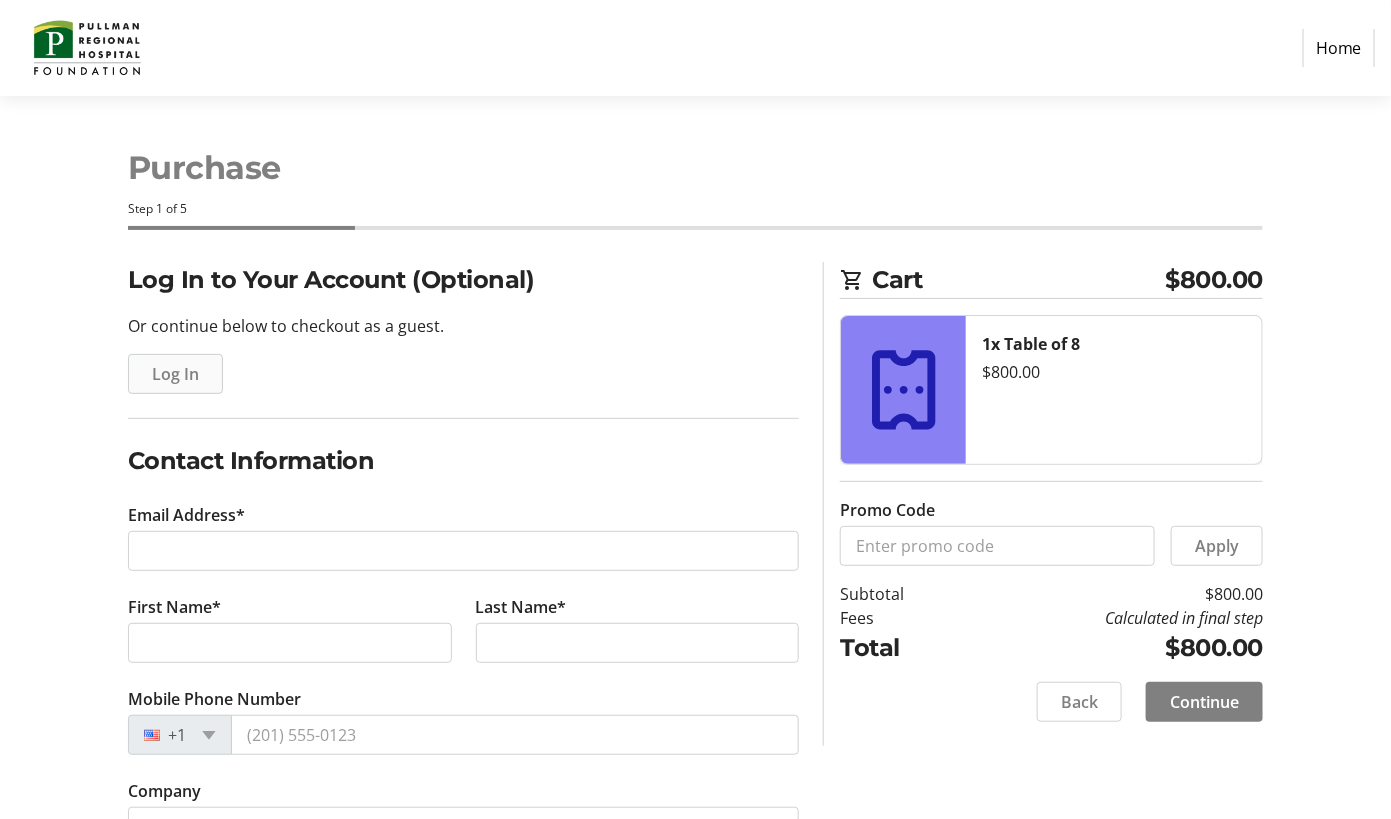 click on "Log In" 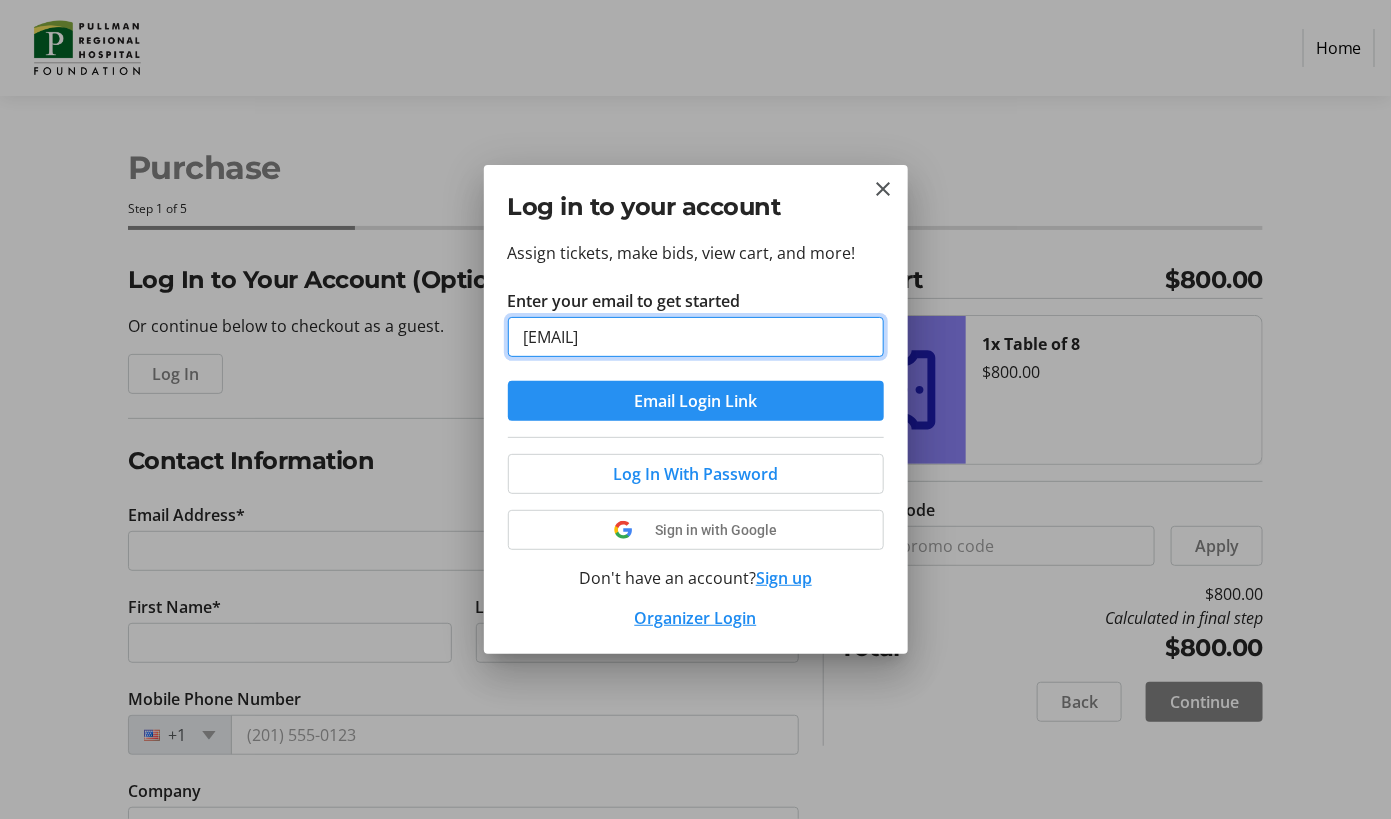 type on "[EMAIL]" 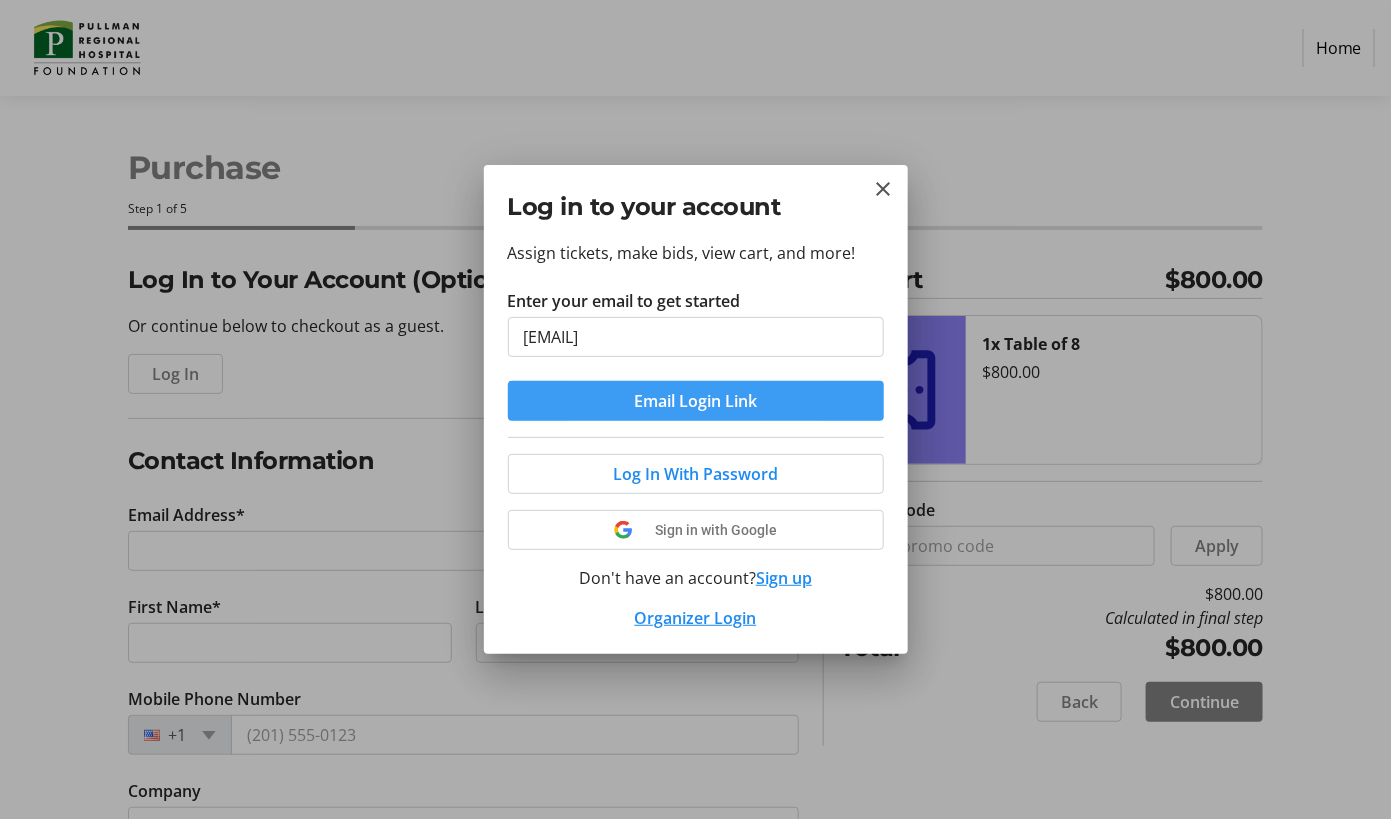 click at bounding box center (696, 401) 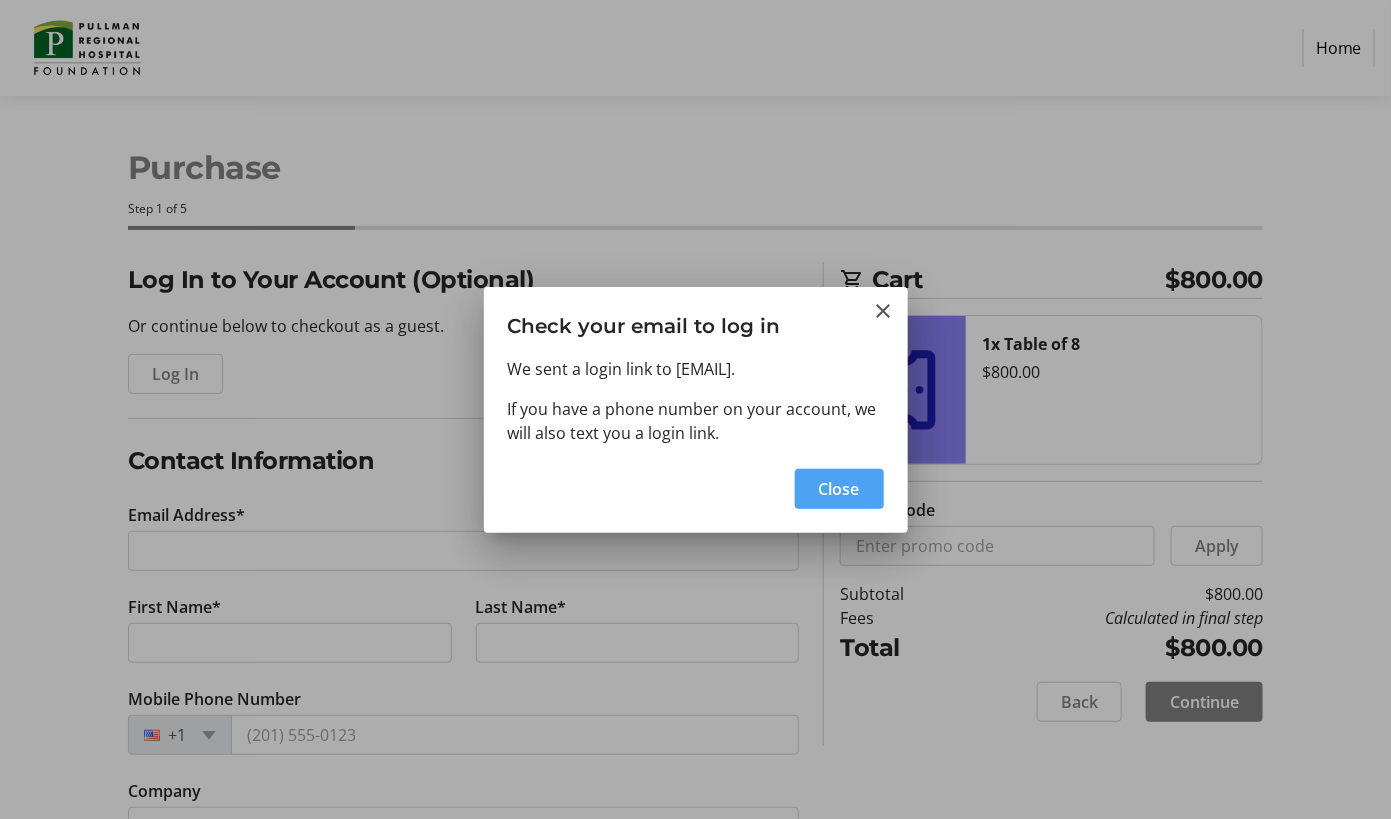 click on "Close" at bounding box center (839, 489) 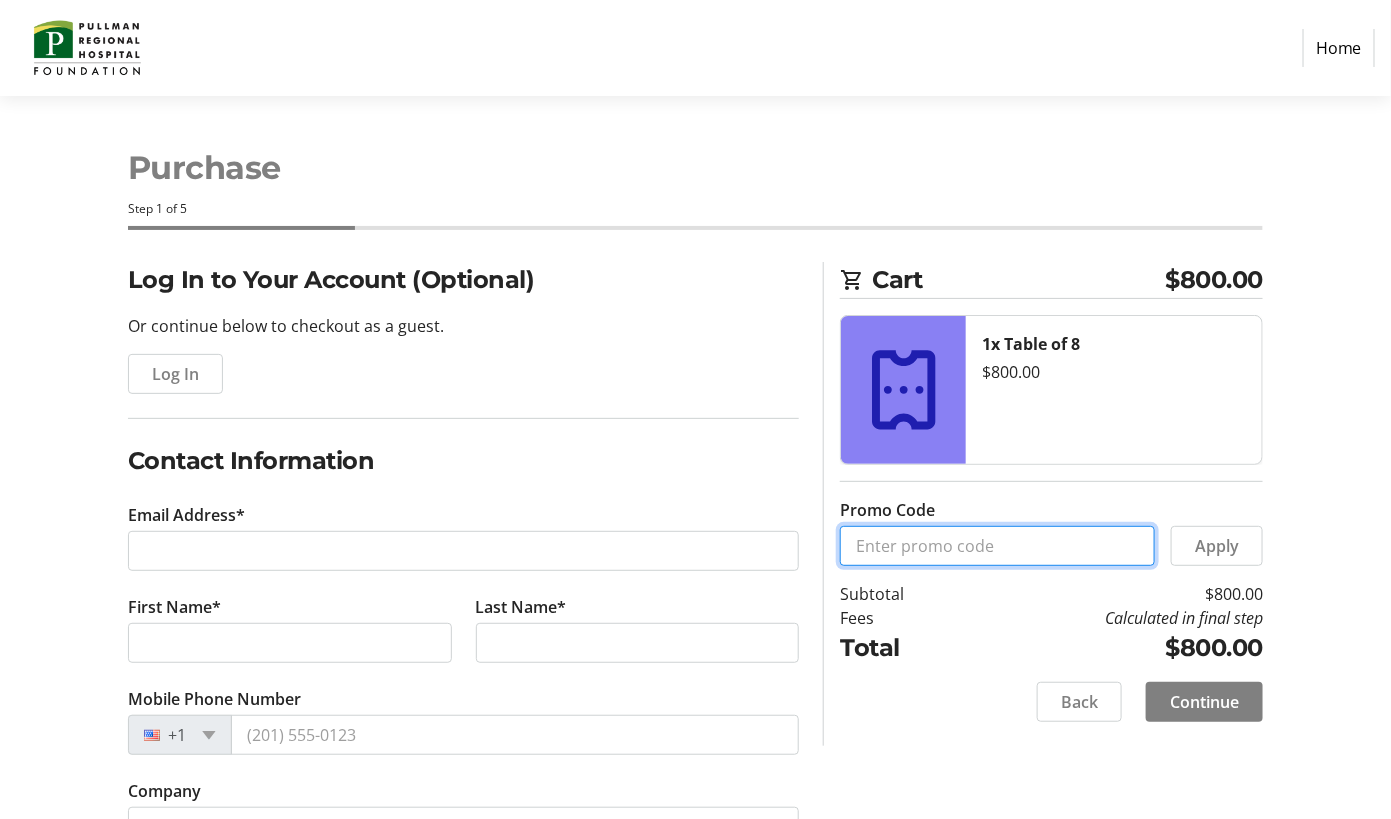 click on "Promo Code" at bounding box center (997, 546) 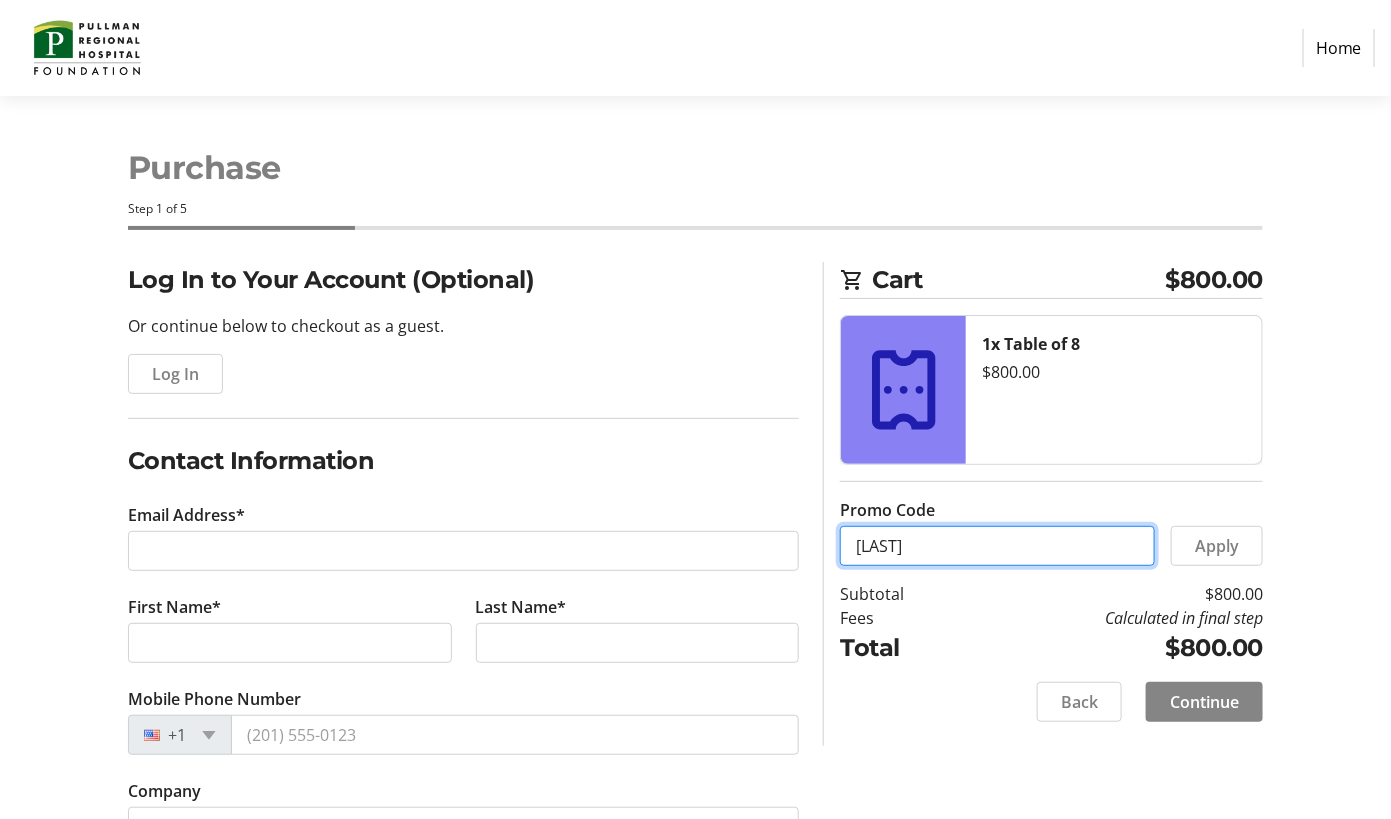 type on "[LAST]" 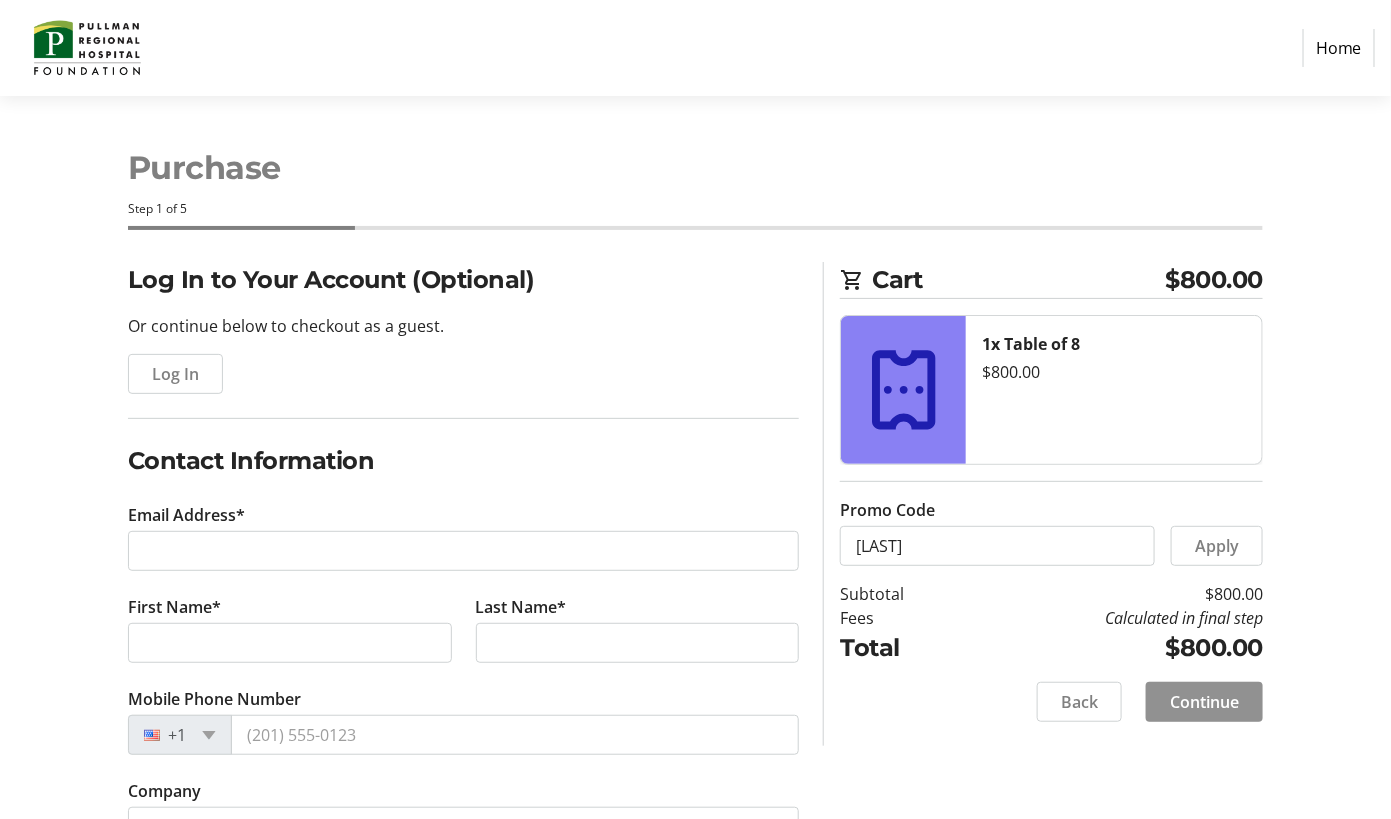 click on "Continue" 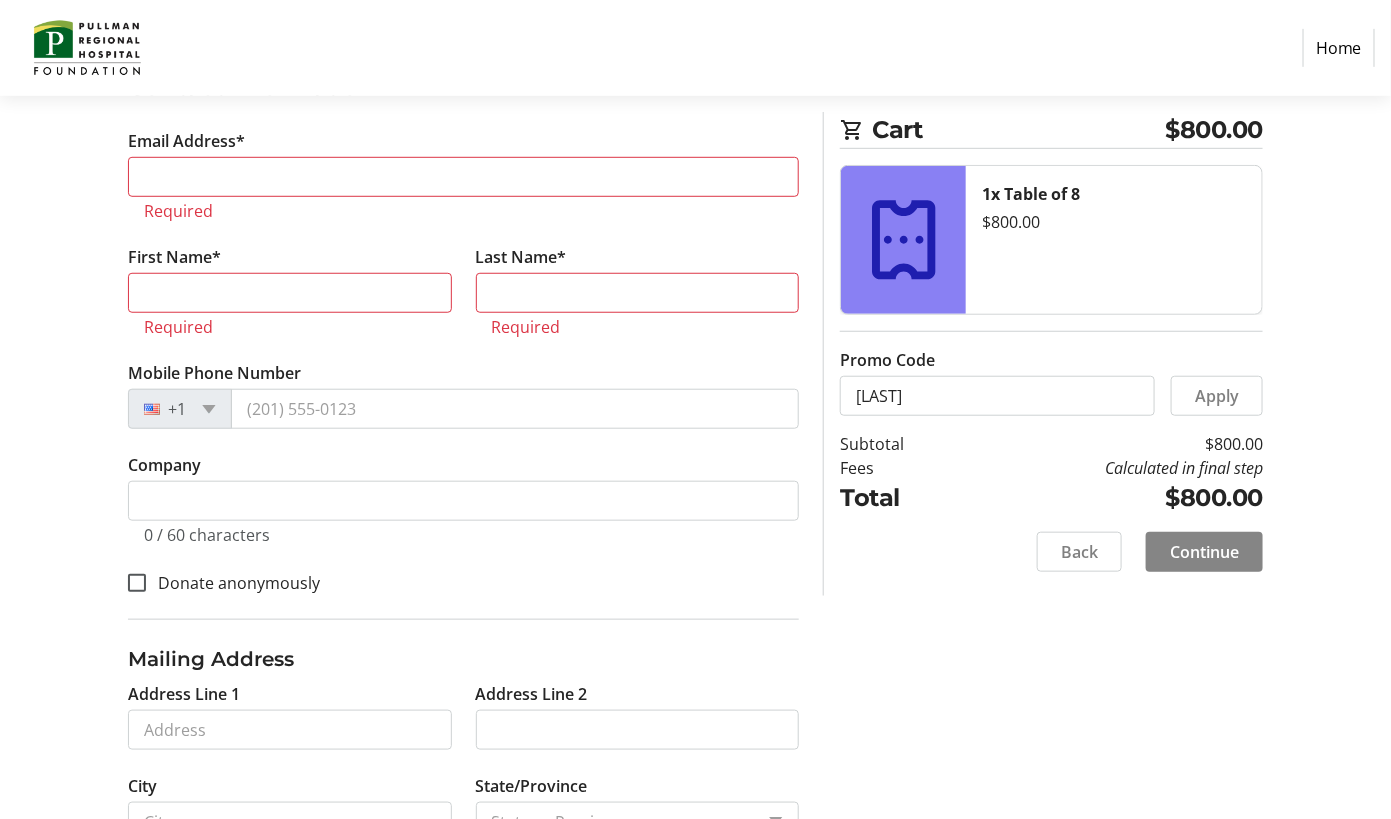 scroll, scrollTop: 374, scrollLeft: 0, axis: vertical 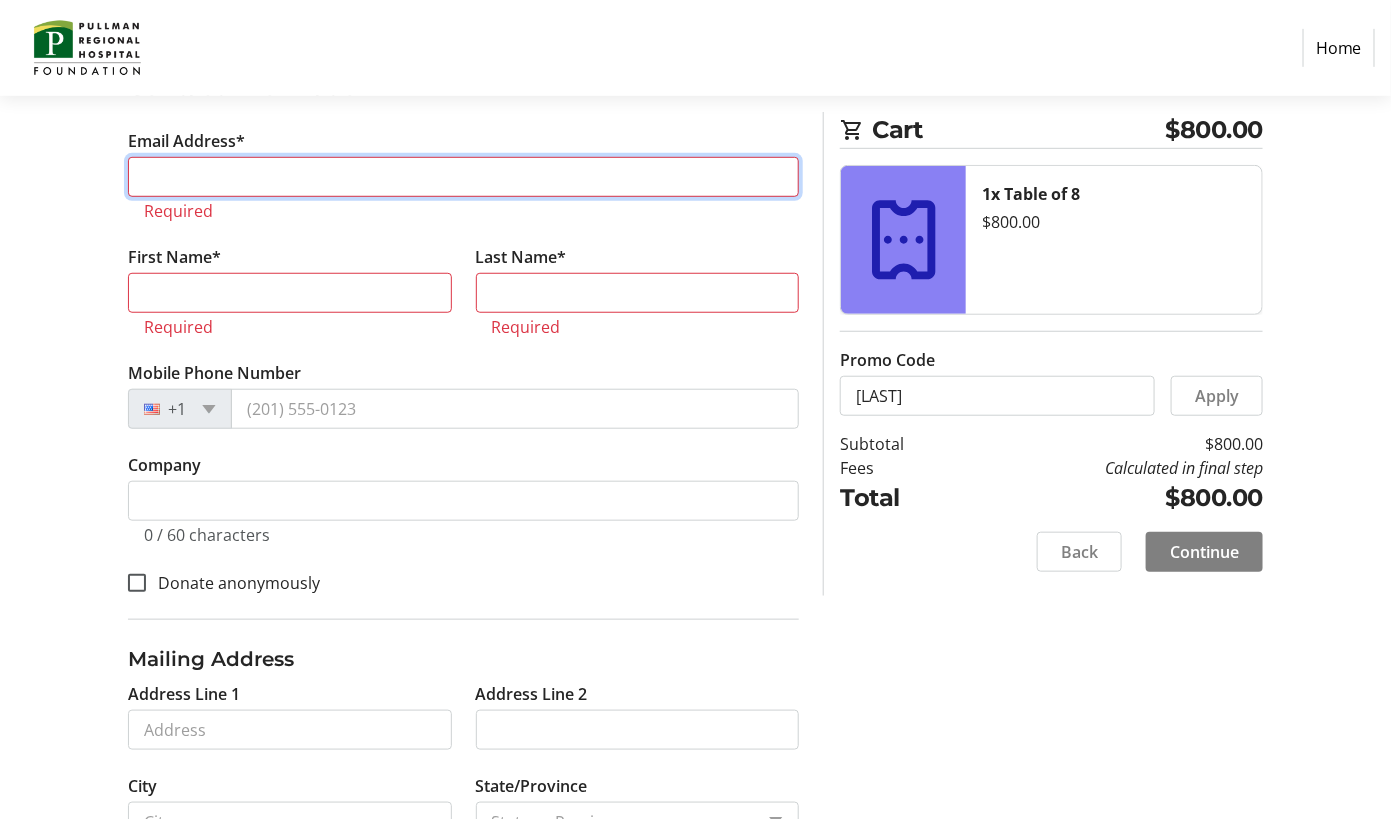 click on "Email Address*" at bounding box center [464, 177] 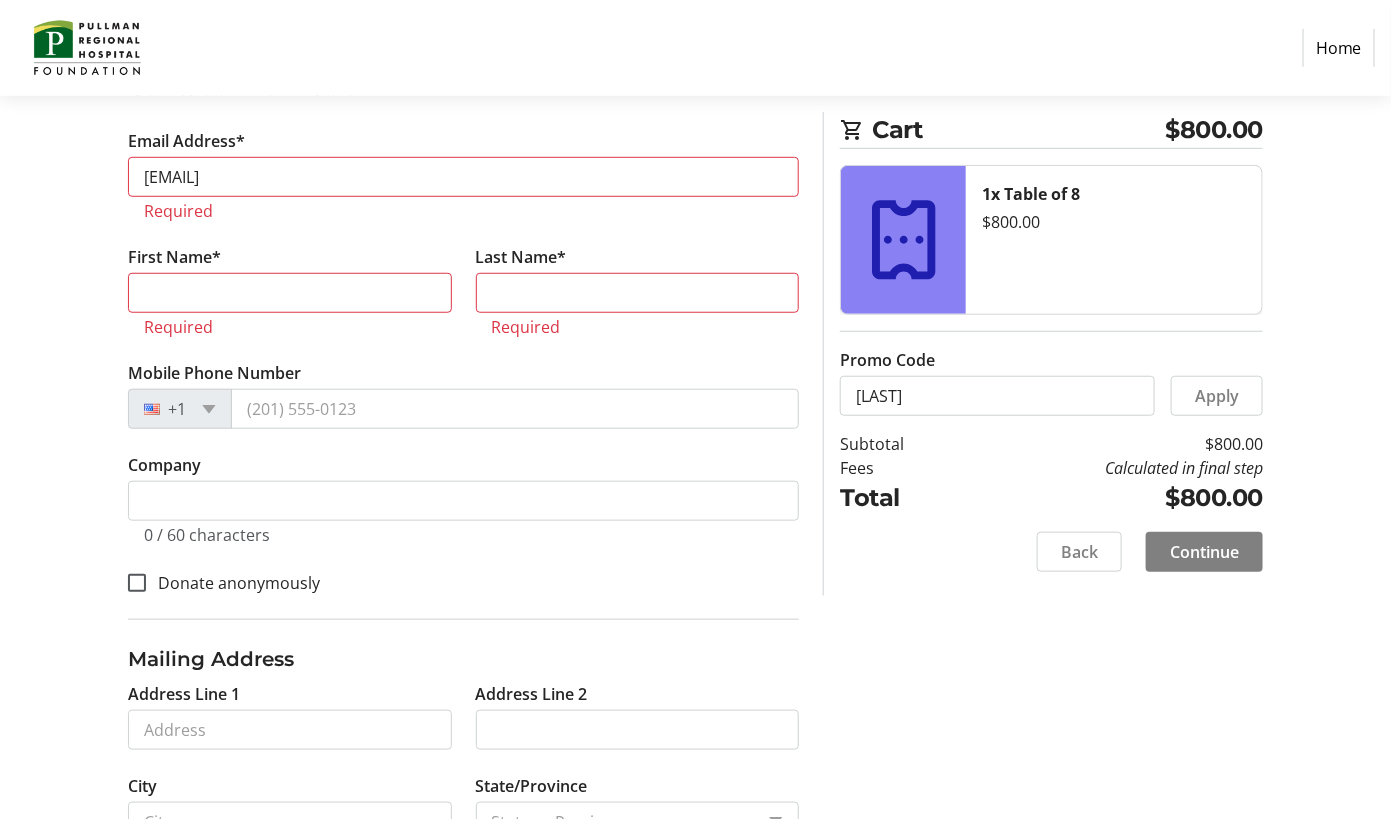 select on "US" 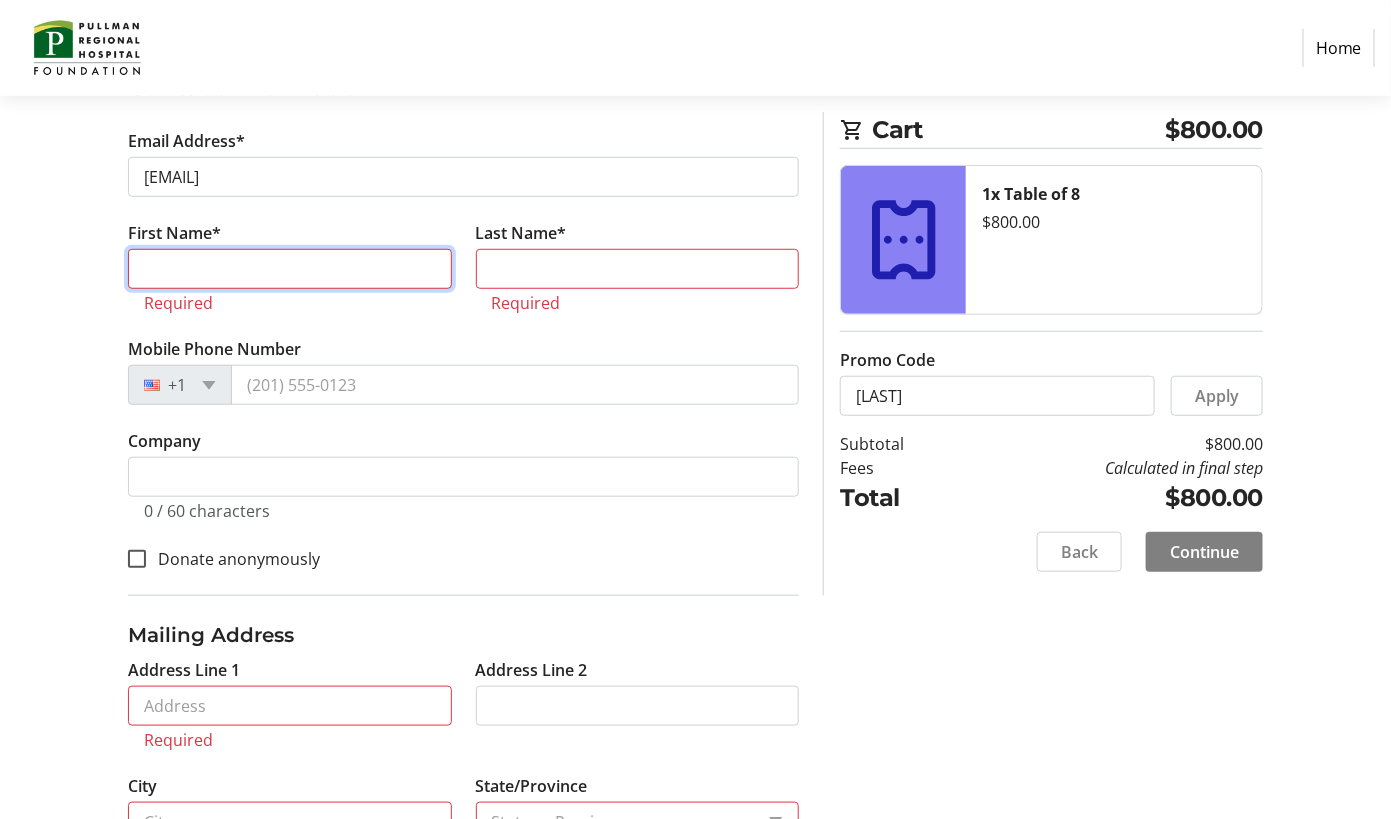 click on "First Name*" at bounding box center (290, 269) 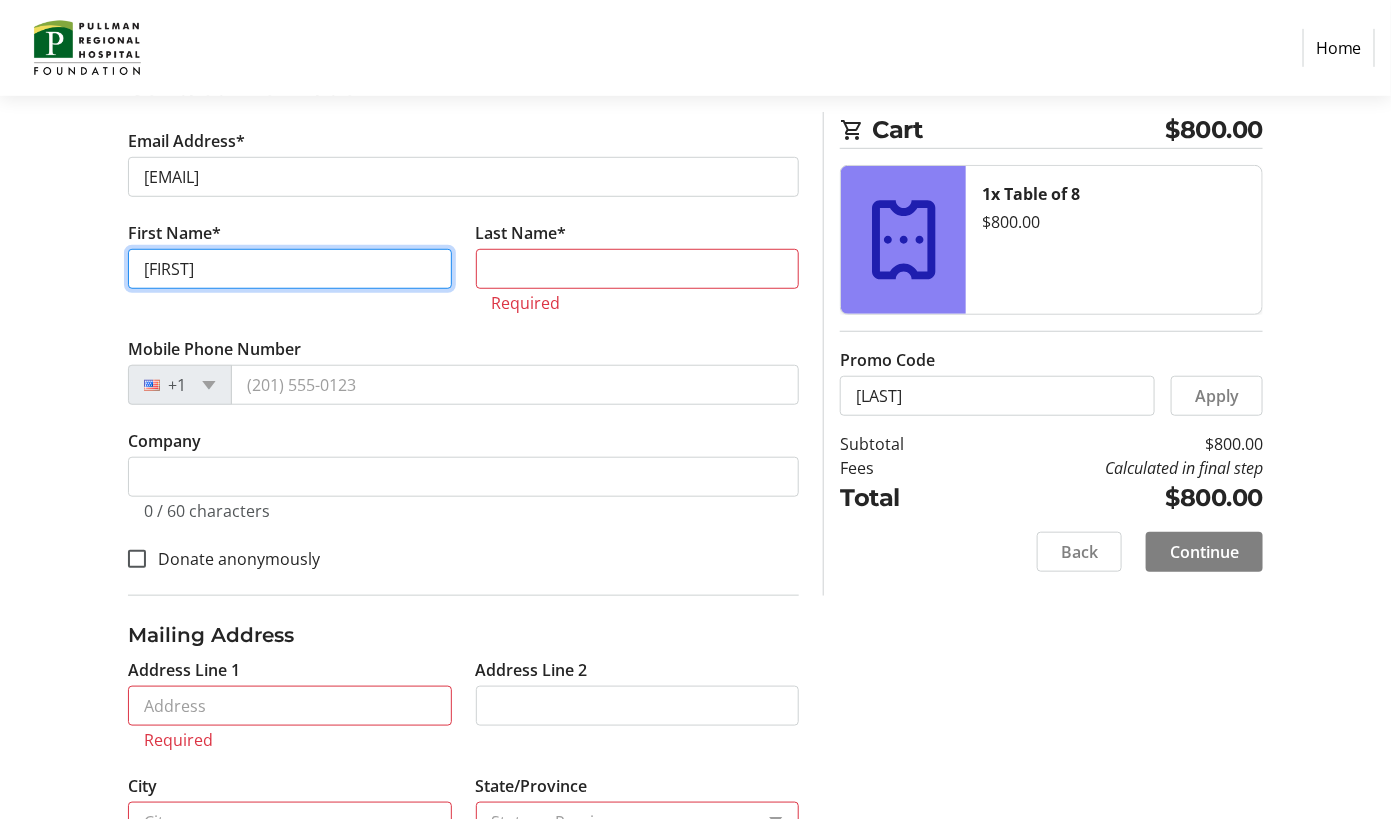 type on "[FIRST]" 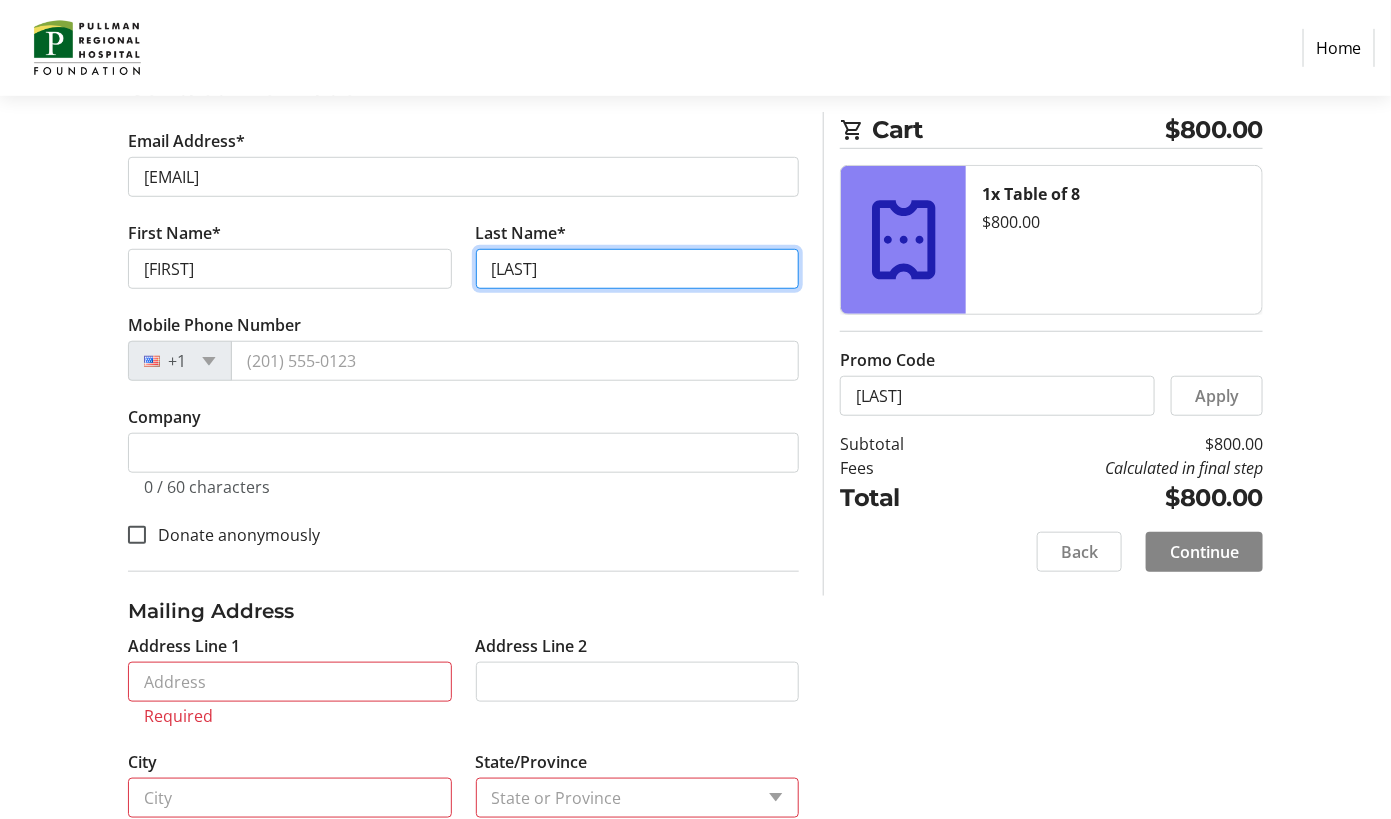 type on "[LAST]" 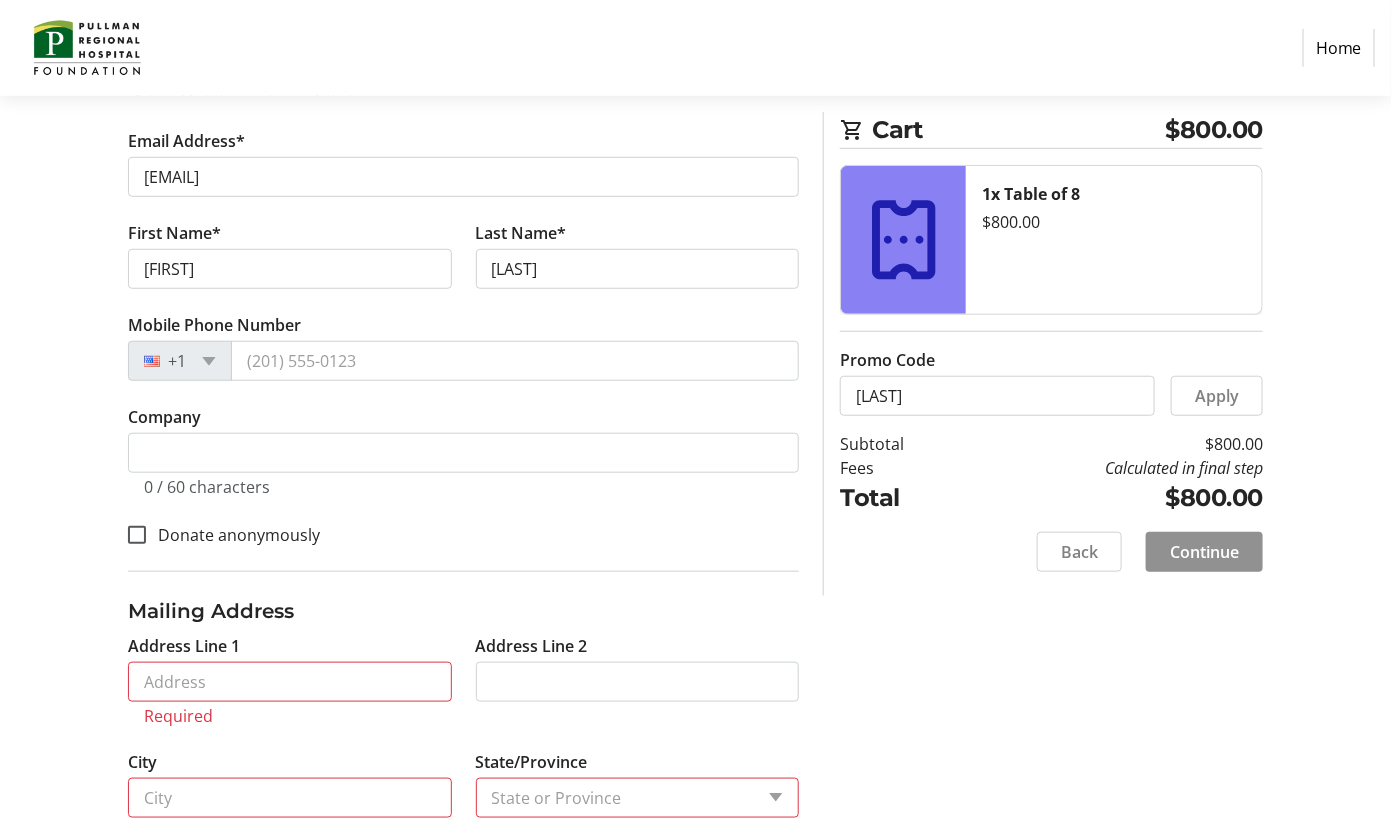 click 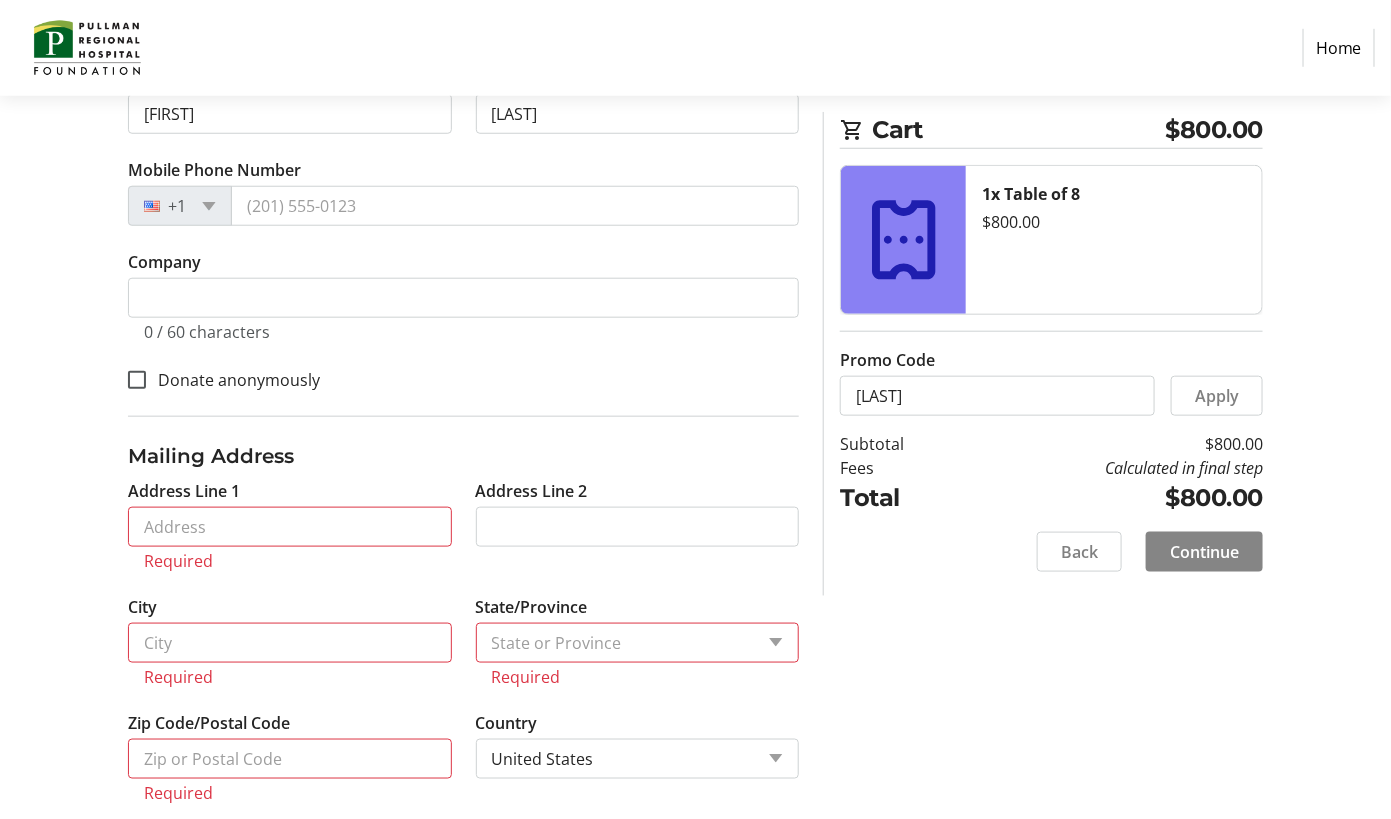 scroll, scrollTop: 560, scrollLeft: 0, axis: vertical 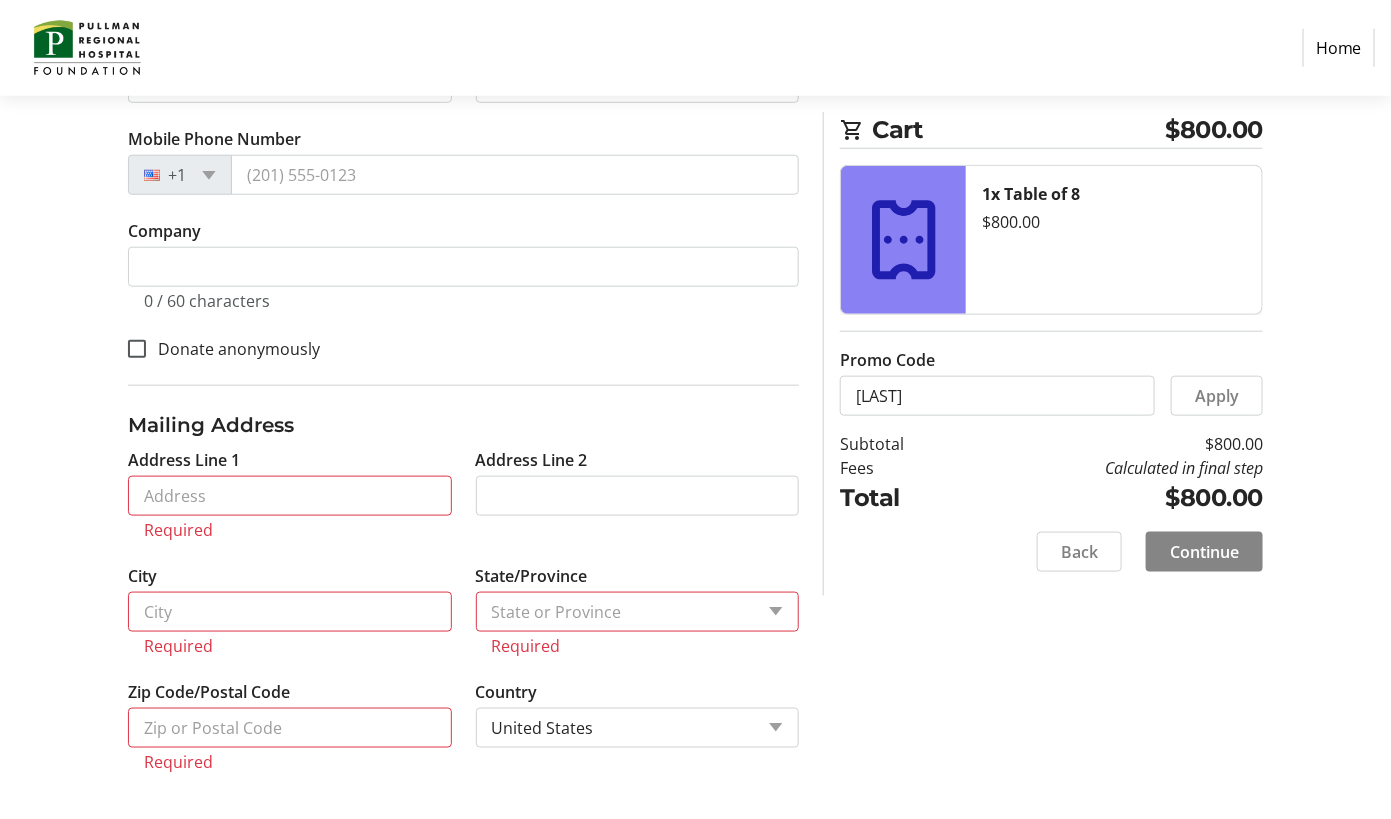 click 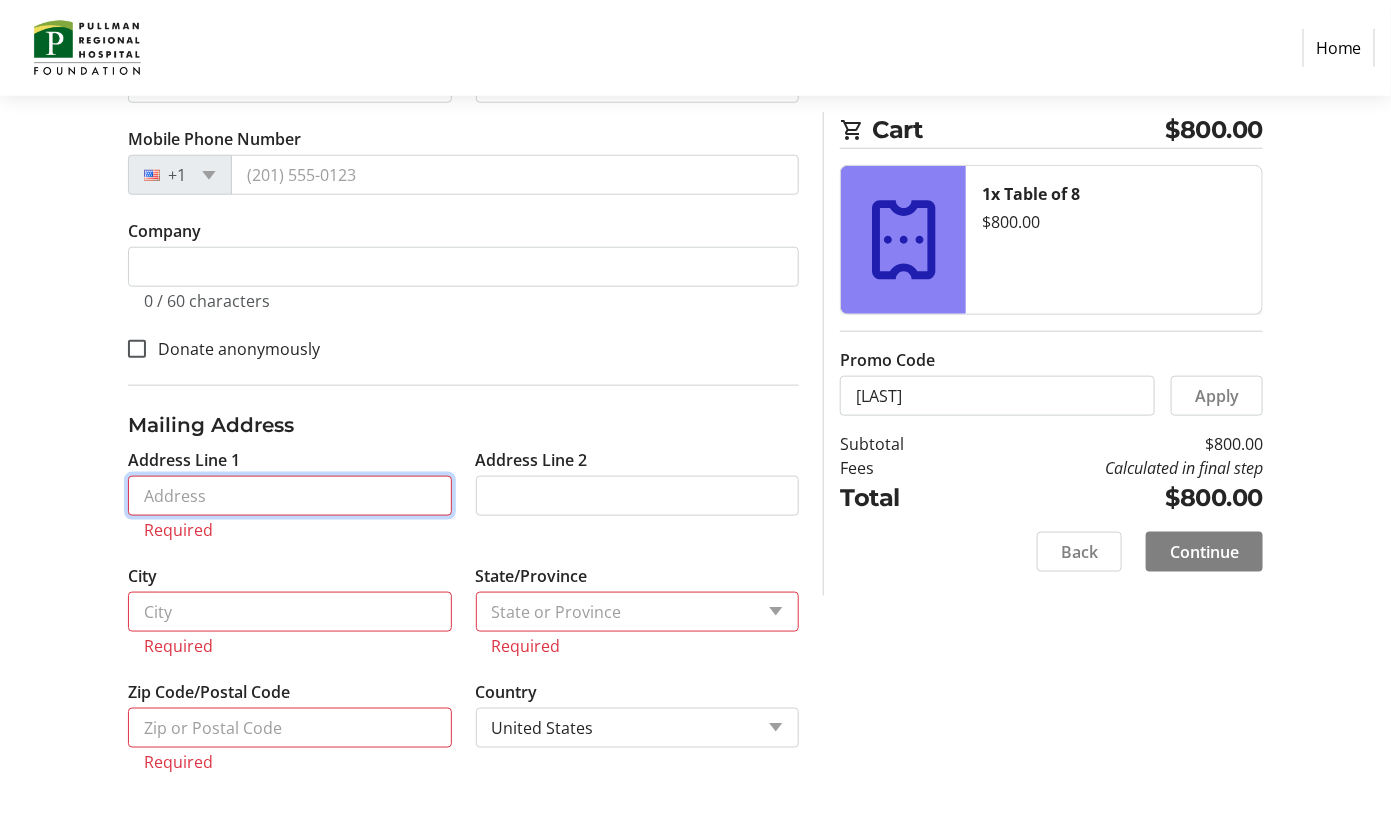 click on "Address Line 1" at bounding box center (290, 496) 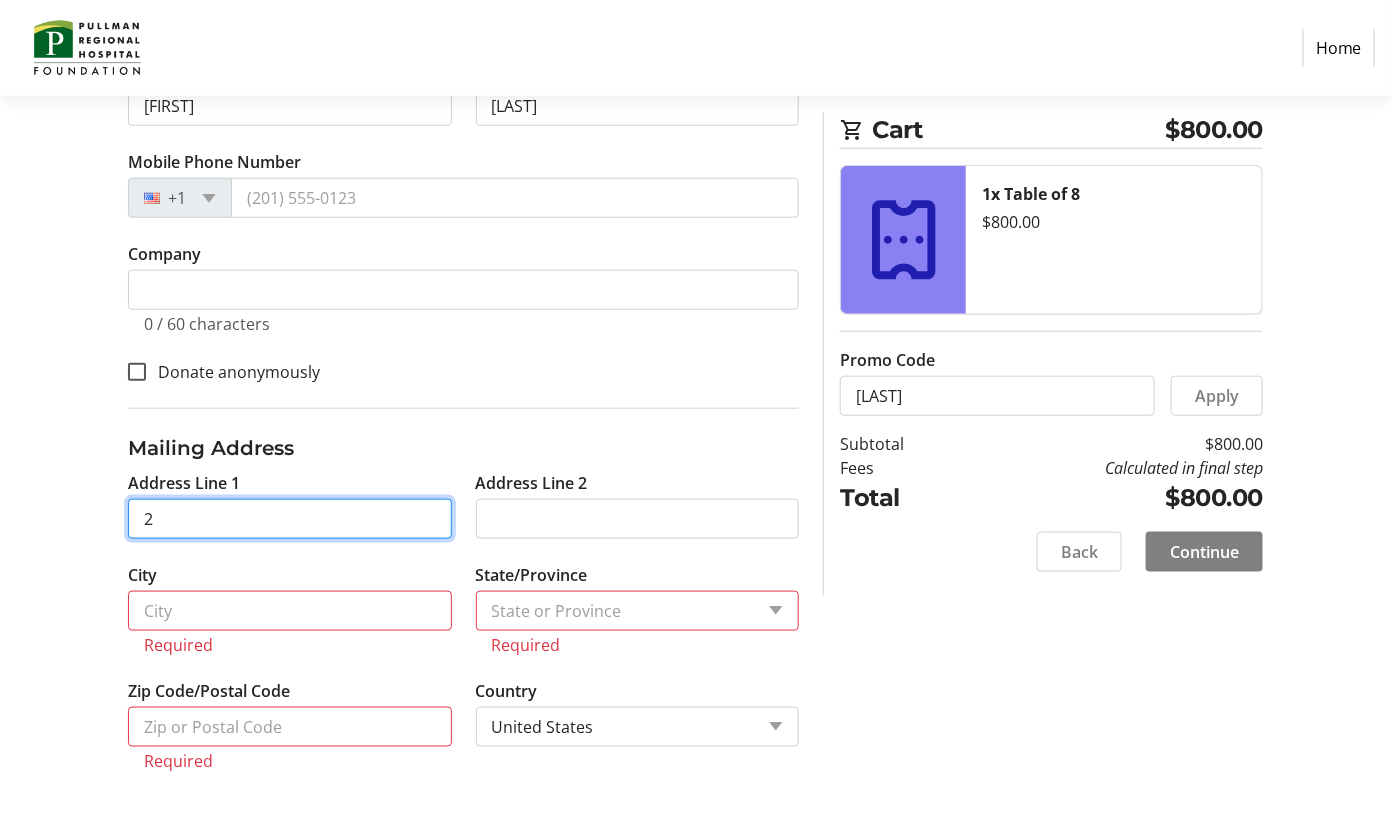 scroll, scrollTop: 535, scrollLeft: 0, axis: vertical 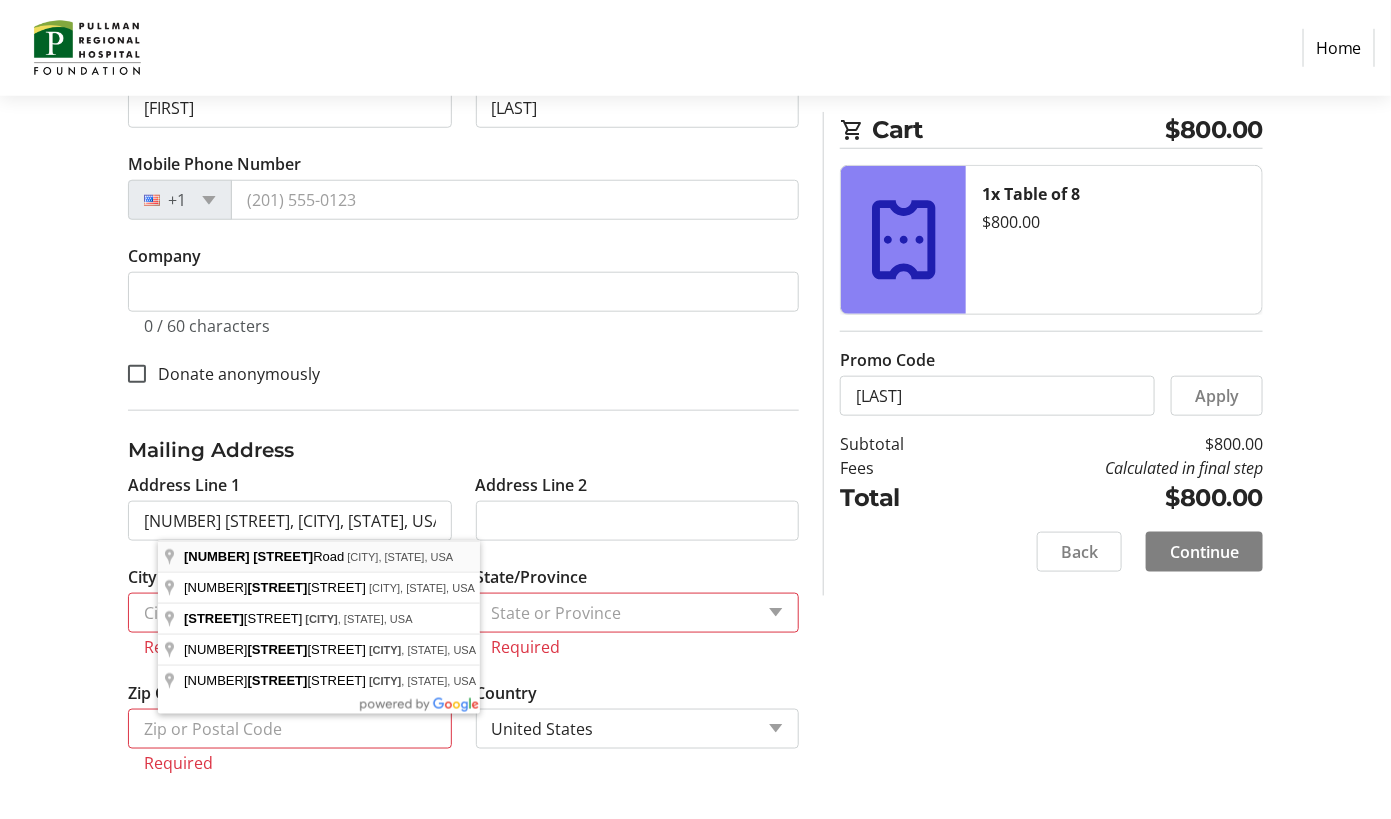 type on "[NUMBER] [STREET]" 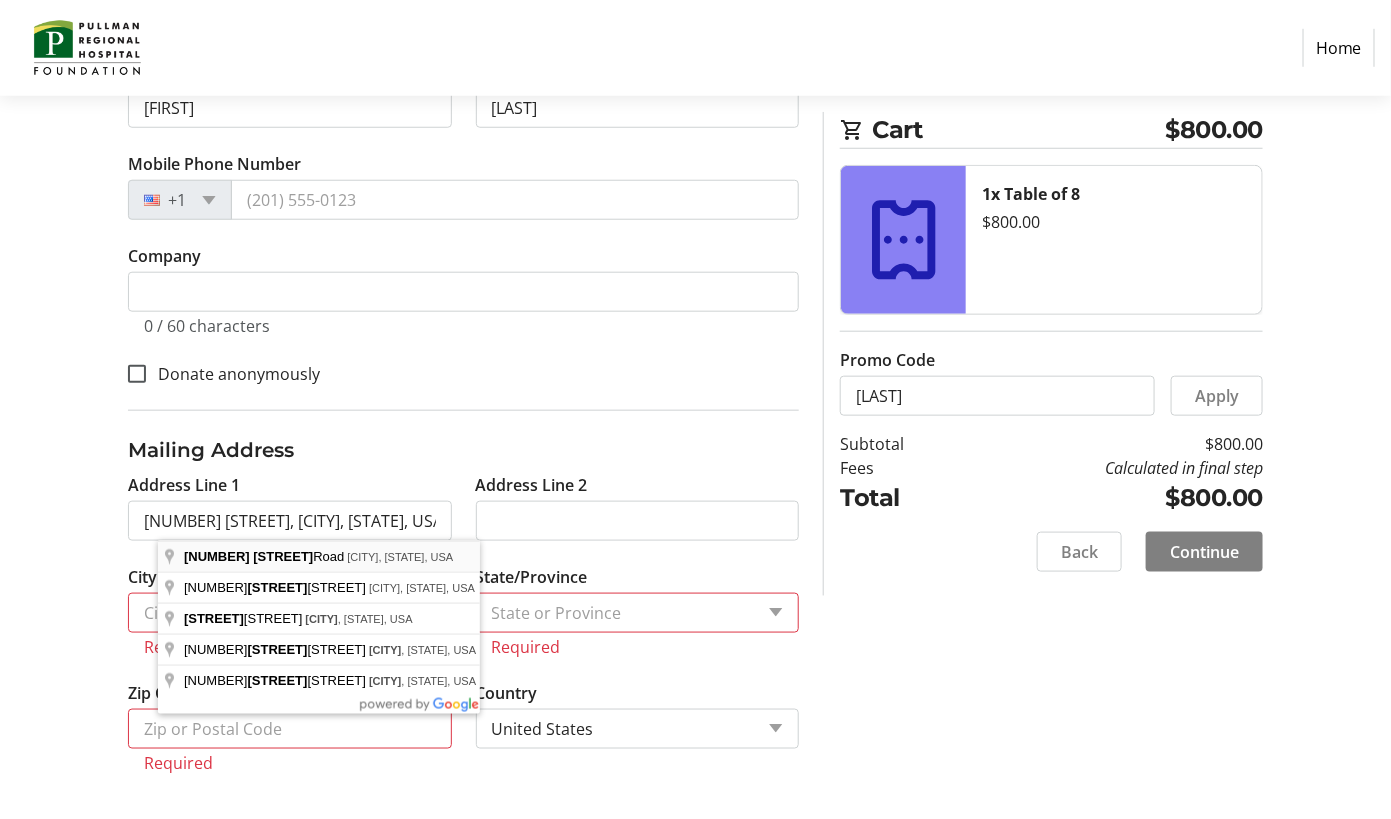 type on "[CITY]" 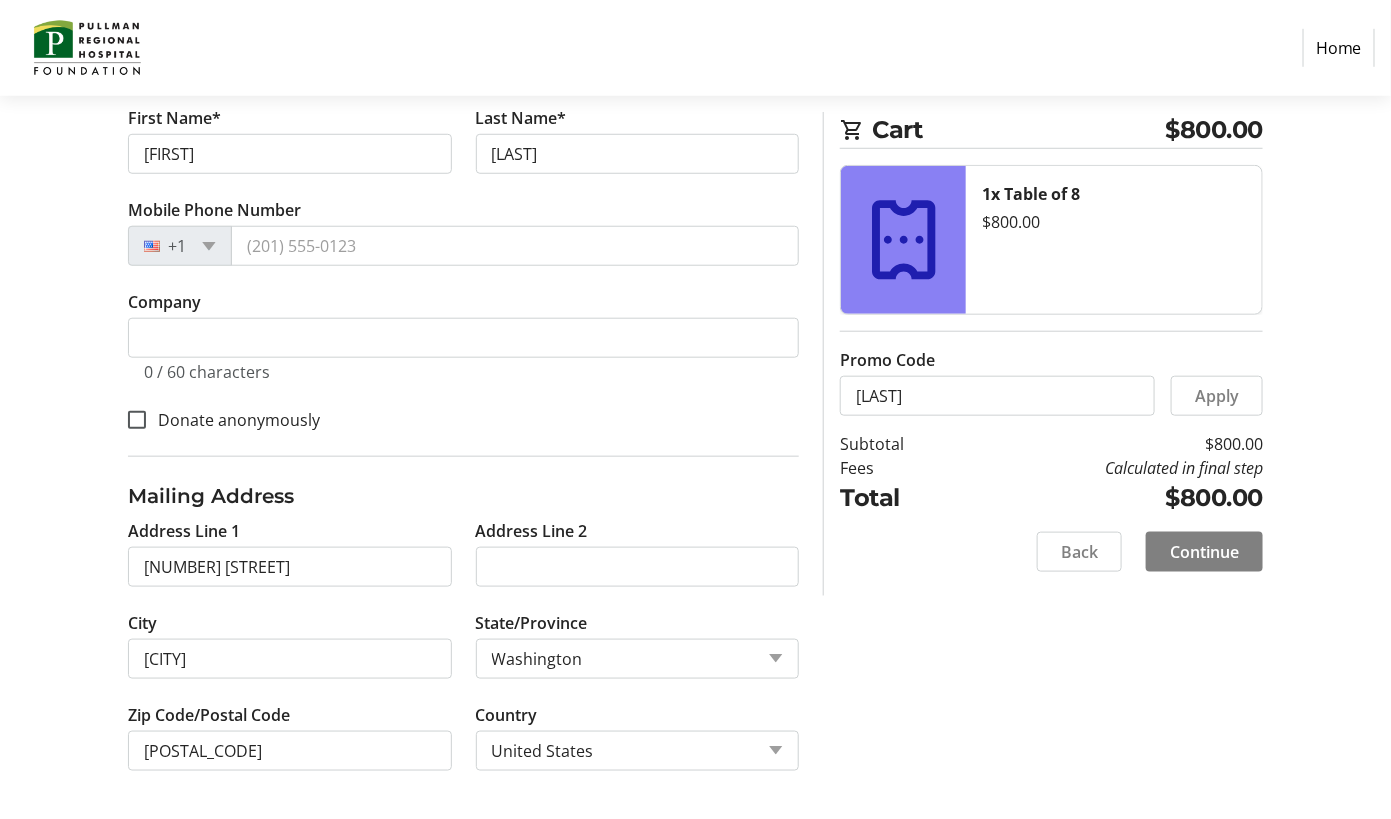 scroll, scrollTop: 487, scrollLeft: 0, axis: vertical 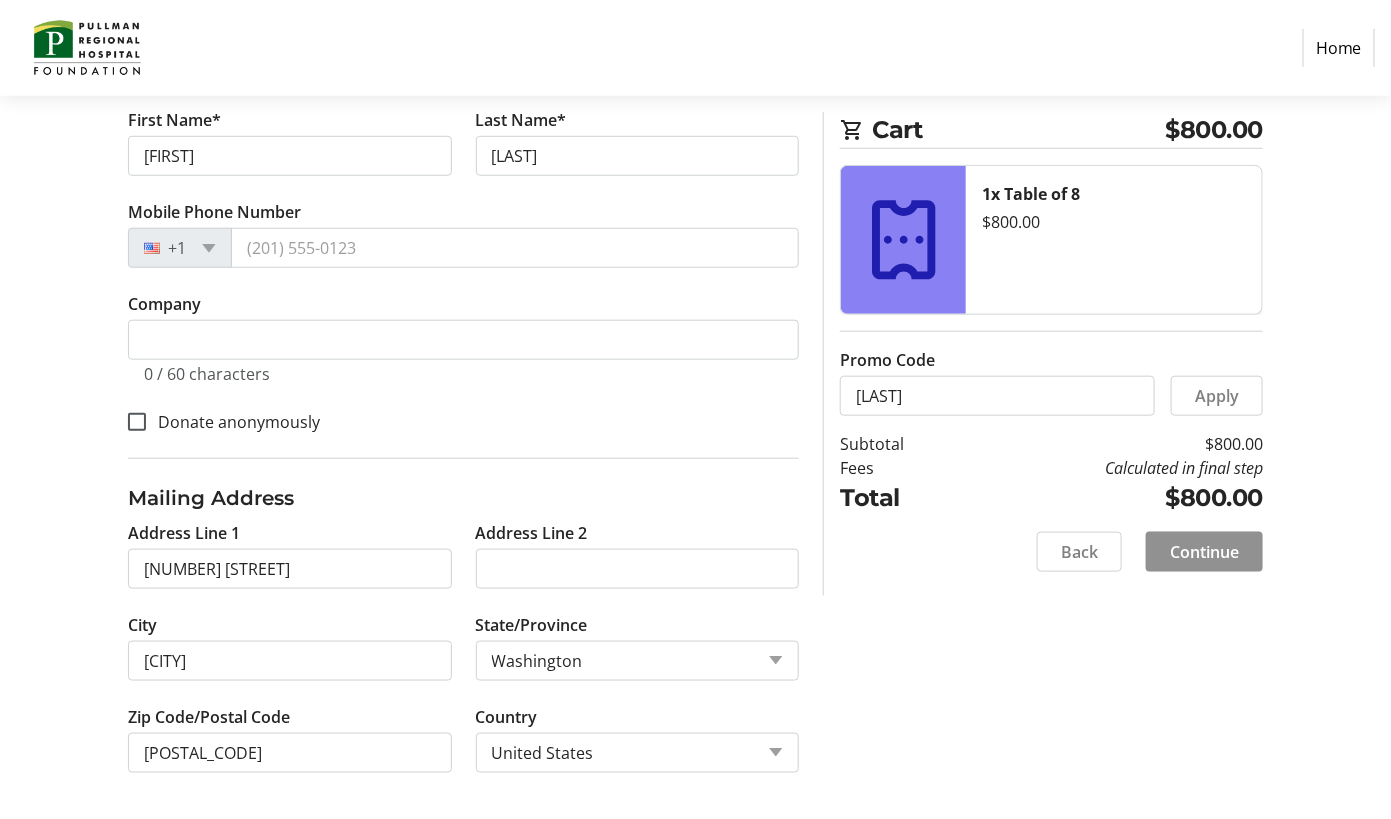click on "Continue" 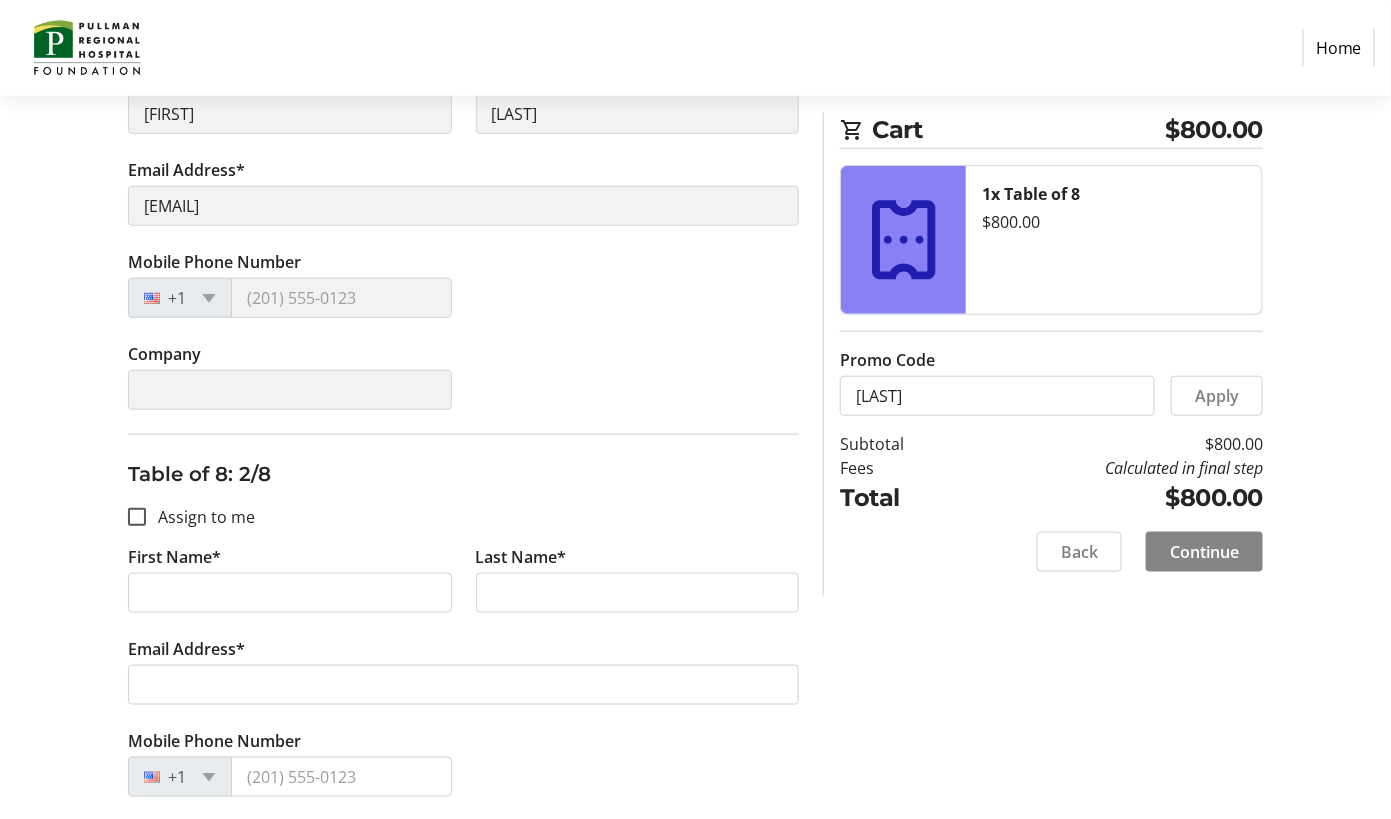 scroll, scrollTop: 0, scrollLeft: 0, axis: both 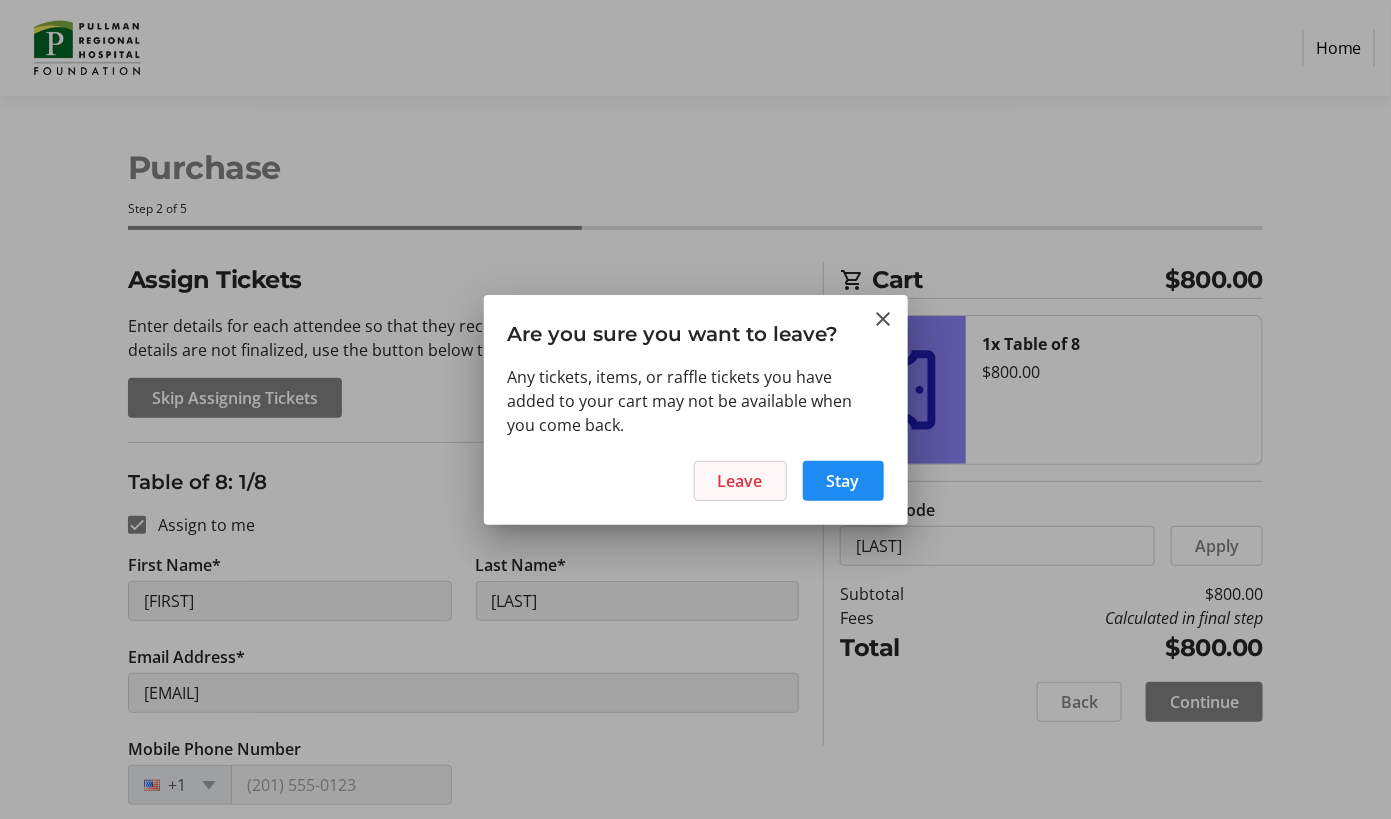 click at bounding box center (740, 481) 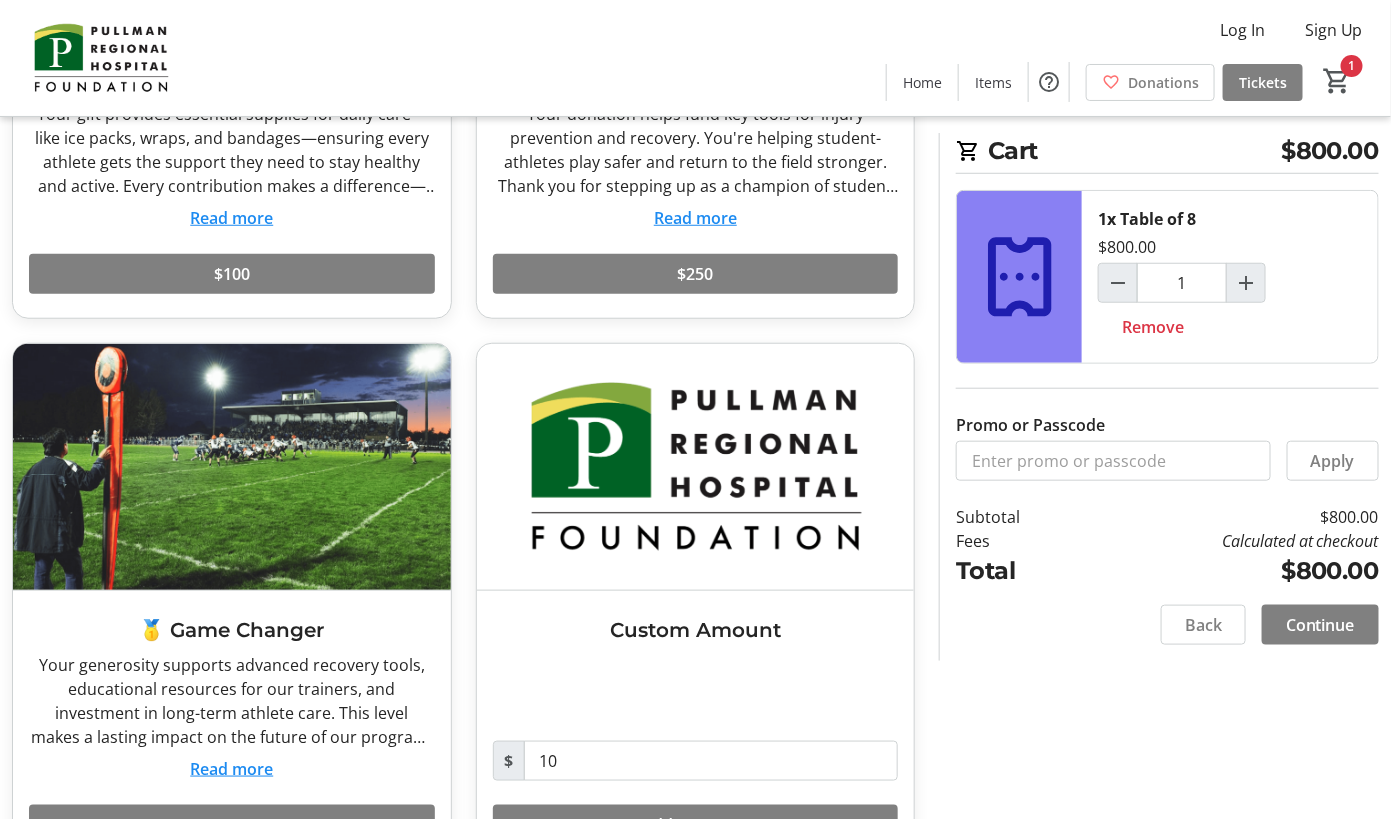 scroll, scrollTop: 481, scrollLeft: 0, axis: vertical 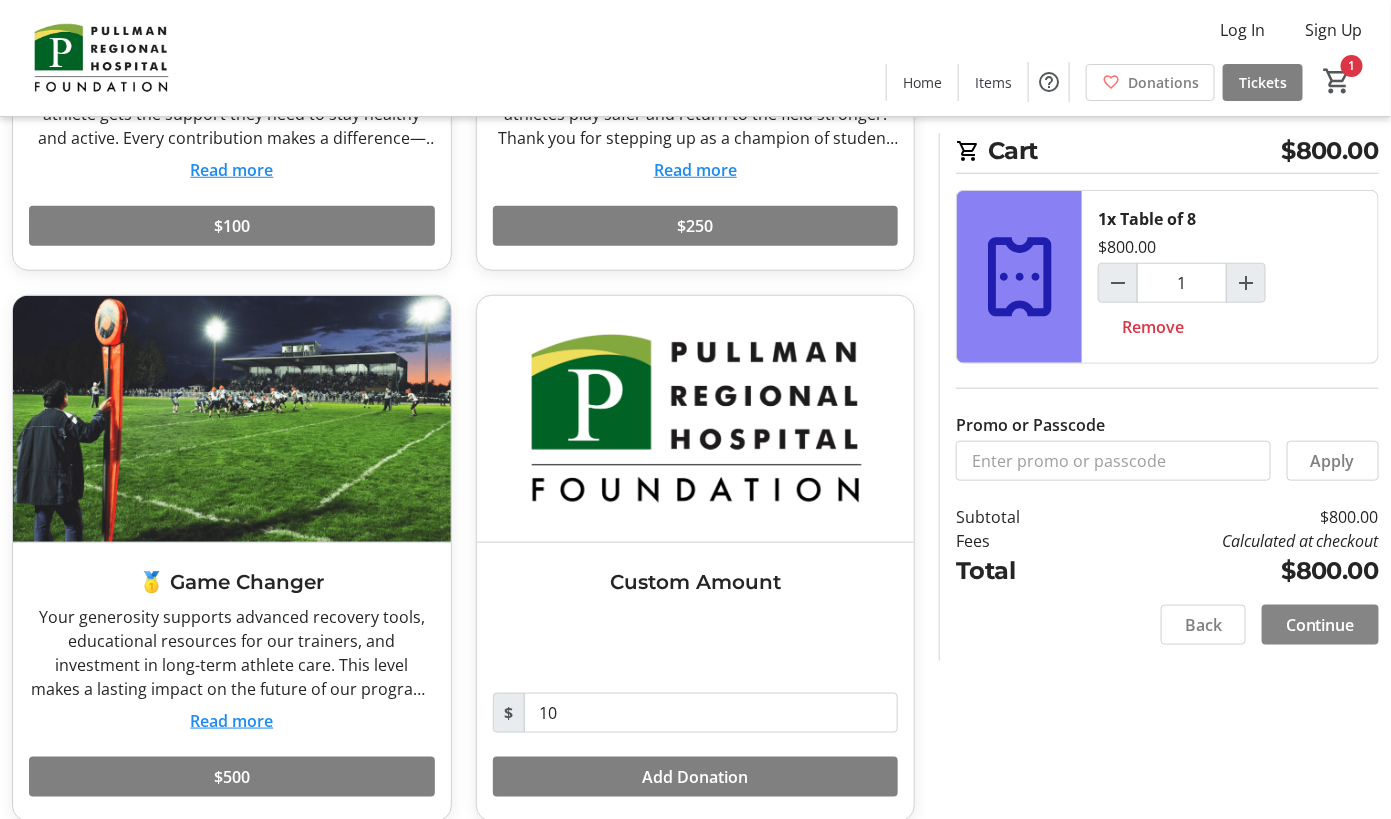 click on "Continue" 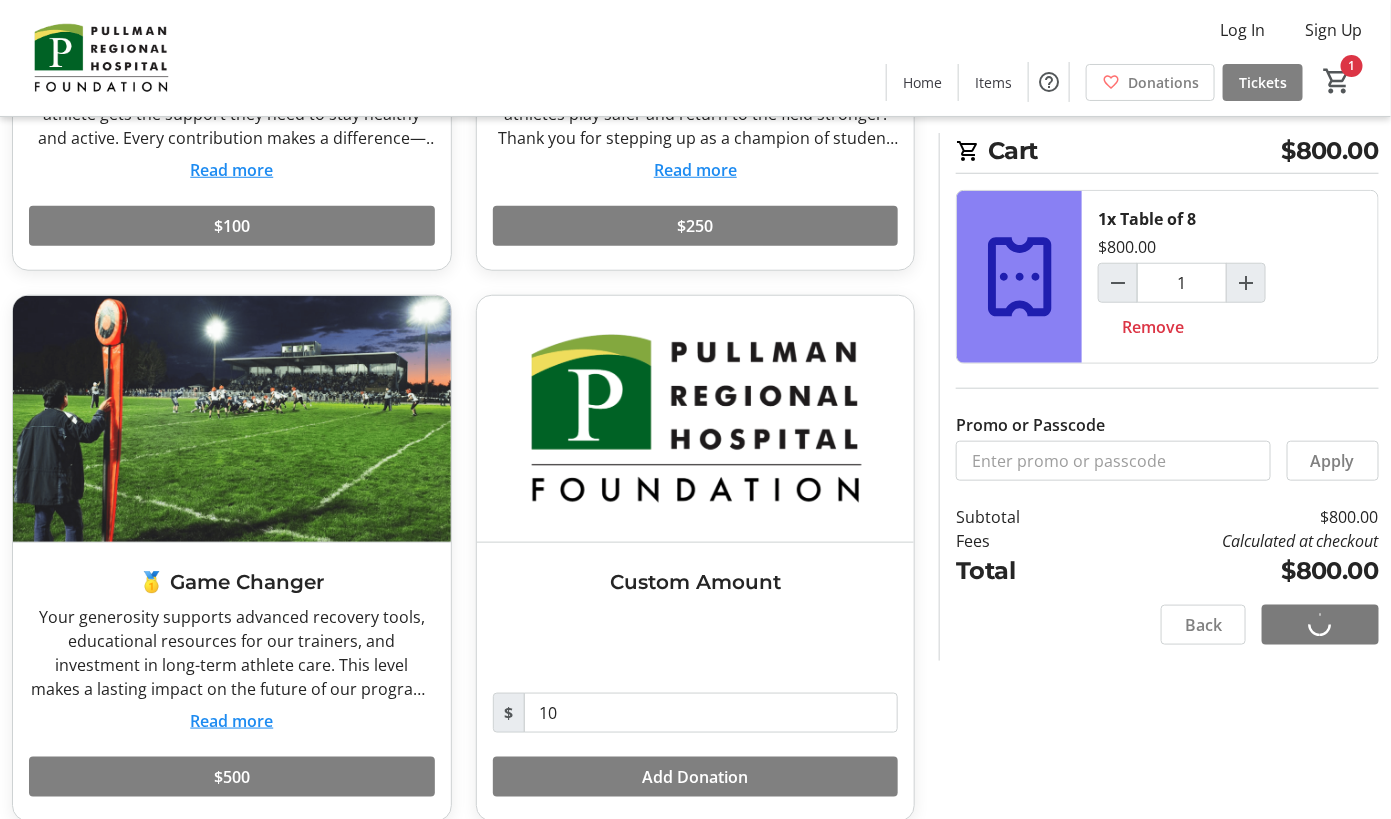 scroll, scrollTop: 0, scrollLeft: 0, axis: both 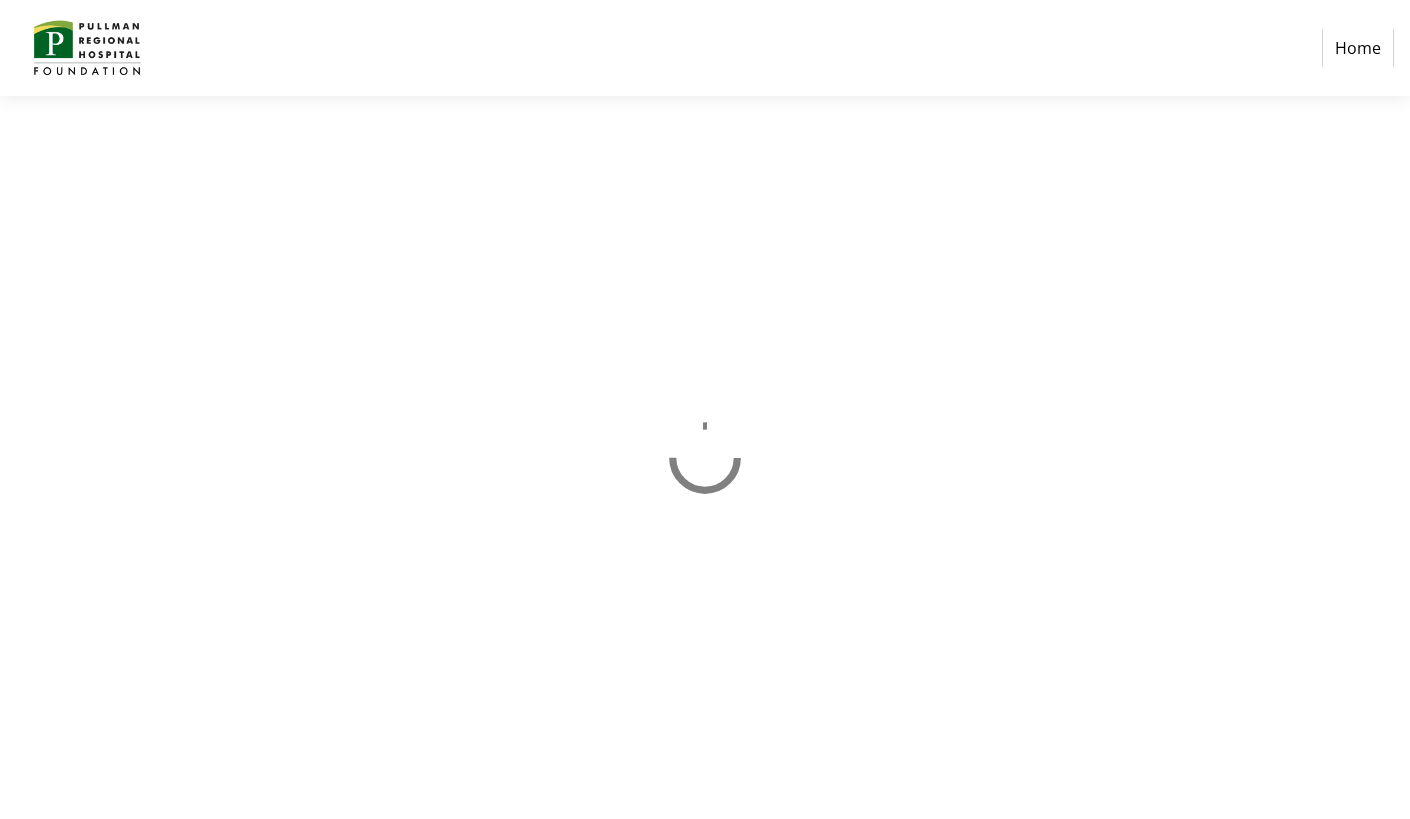 select 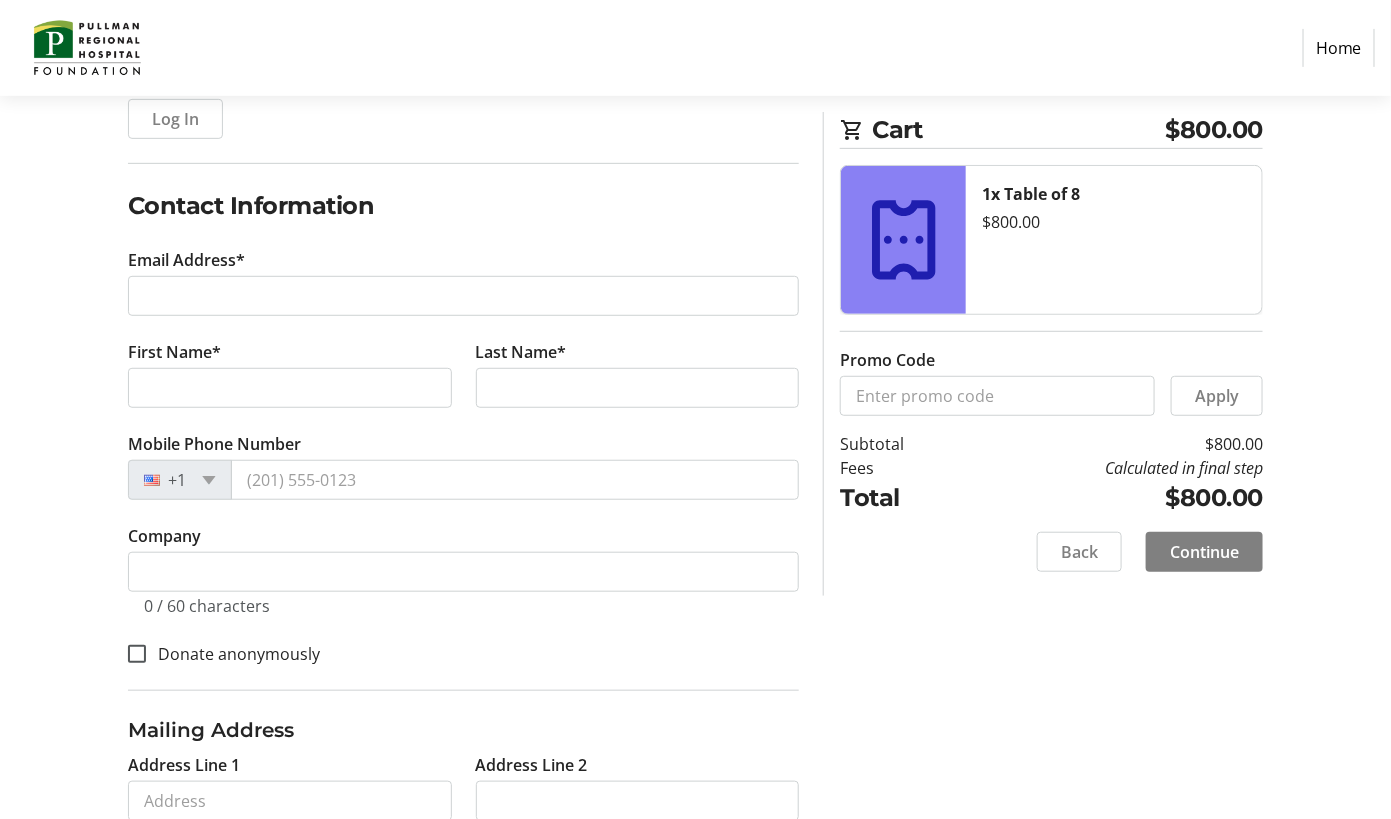 scroll, scrollTop: 251, scrollLeft: 0, axis: vertical 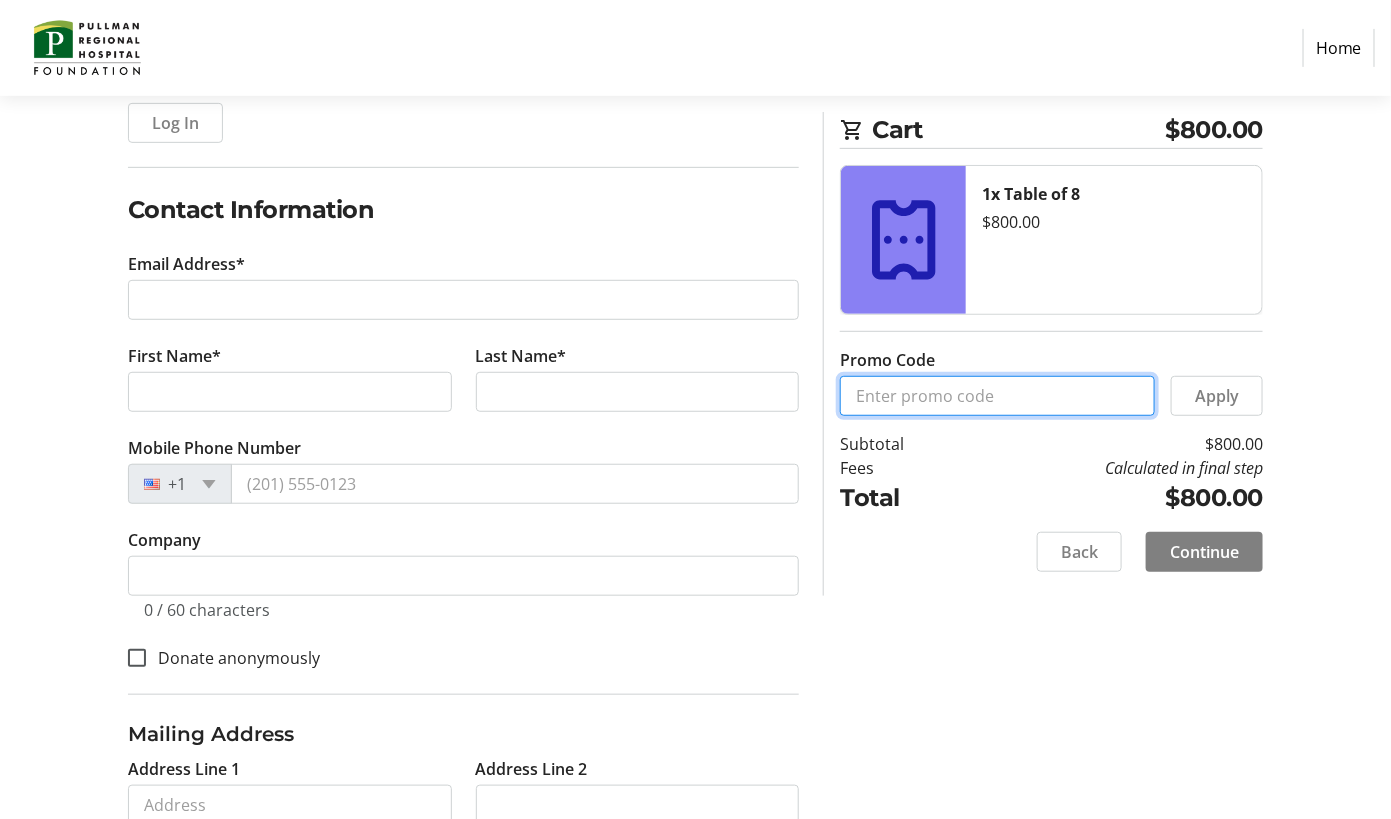 click on "Promo Code" at bounding box center (997, 396) 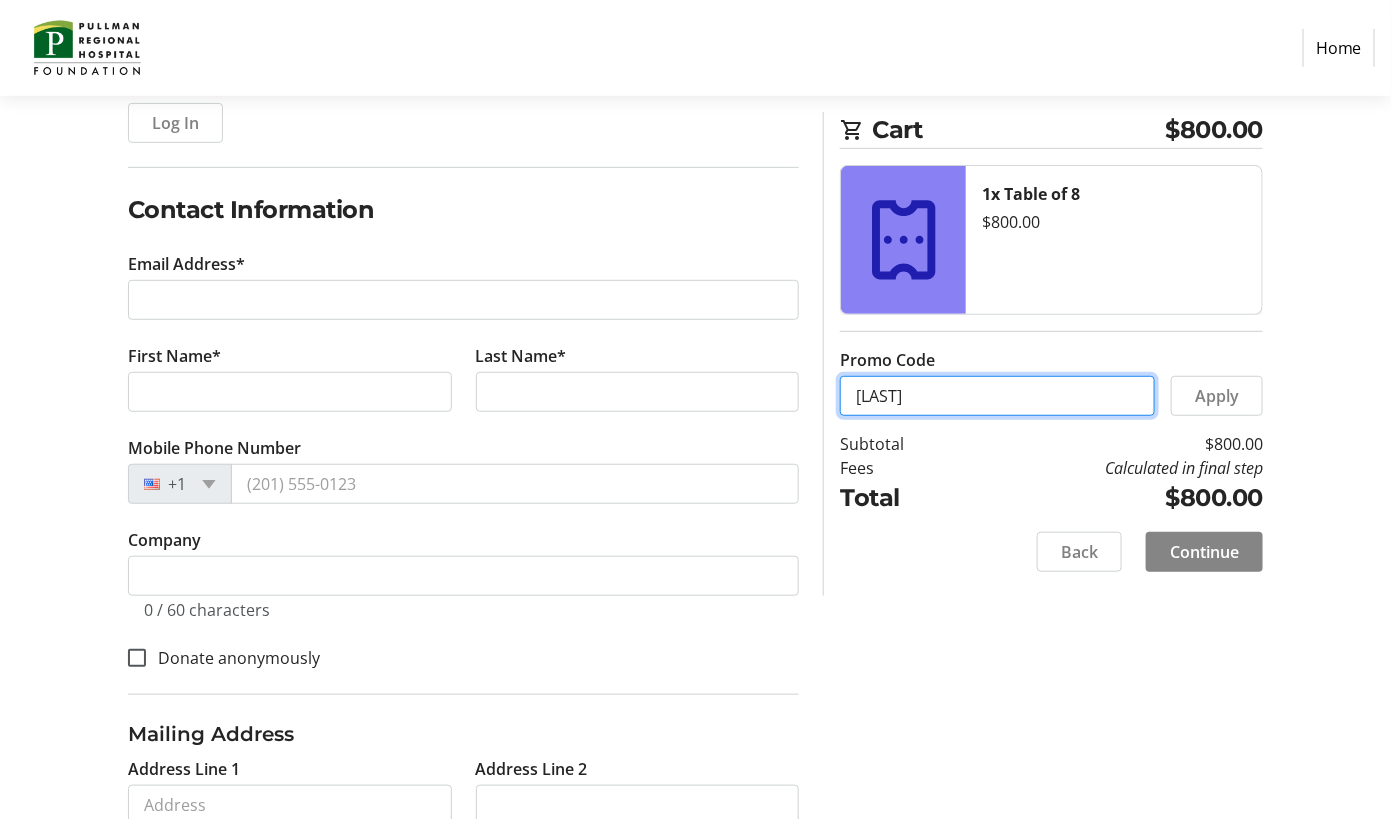type on "[LAST]" 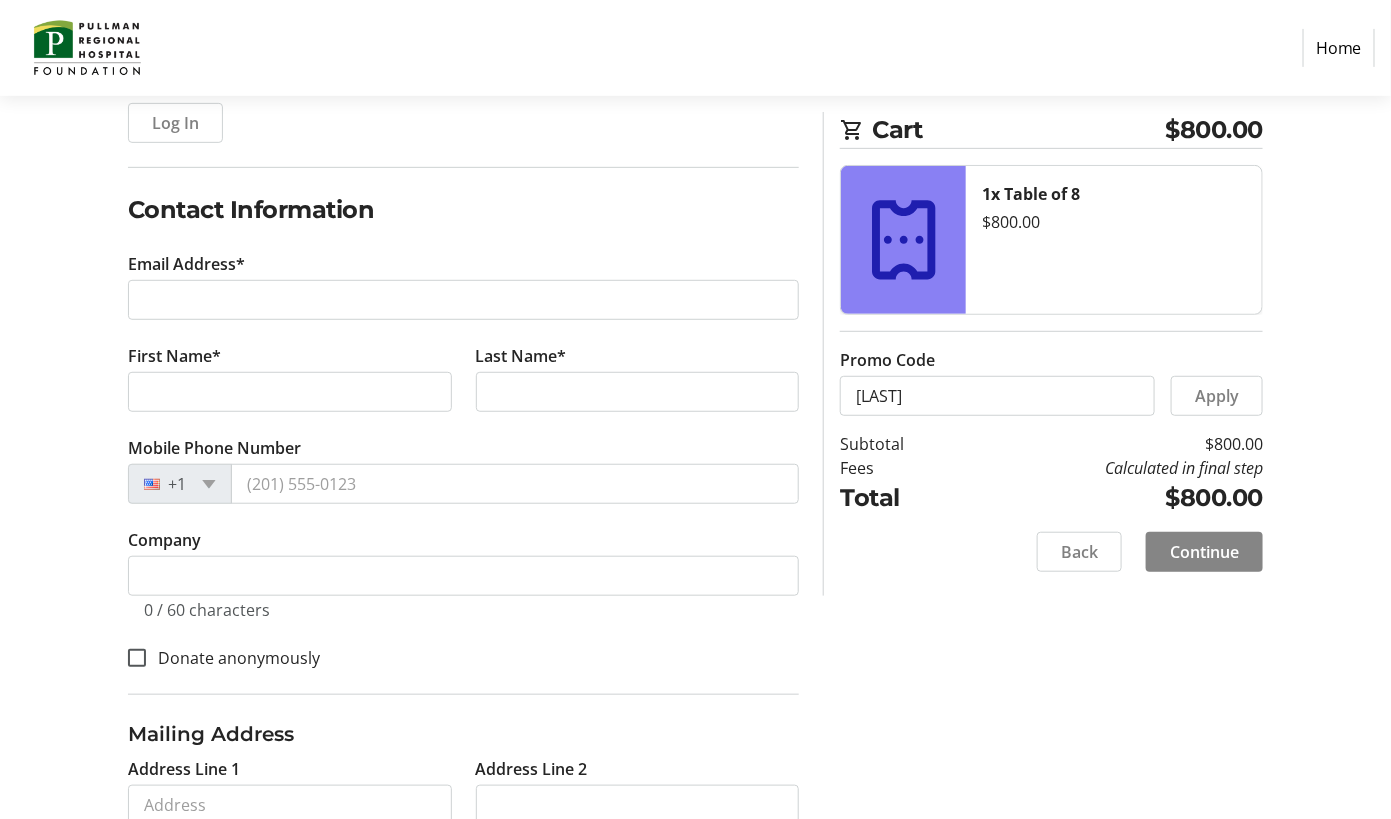click 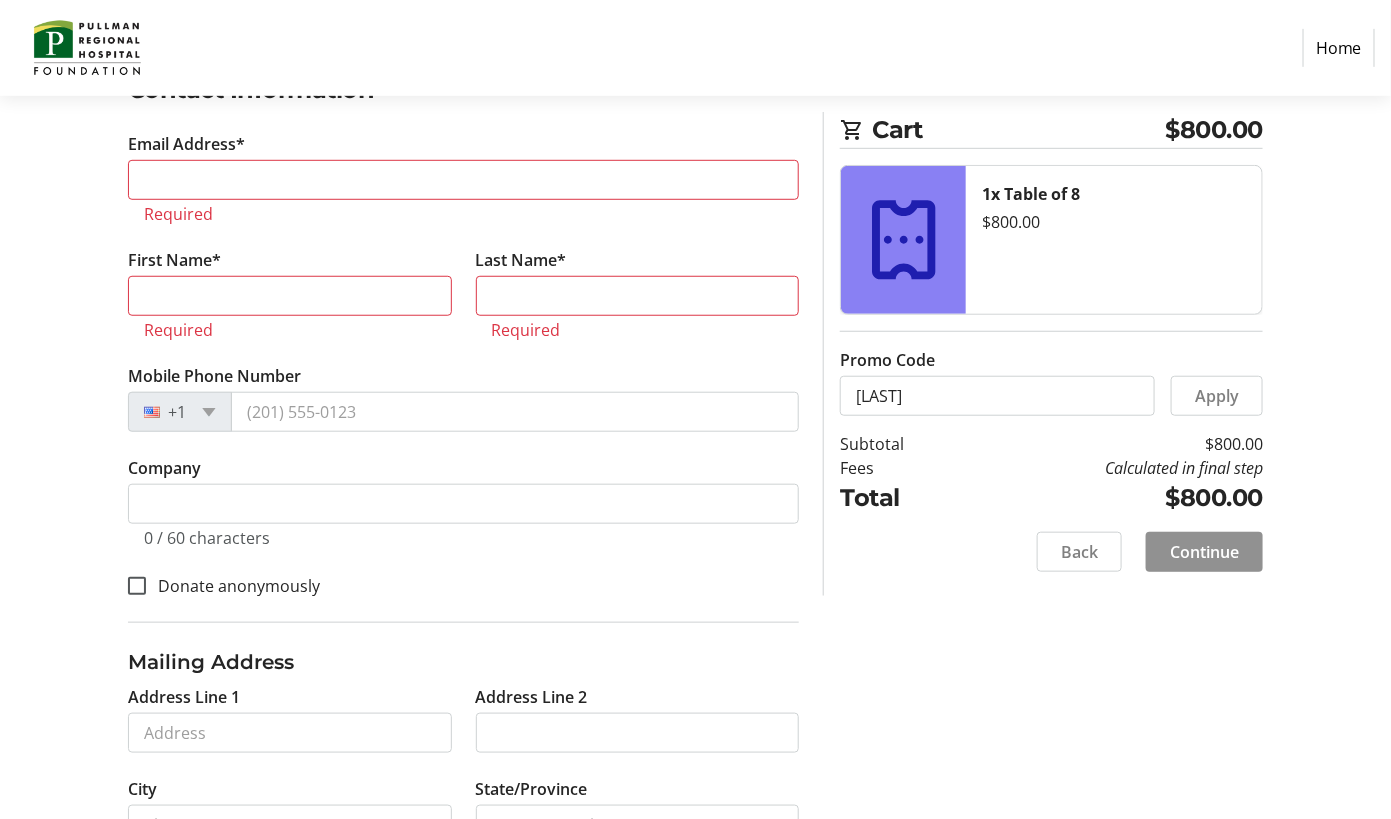 scroll, scrollTop: 374, scrollLeft: 0, axis: vertical 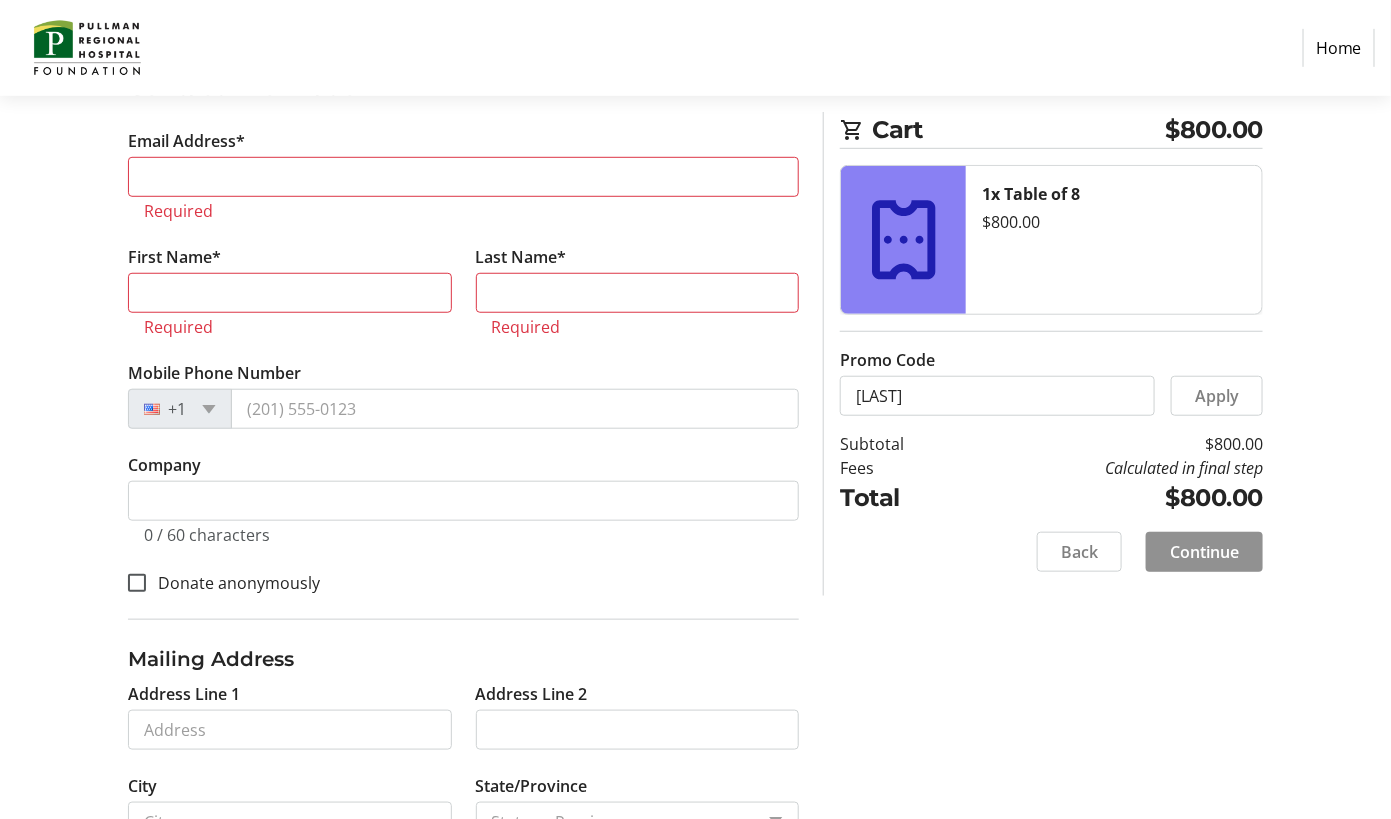 click 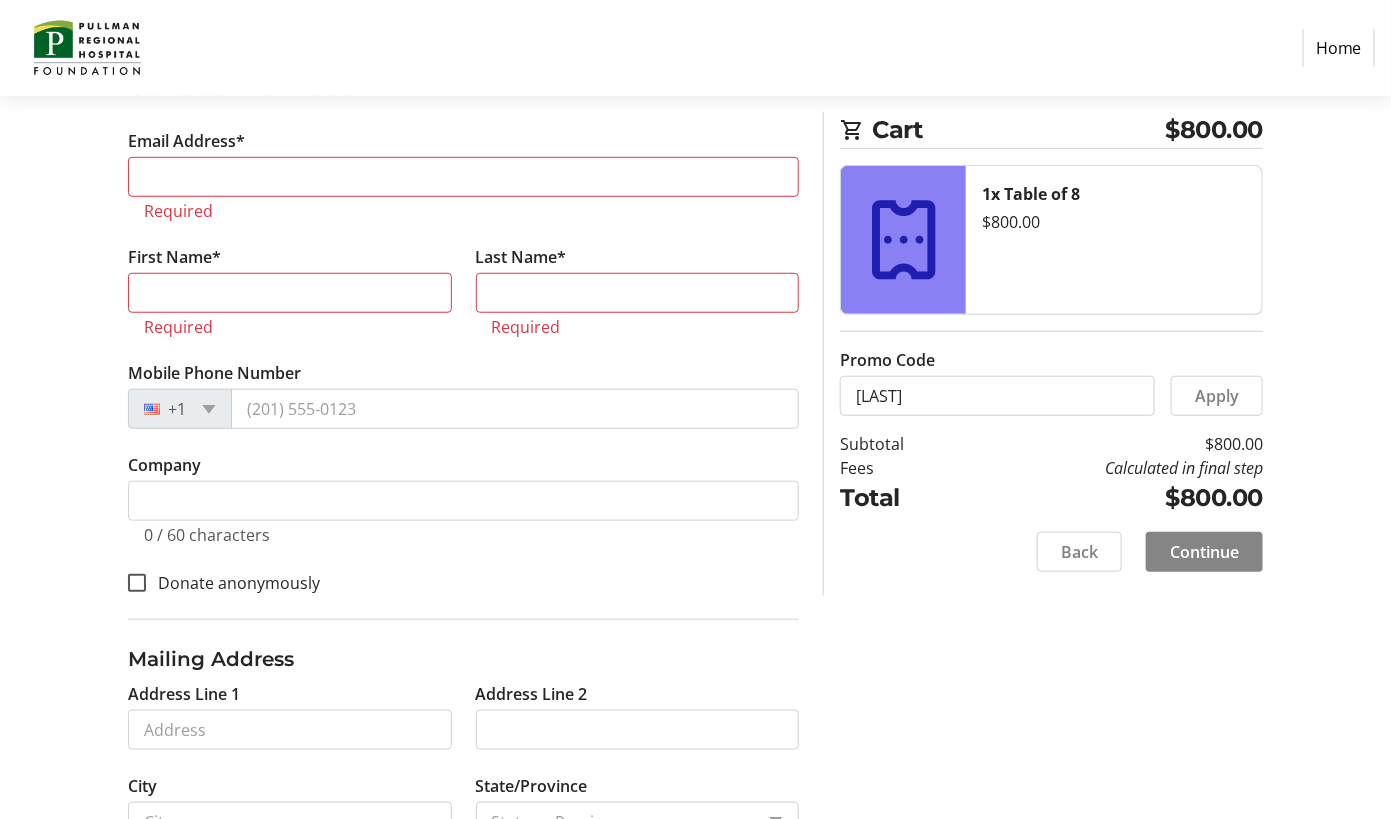 click 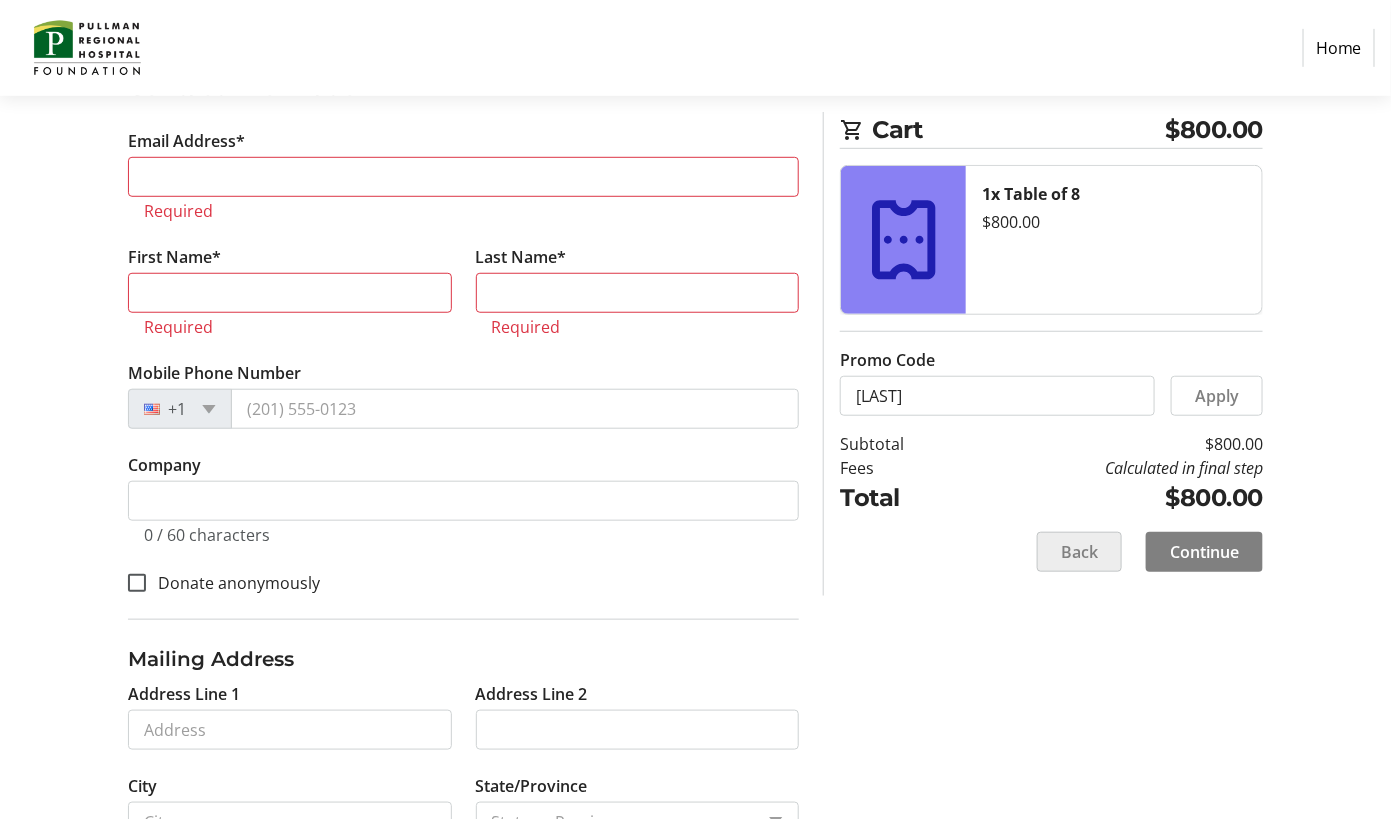click on "Back" 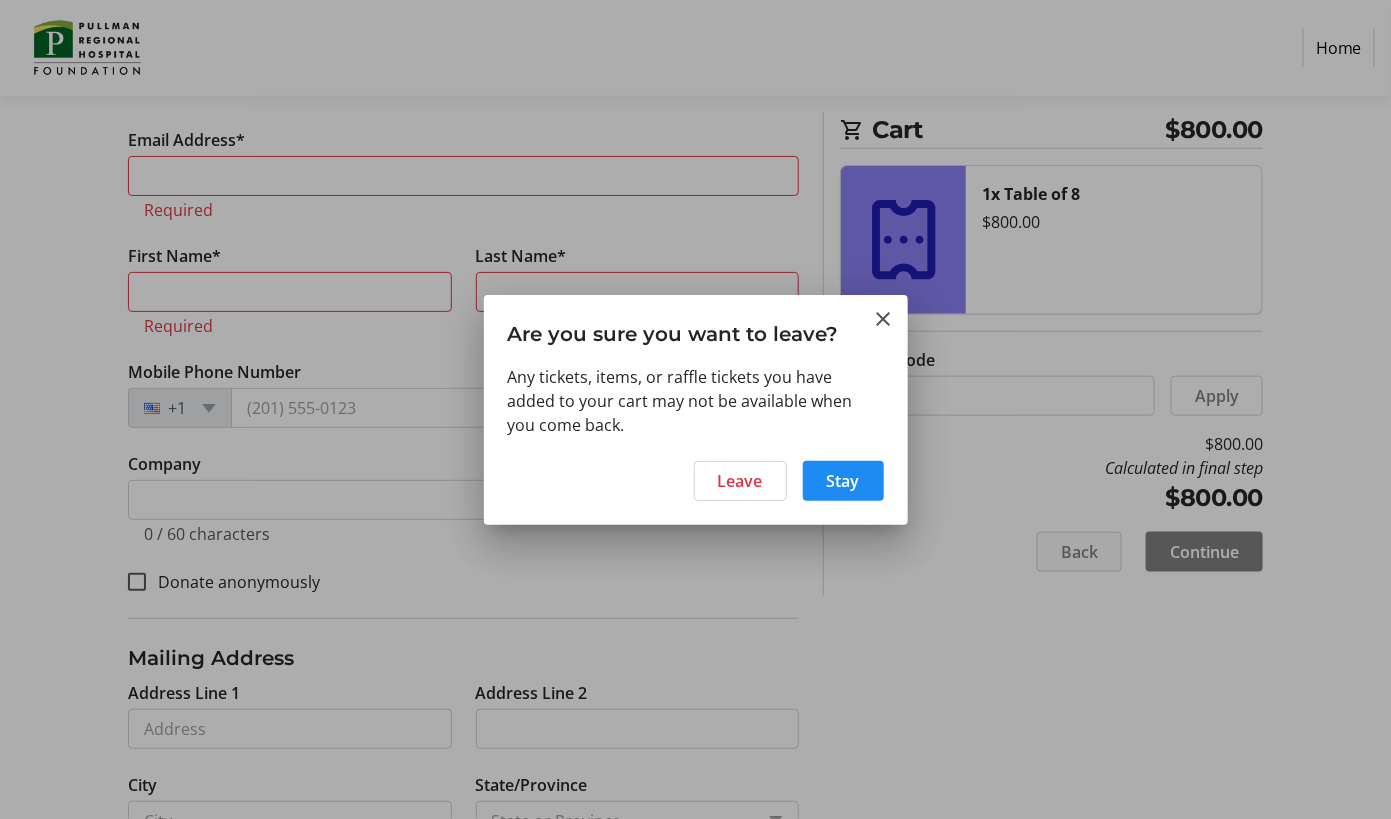 scroll, scrollTop: 0, scrollLeft: 0, axis: both 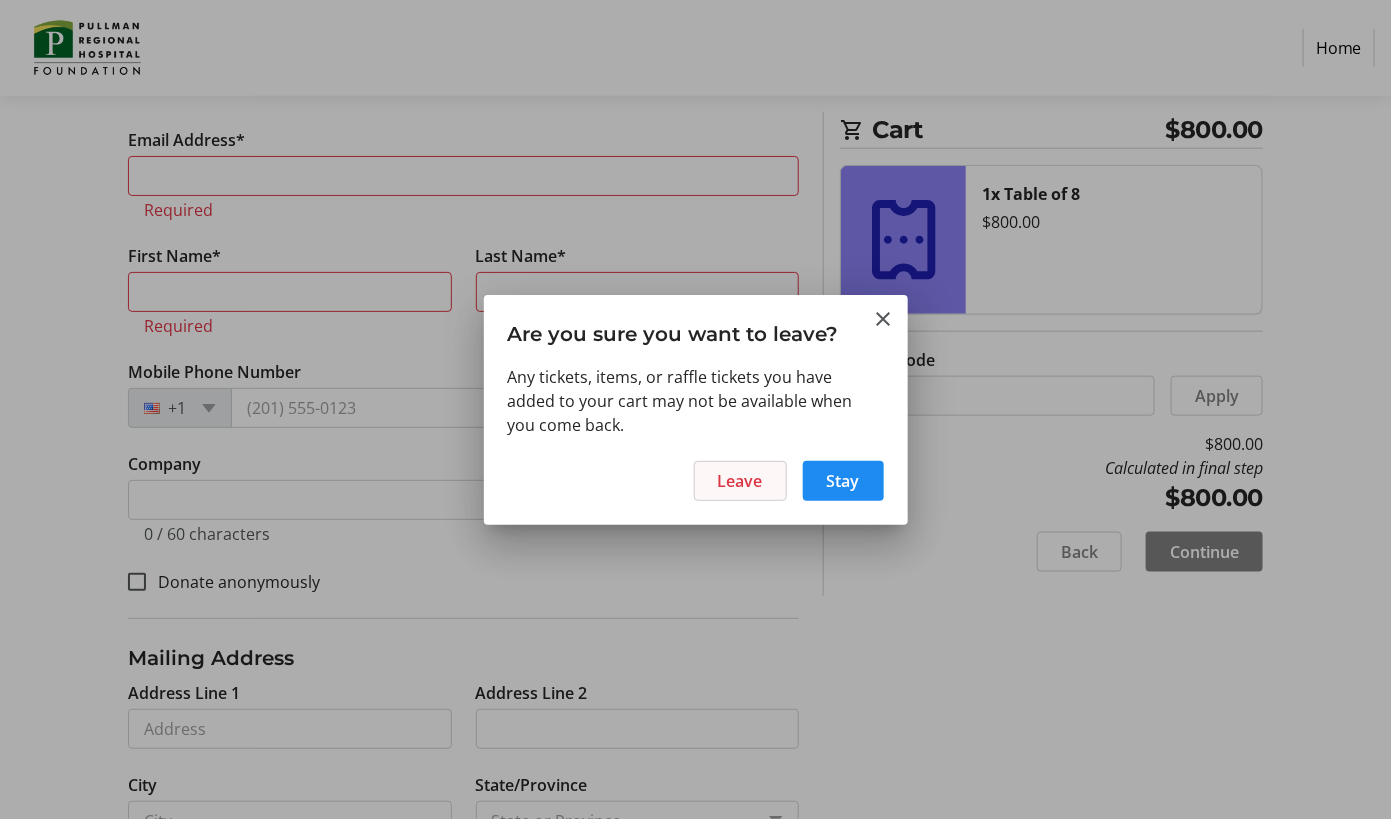 click on "Leave" at bounding box center (740, 481) 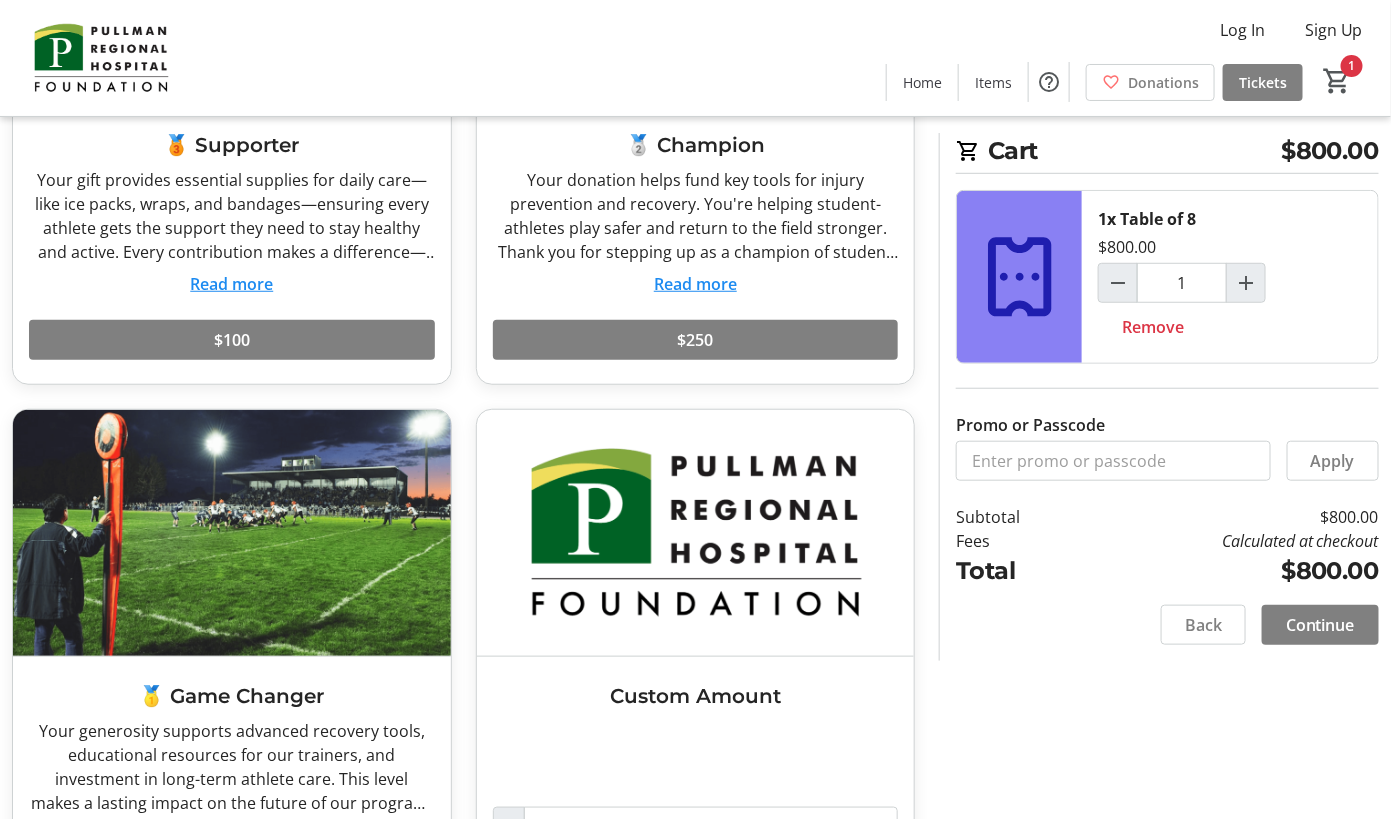 scroll, scrollTop: 481, scrollLeft: 0, axis: vertical 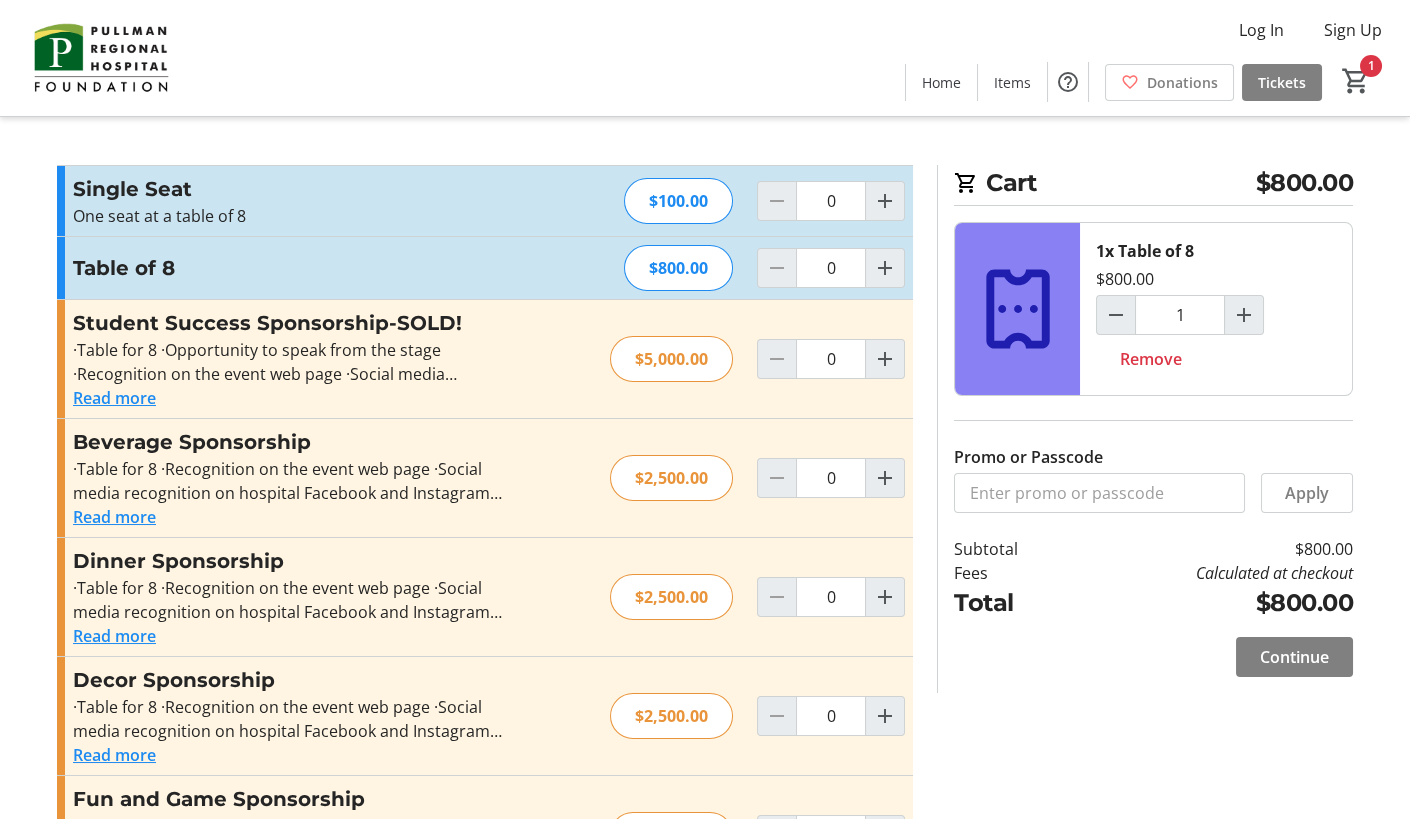 type on "1" 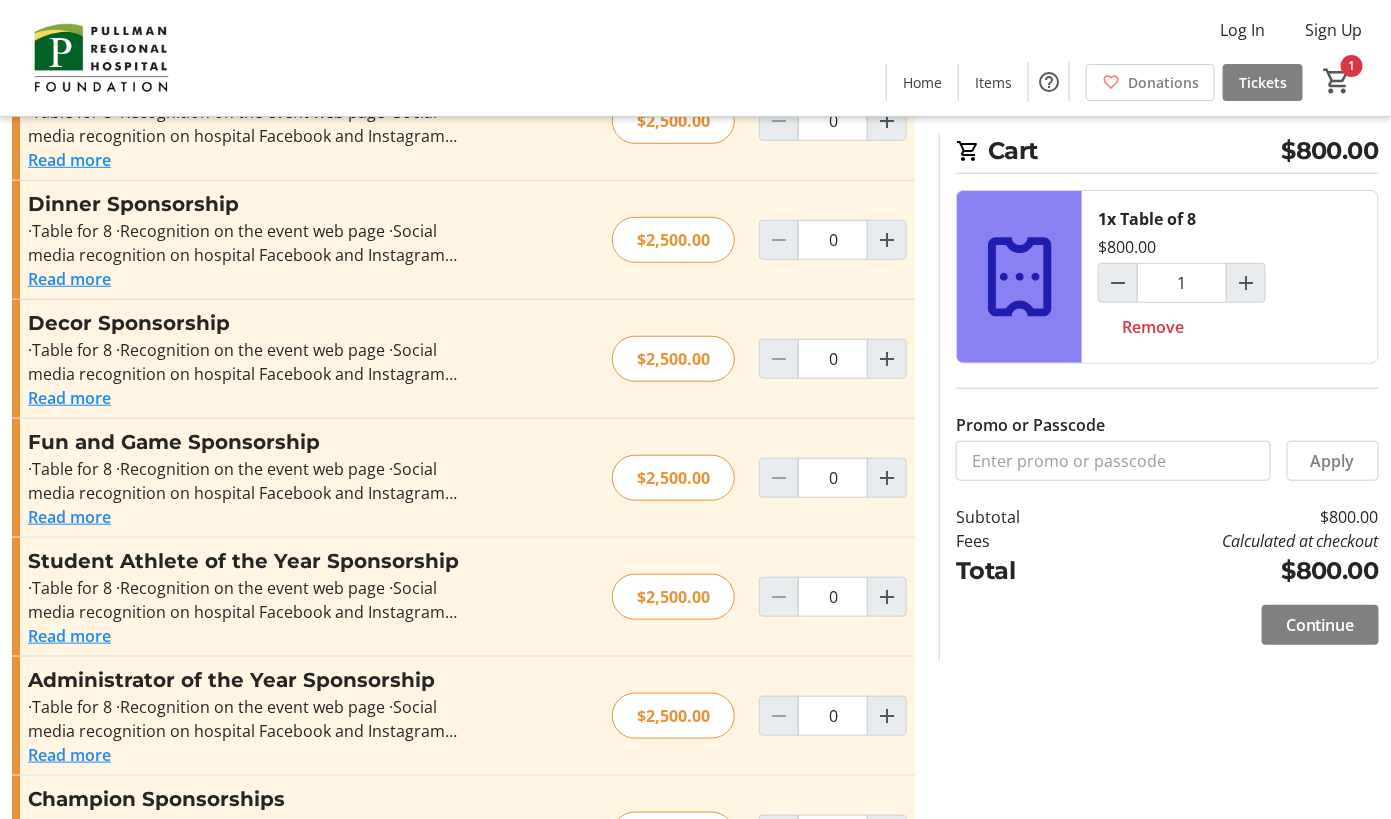 scroll, scrollTop: 366, scrollLeft: 0, axis: vertical 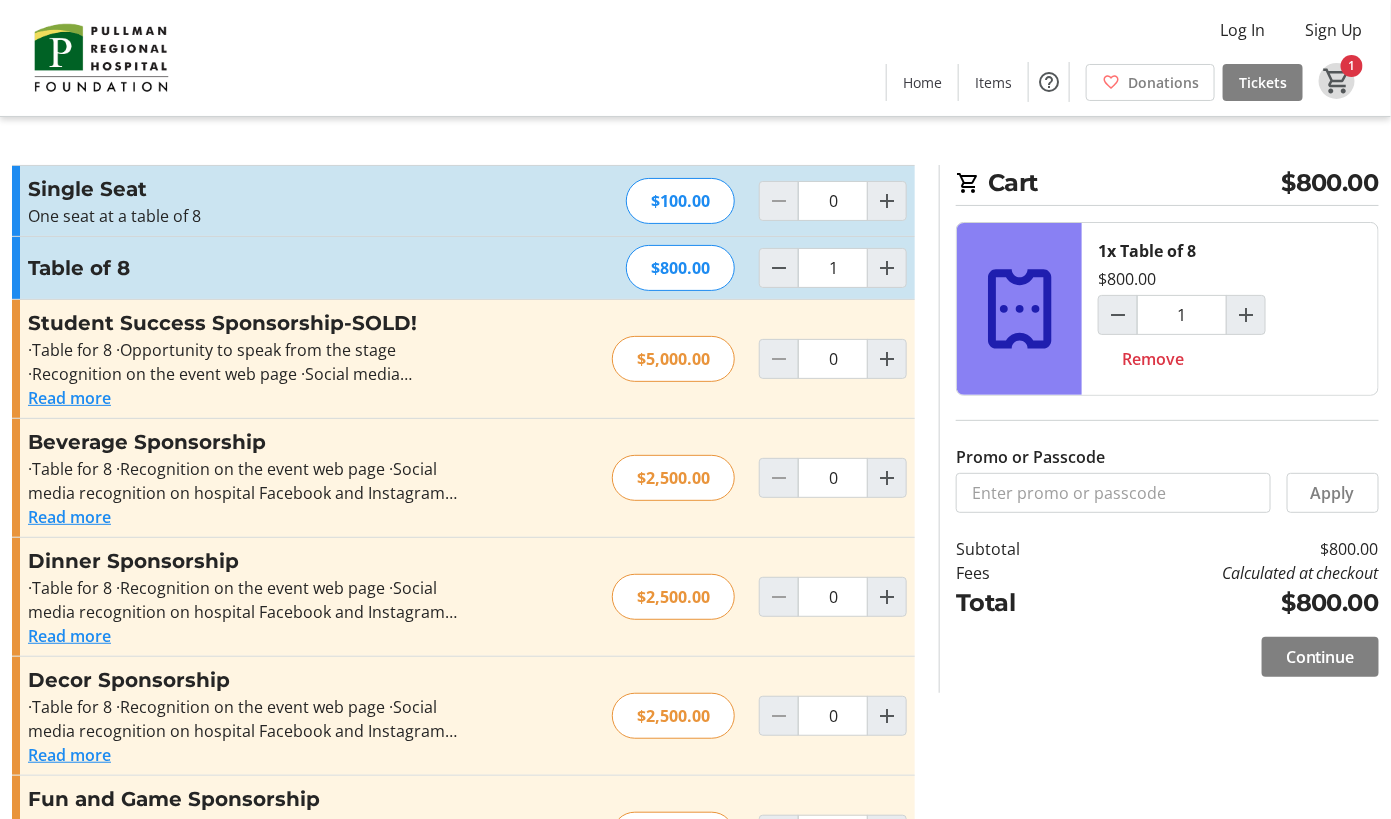 click on "1" 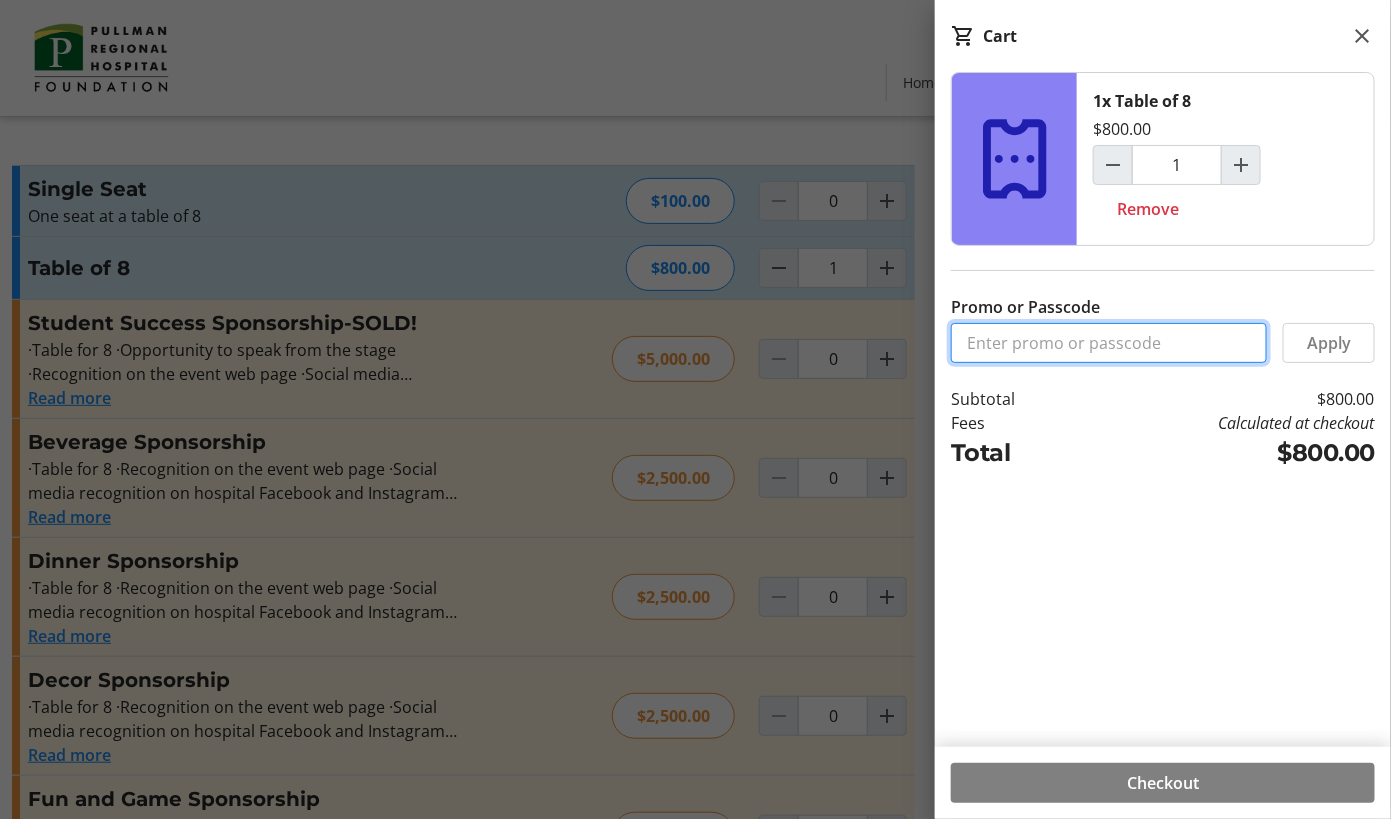 click on "Promo or Passcode" at bounding box center (1109, 343) 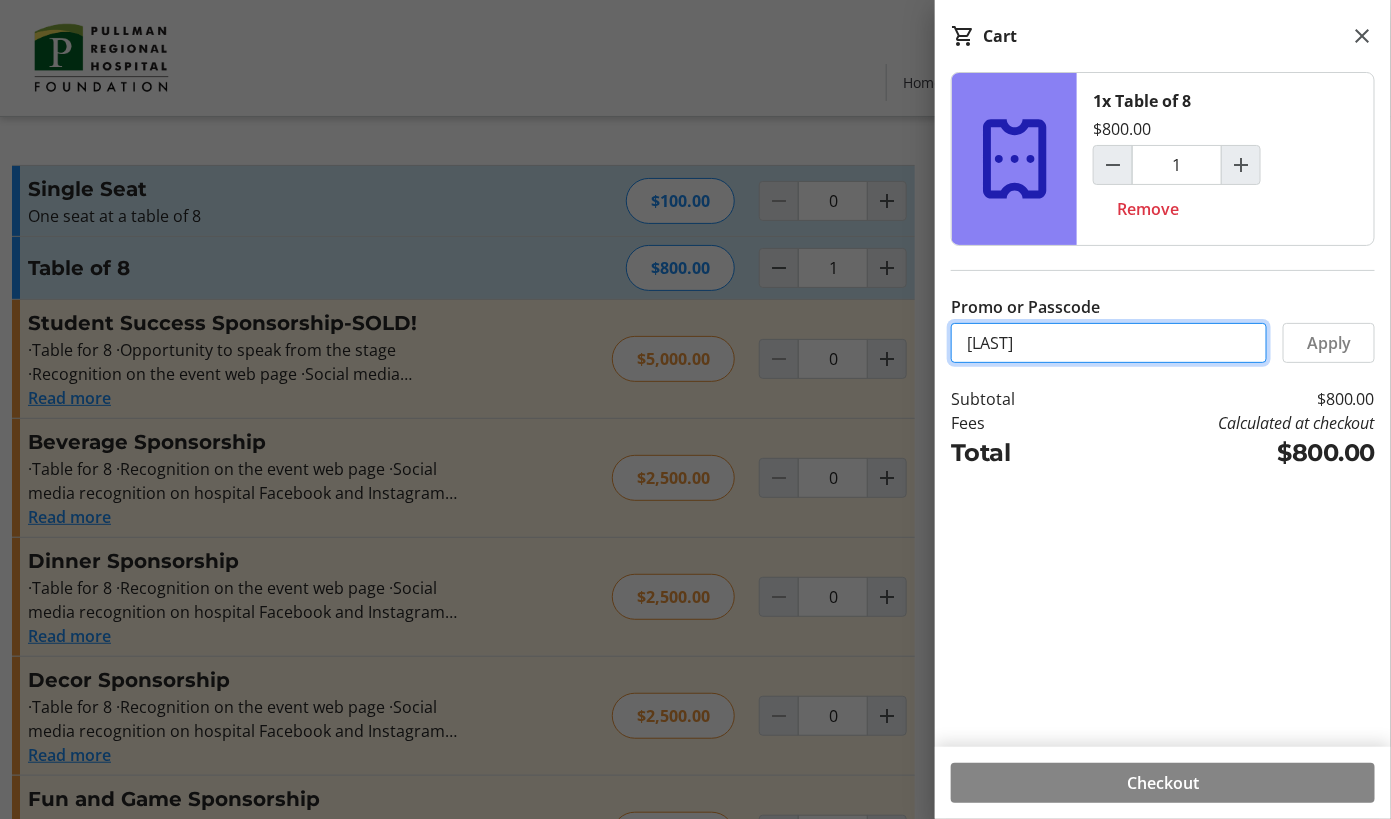 type on "[LAST]" 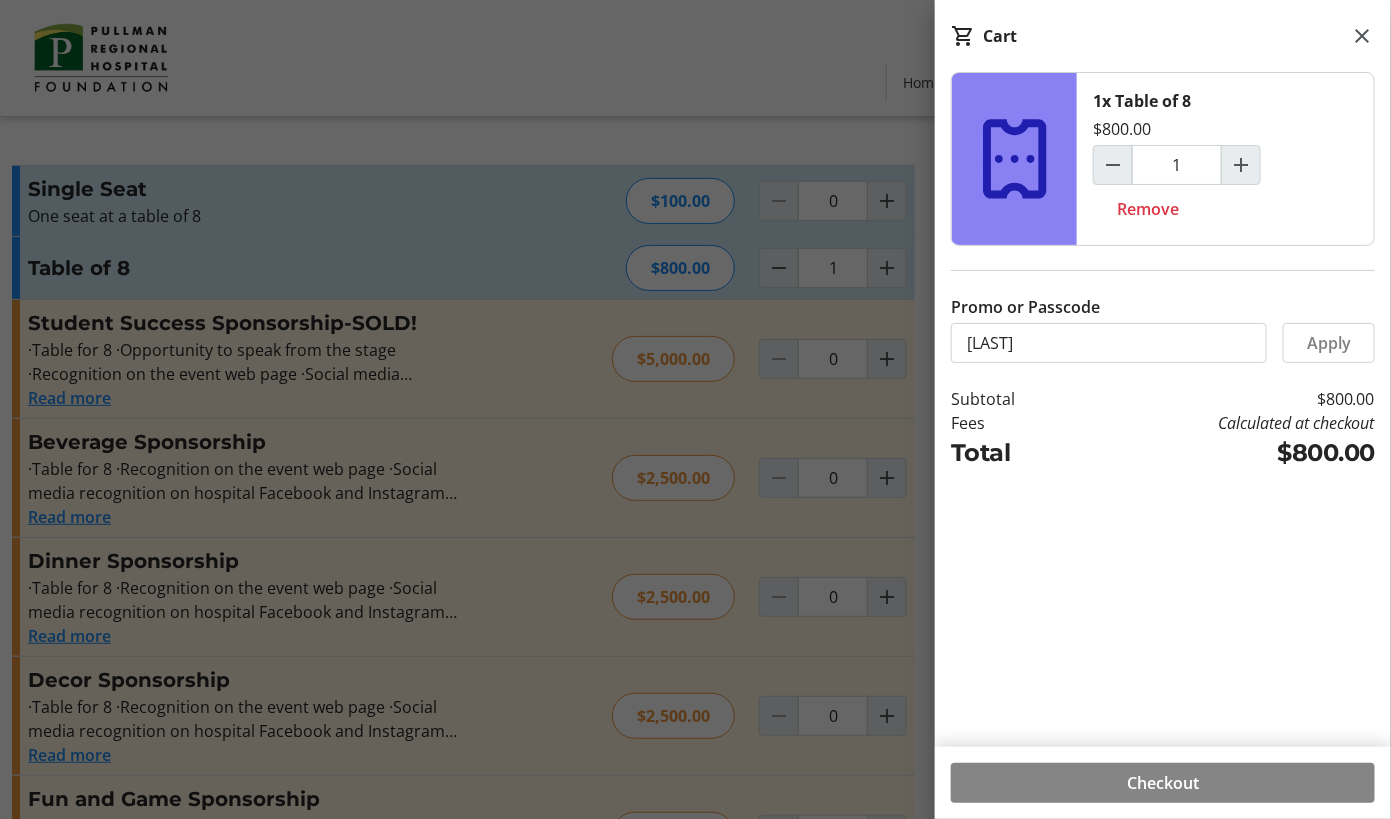 click on "Checkout" 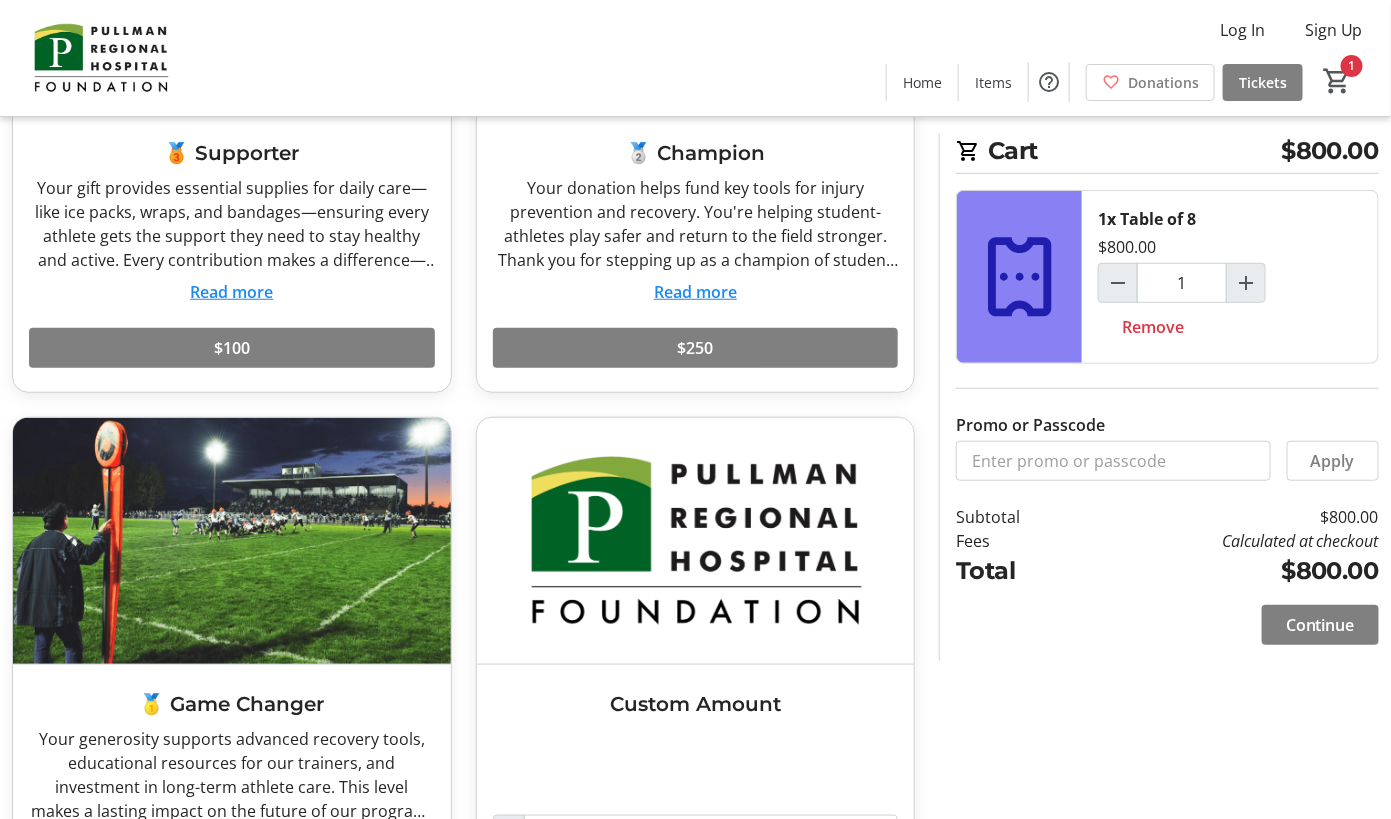 scroll, scrollTop: 360, scrollLeft: 0, axis: vertical 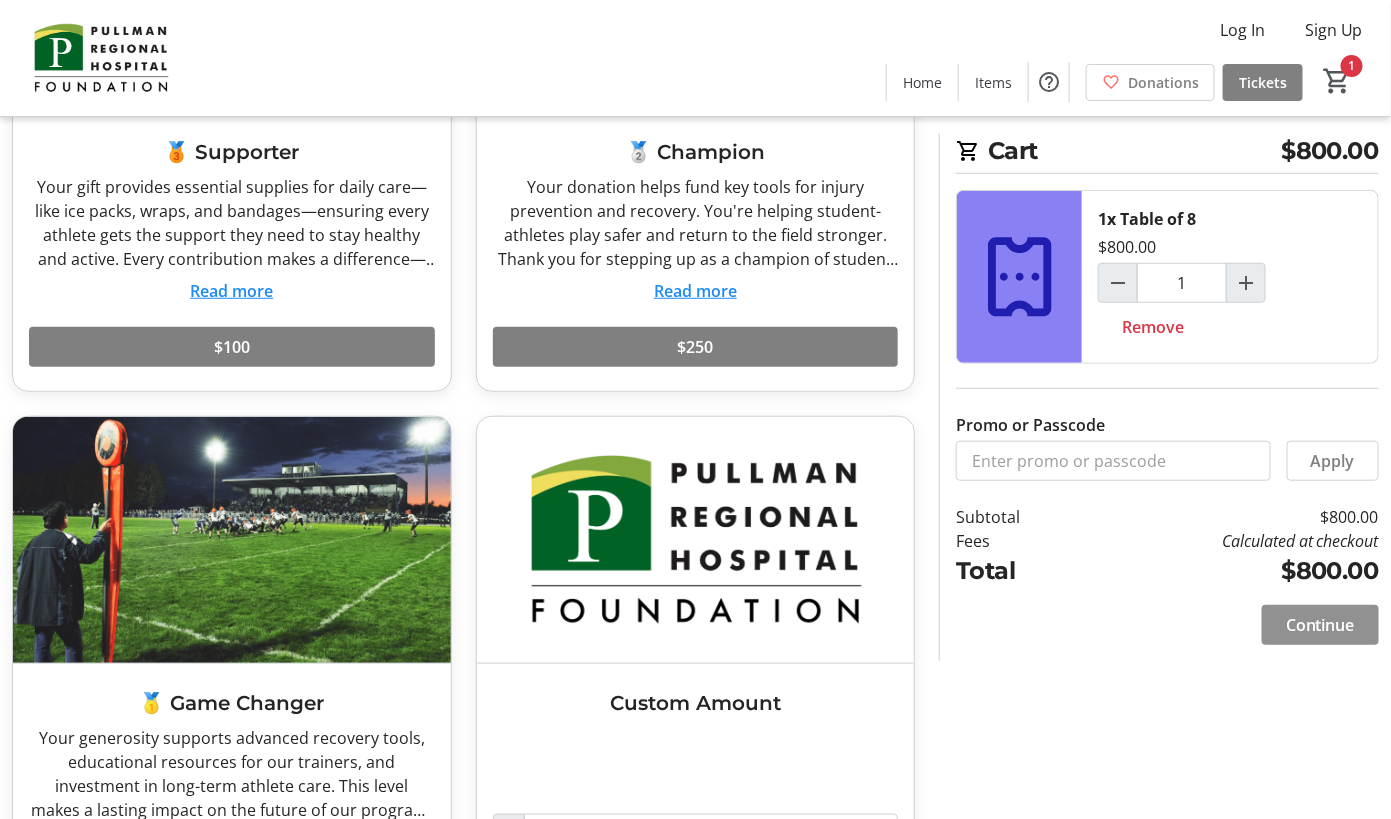 click on "Continue" 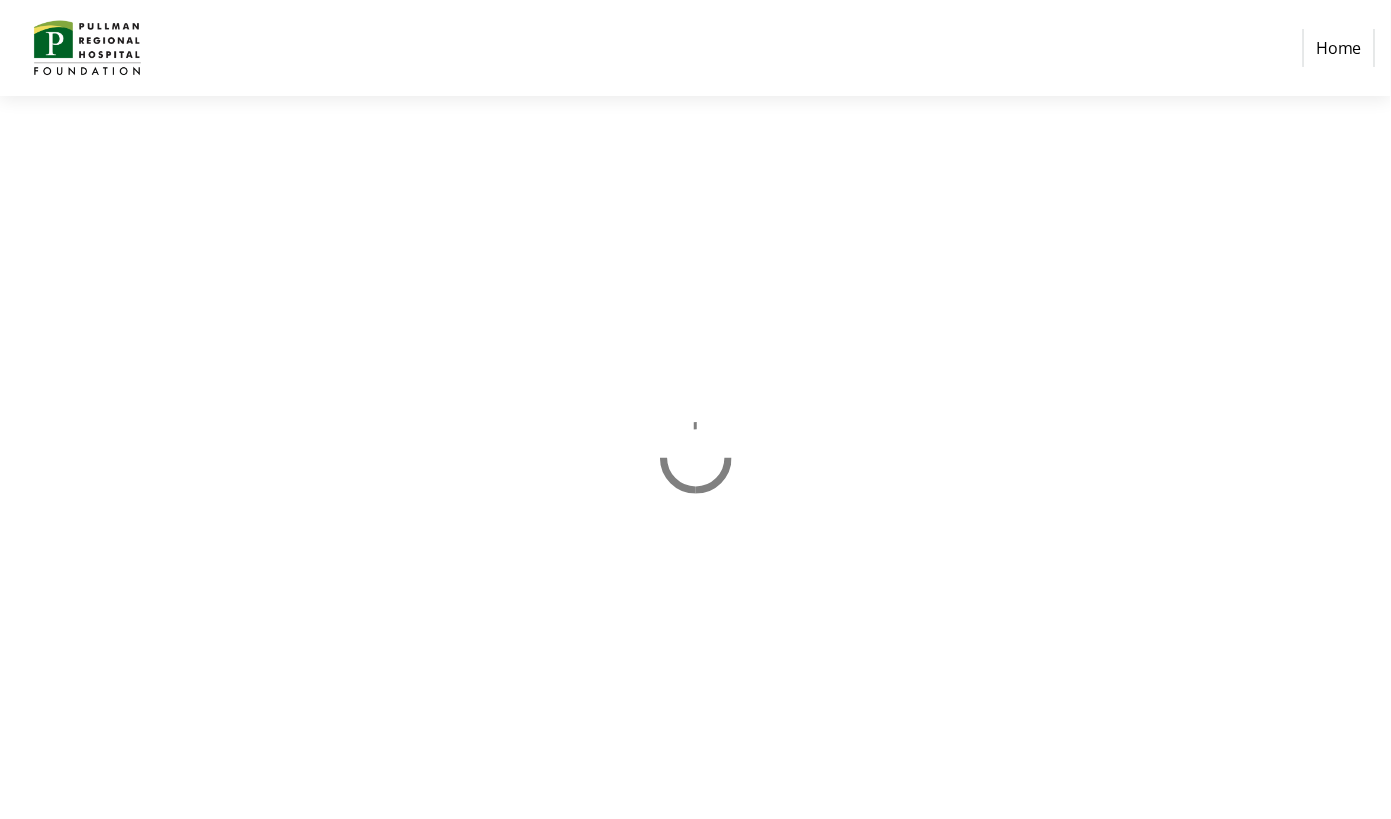 scroll, scrollTop: 0, scrollLeft: 0, axis: both 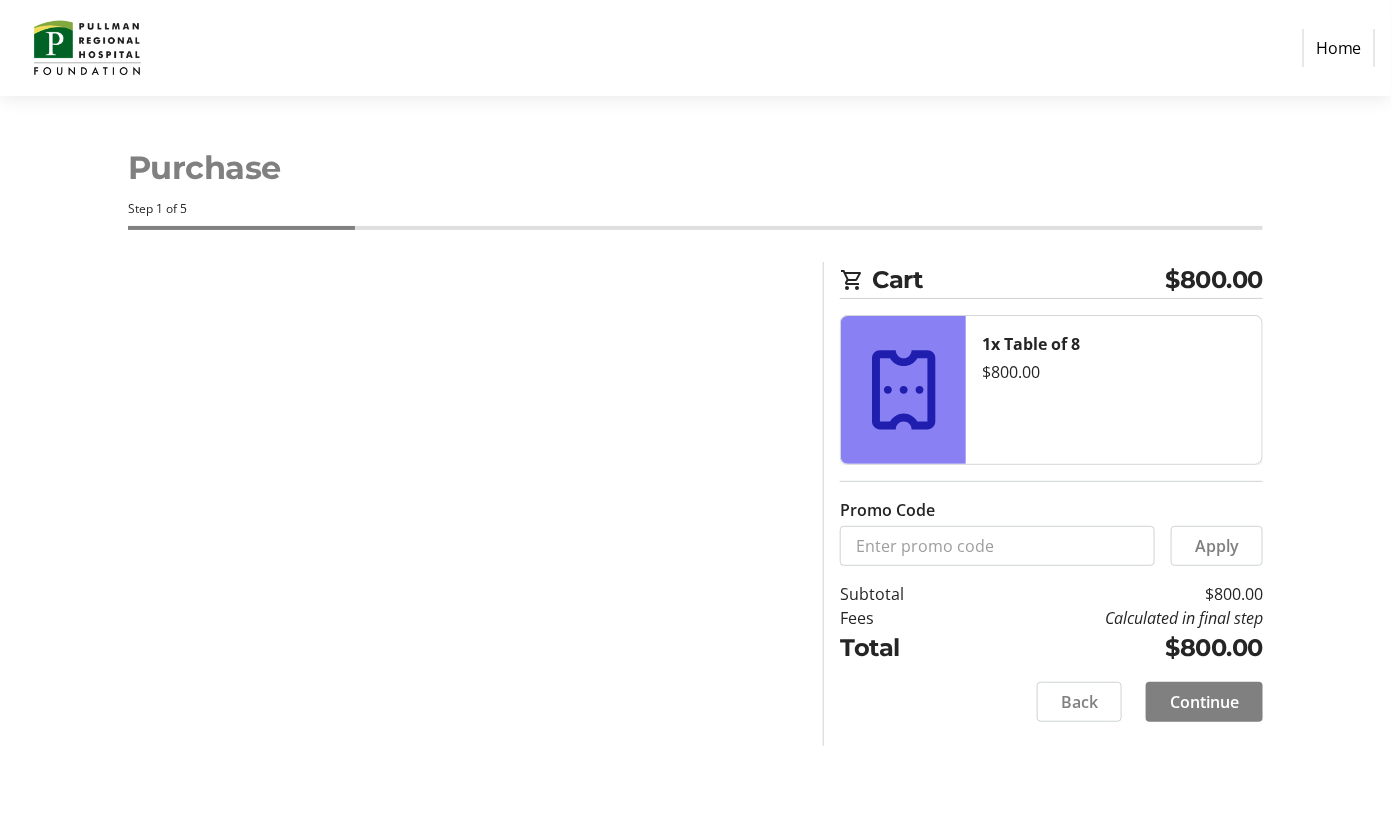 select 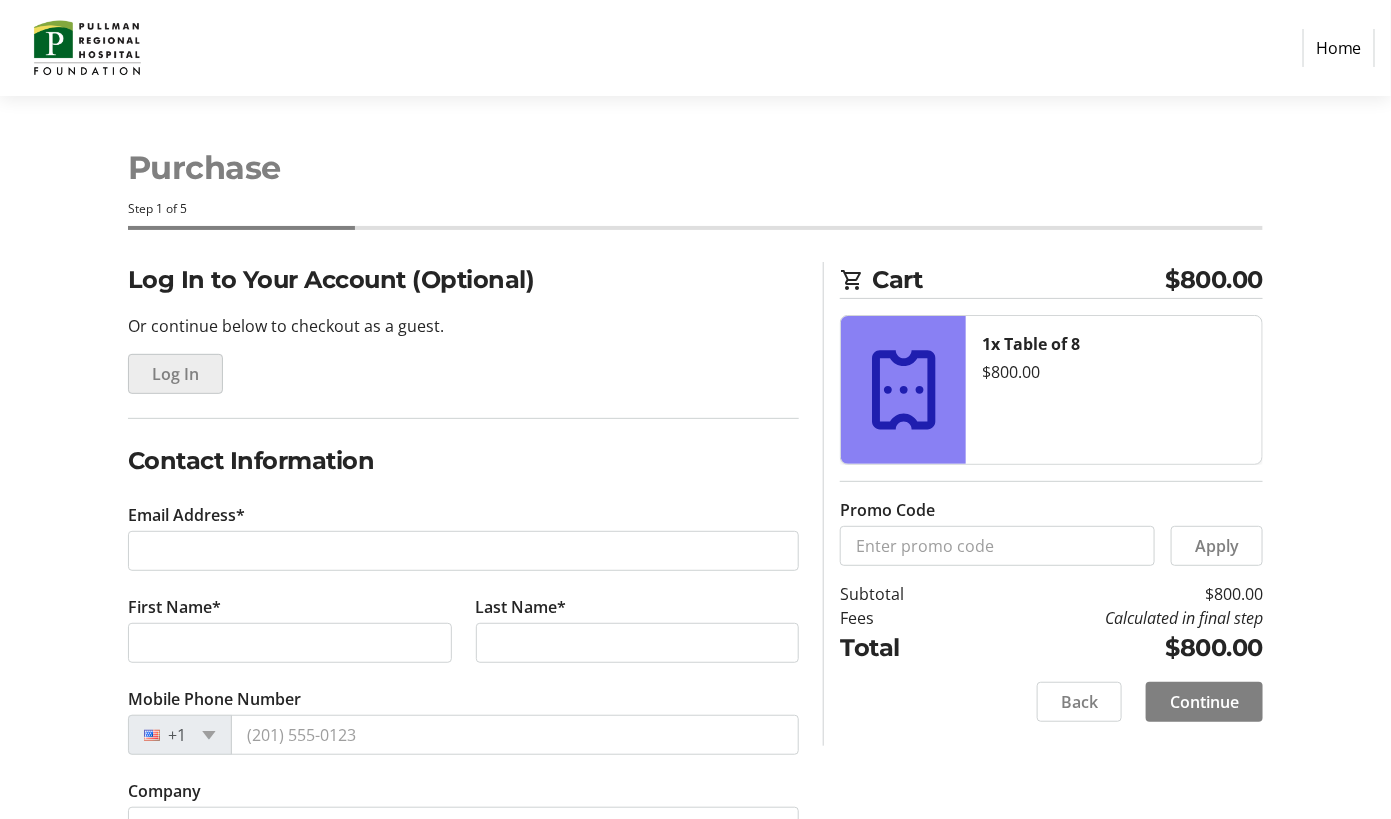 click on "Log In" 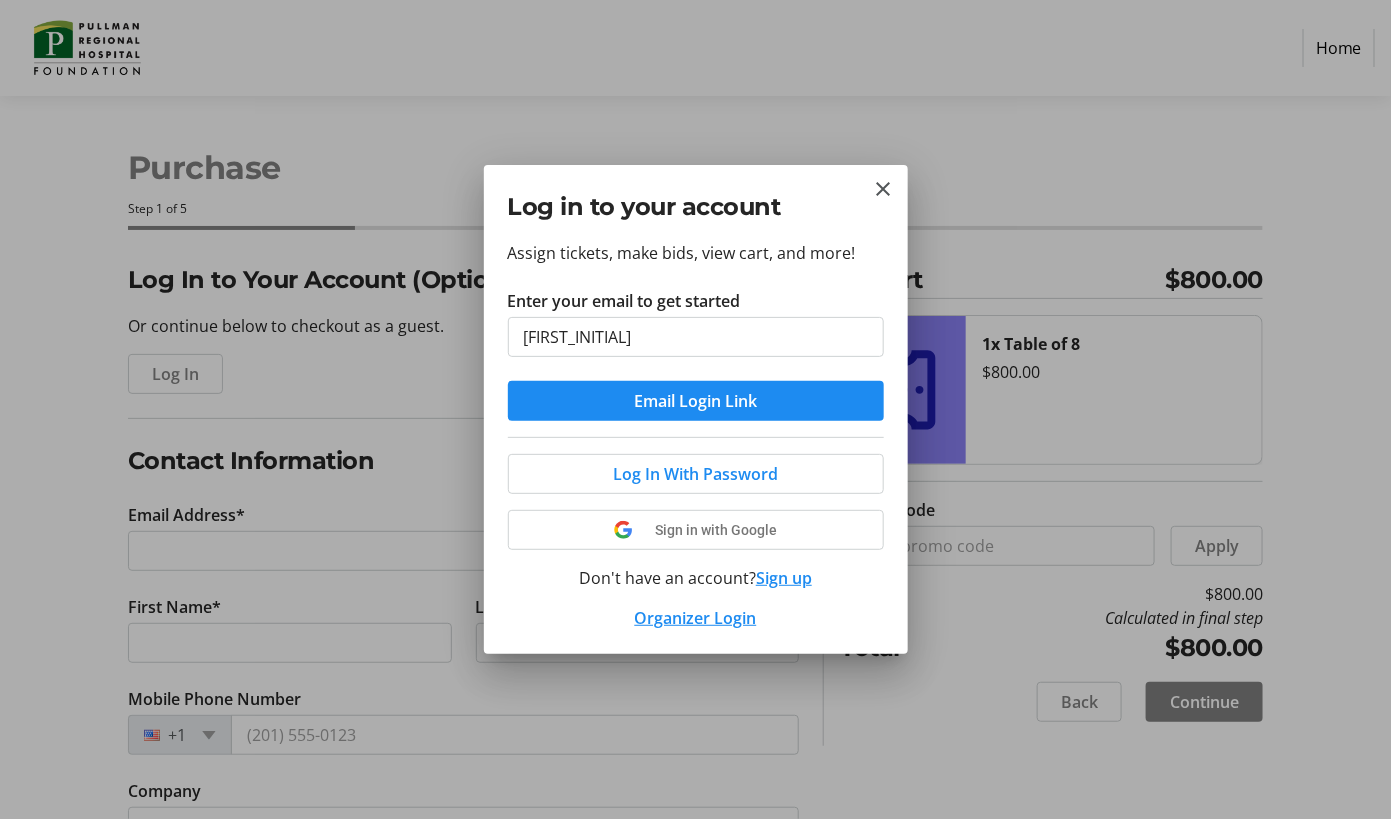 type on "[EMAIL]" 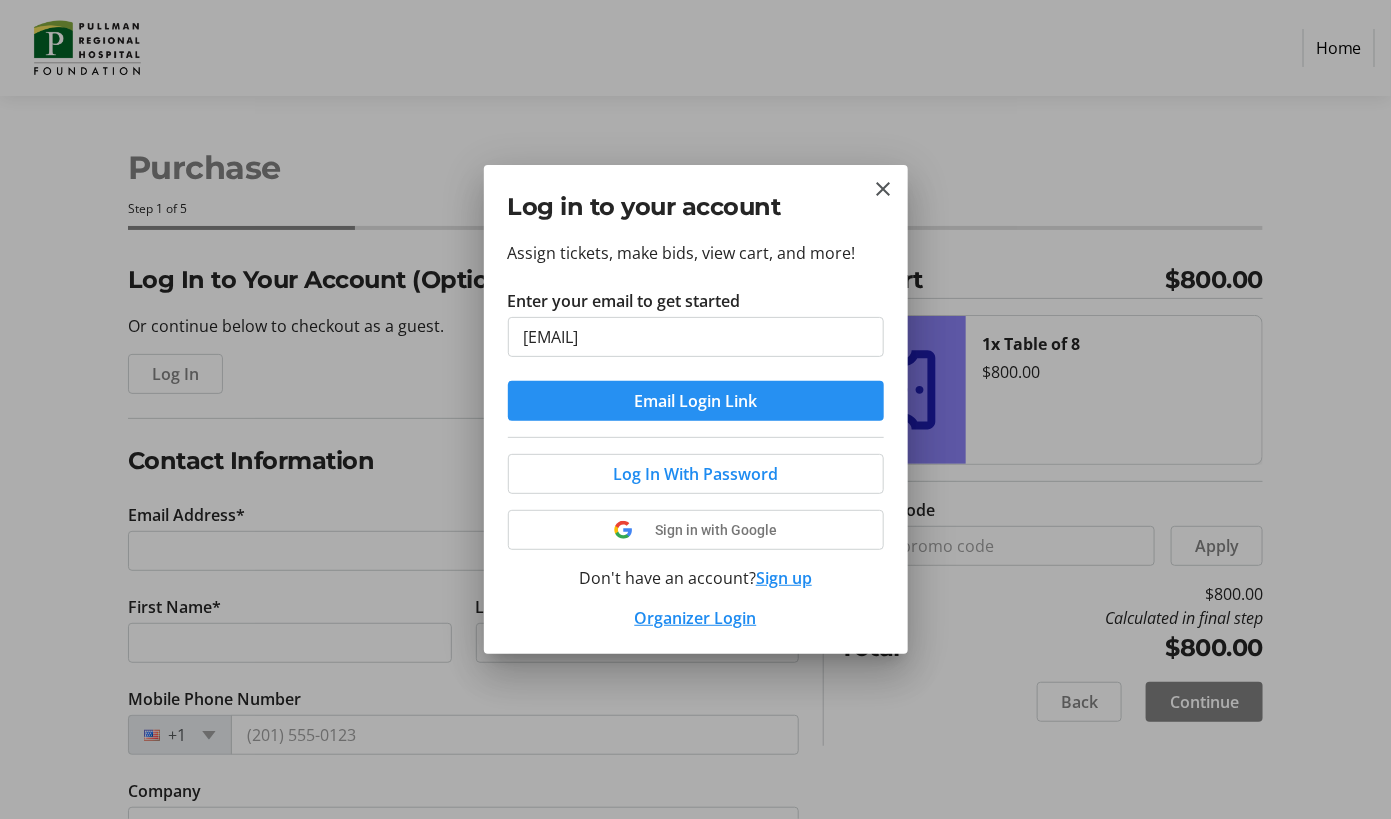 click at bounding box center (696, 401) 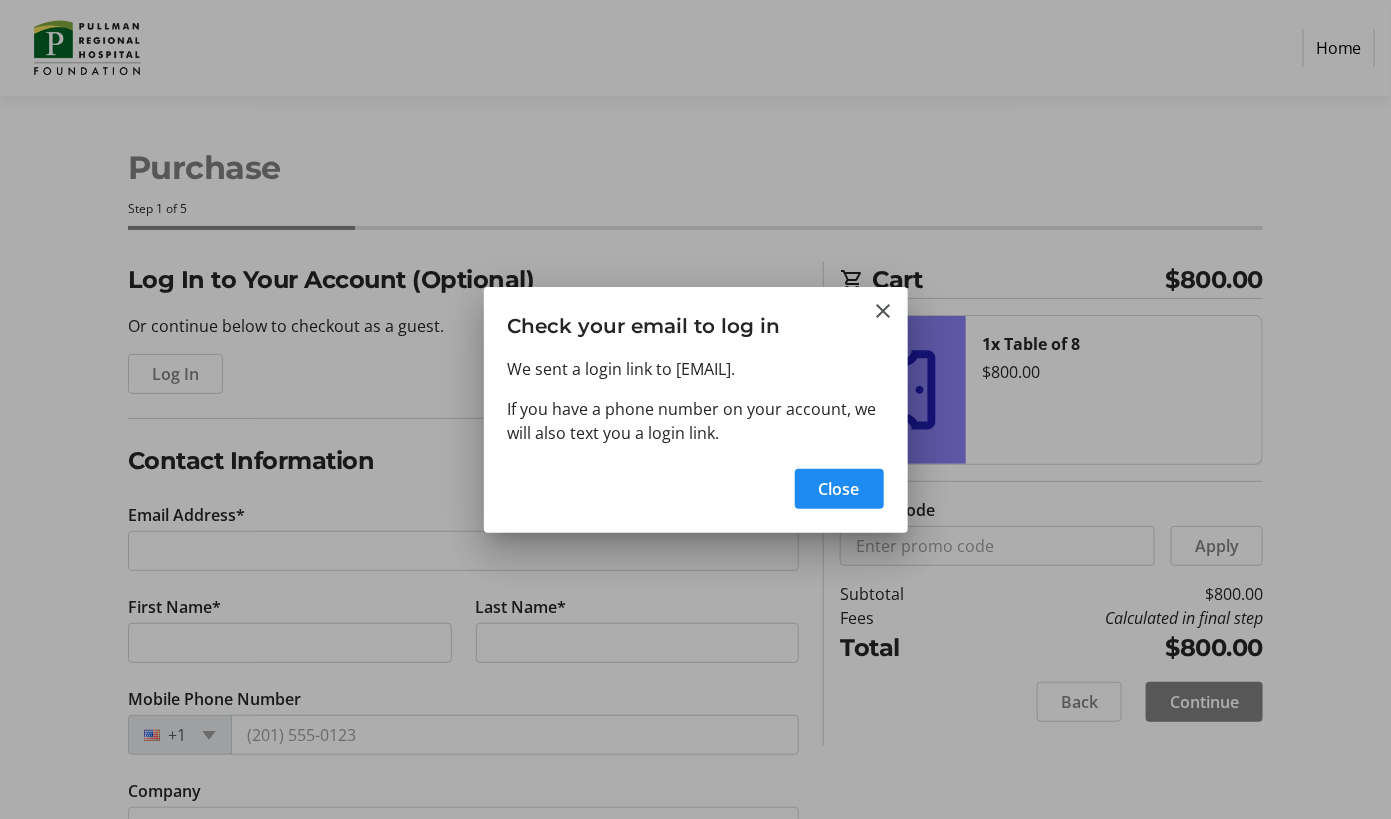 click on "Close" at bounding box center (696, 495) 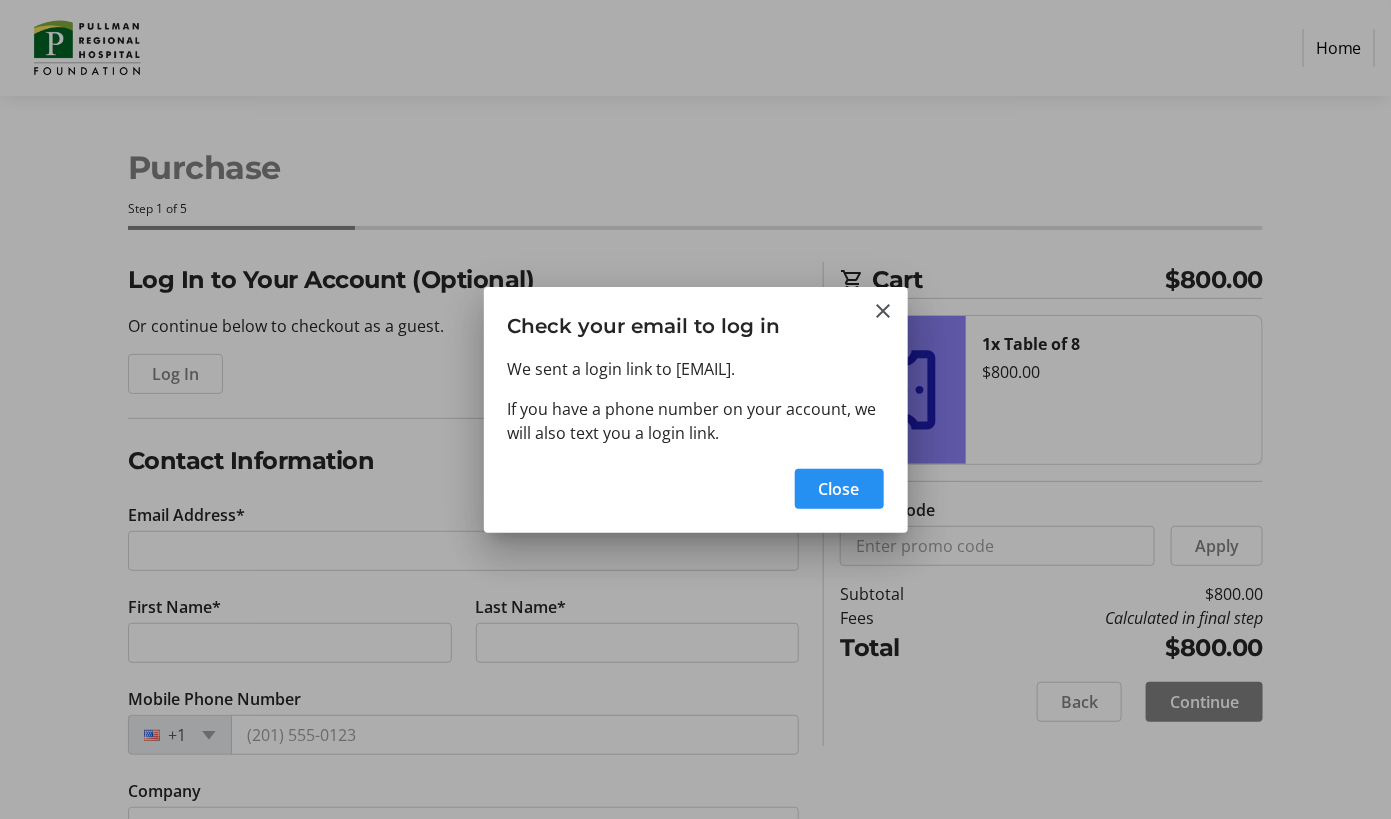 click at bounding box center (839, 489) 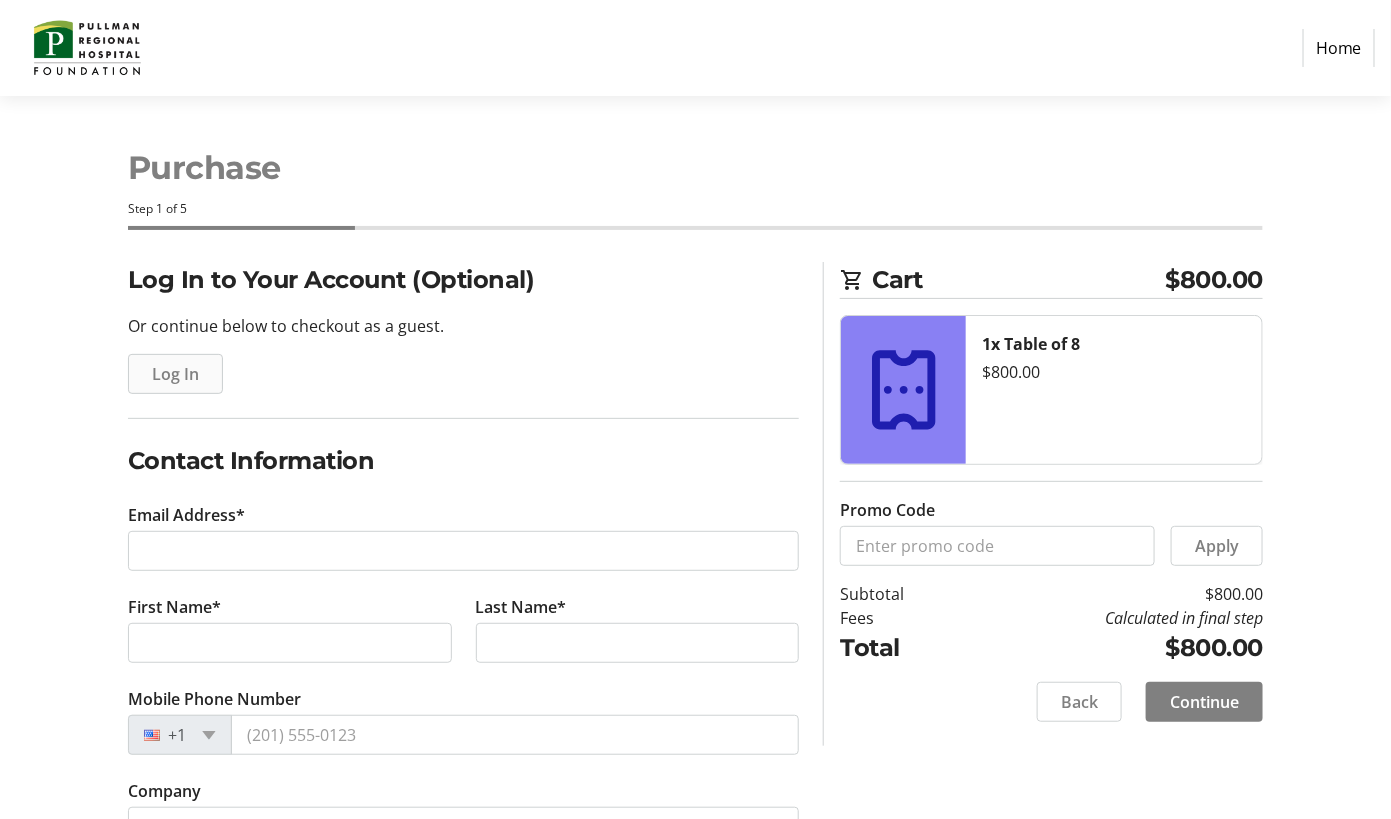 click on "Log In" 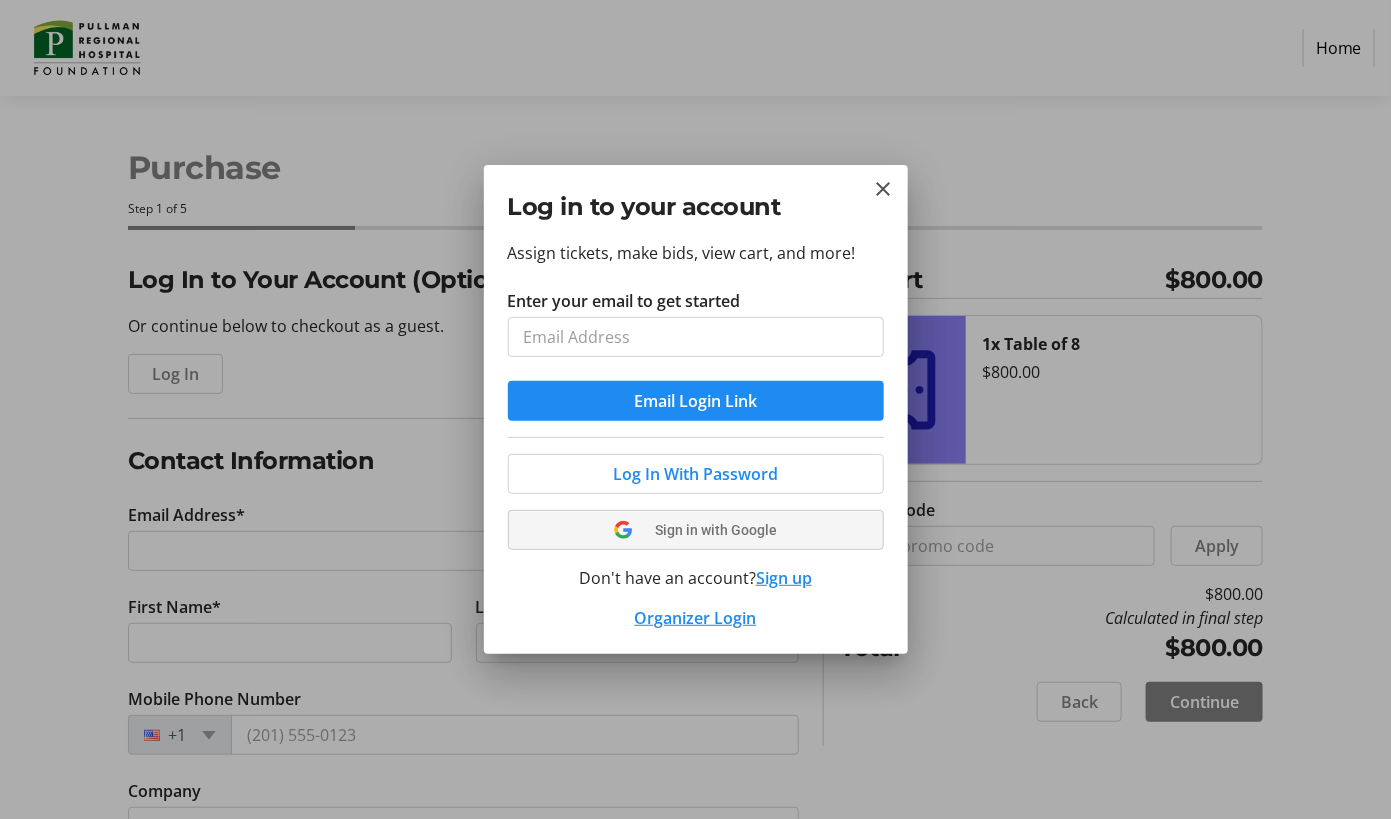click on "Sign in with Google" at bounding box center [696, 530] 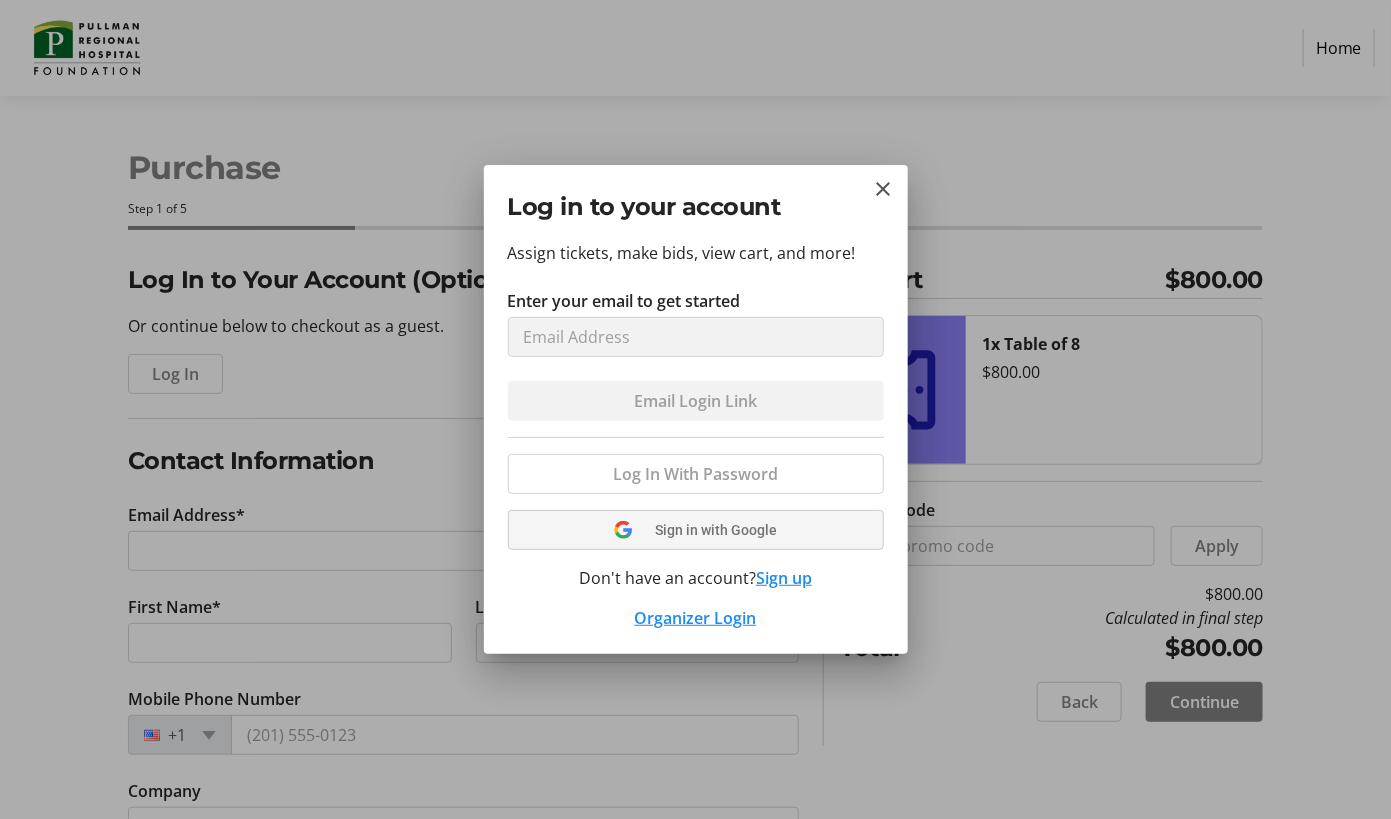 select 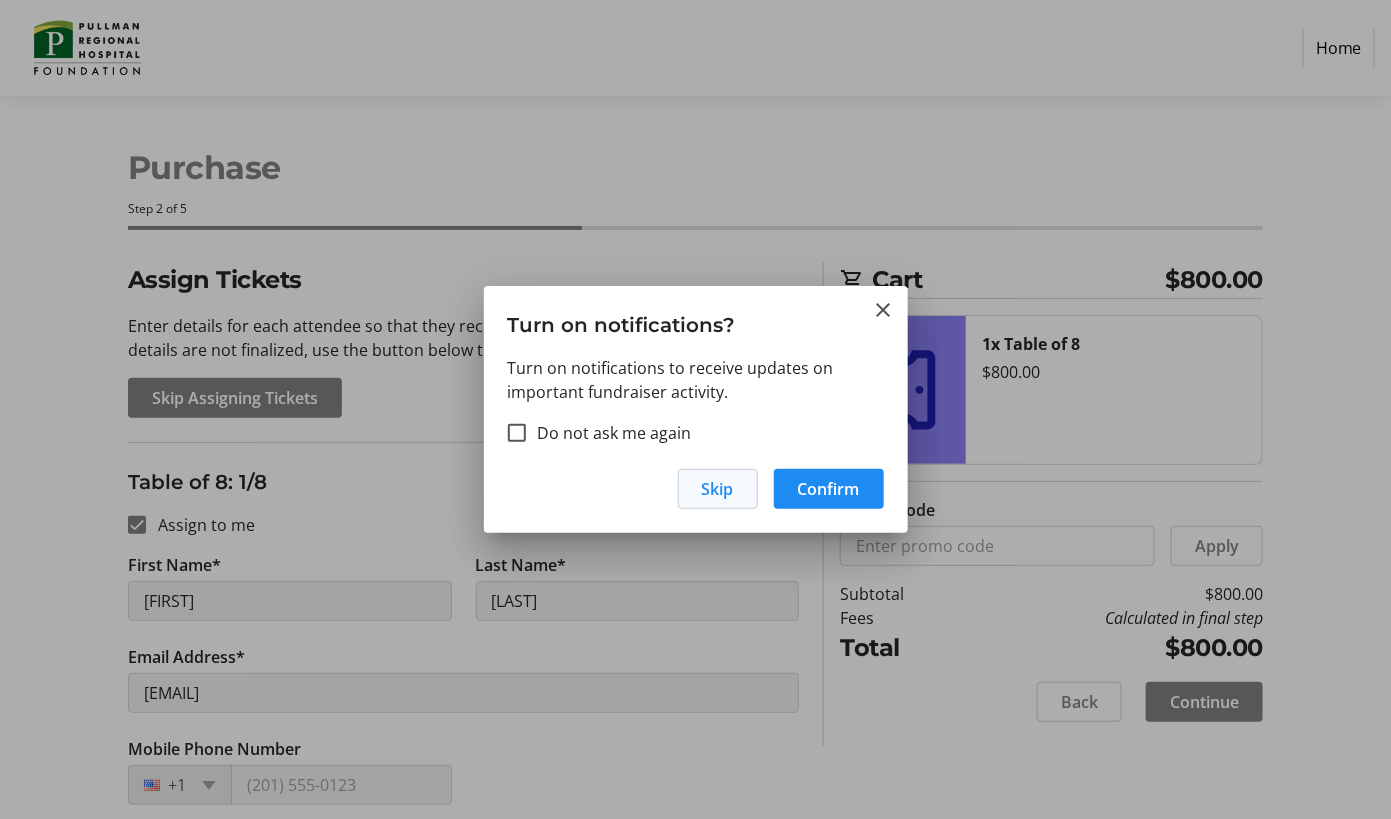 click at bounding box center (718, 489) 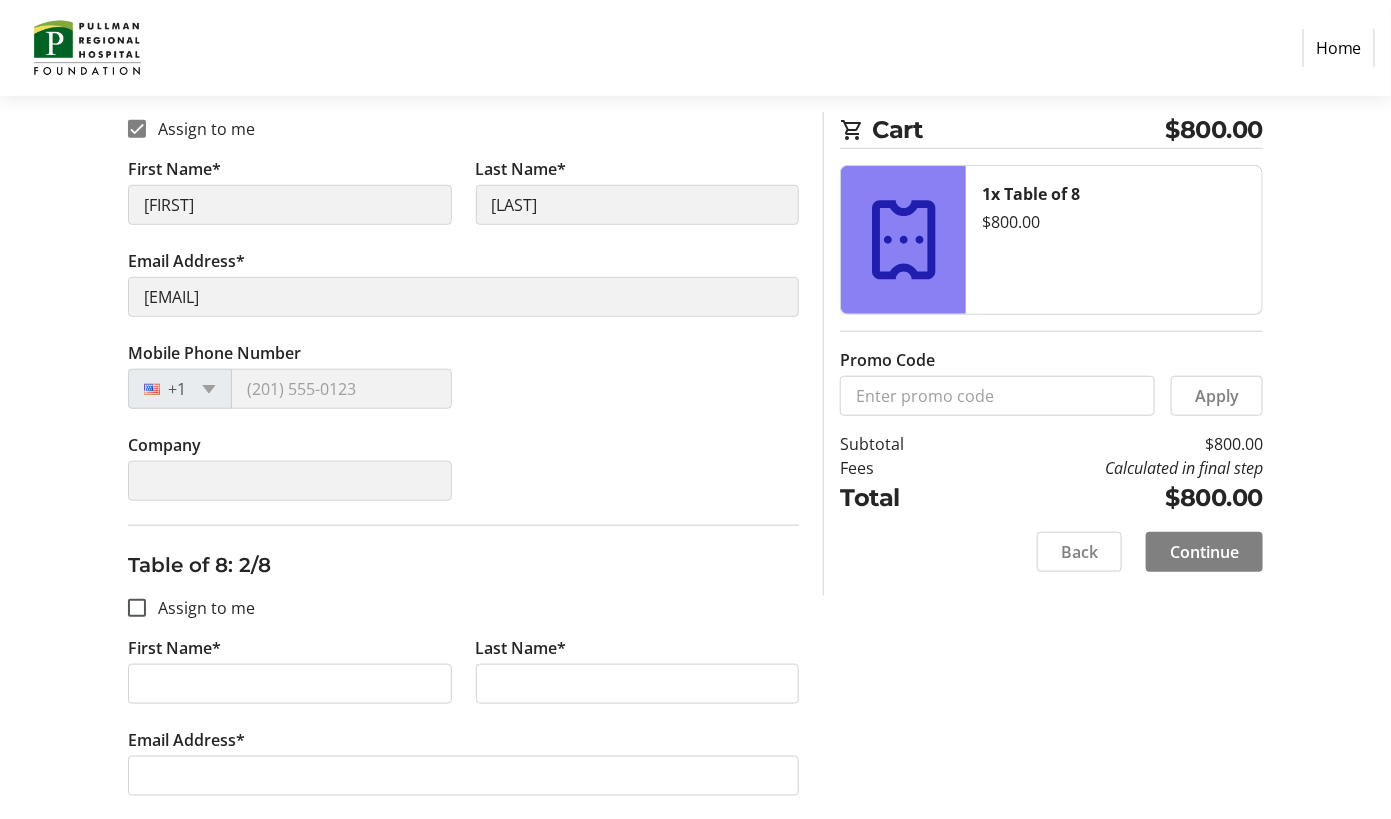 scroll, scrollTop: 0, scrollLeft: 0, axis: both 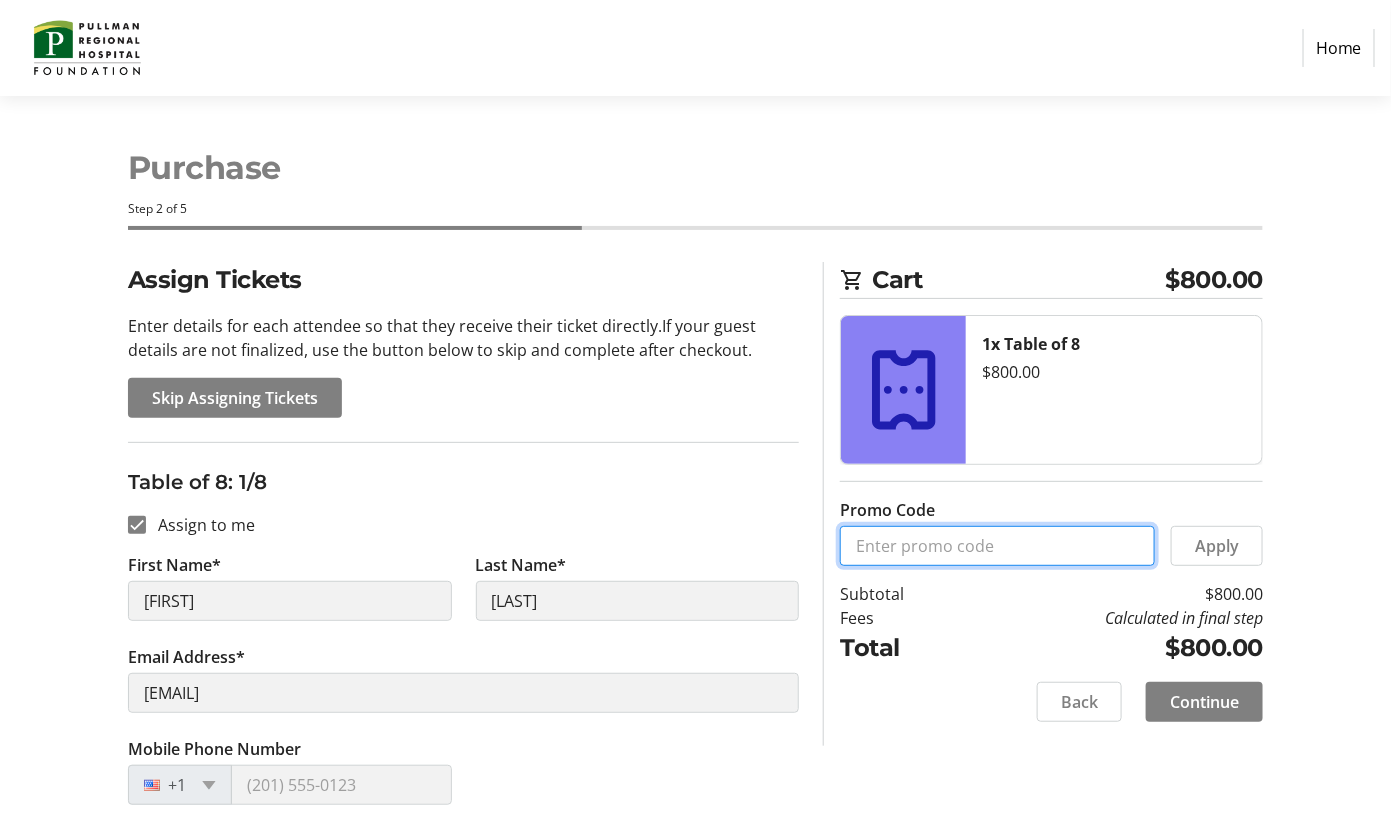 click on "Promo Code" at bounding box center [997, 546] 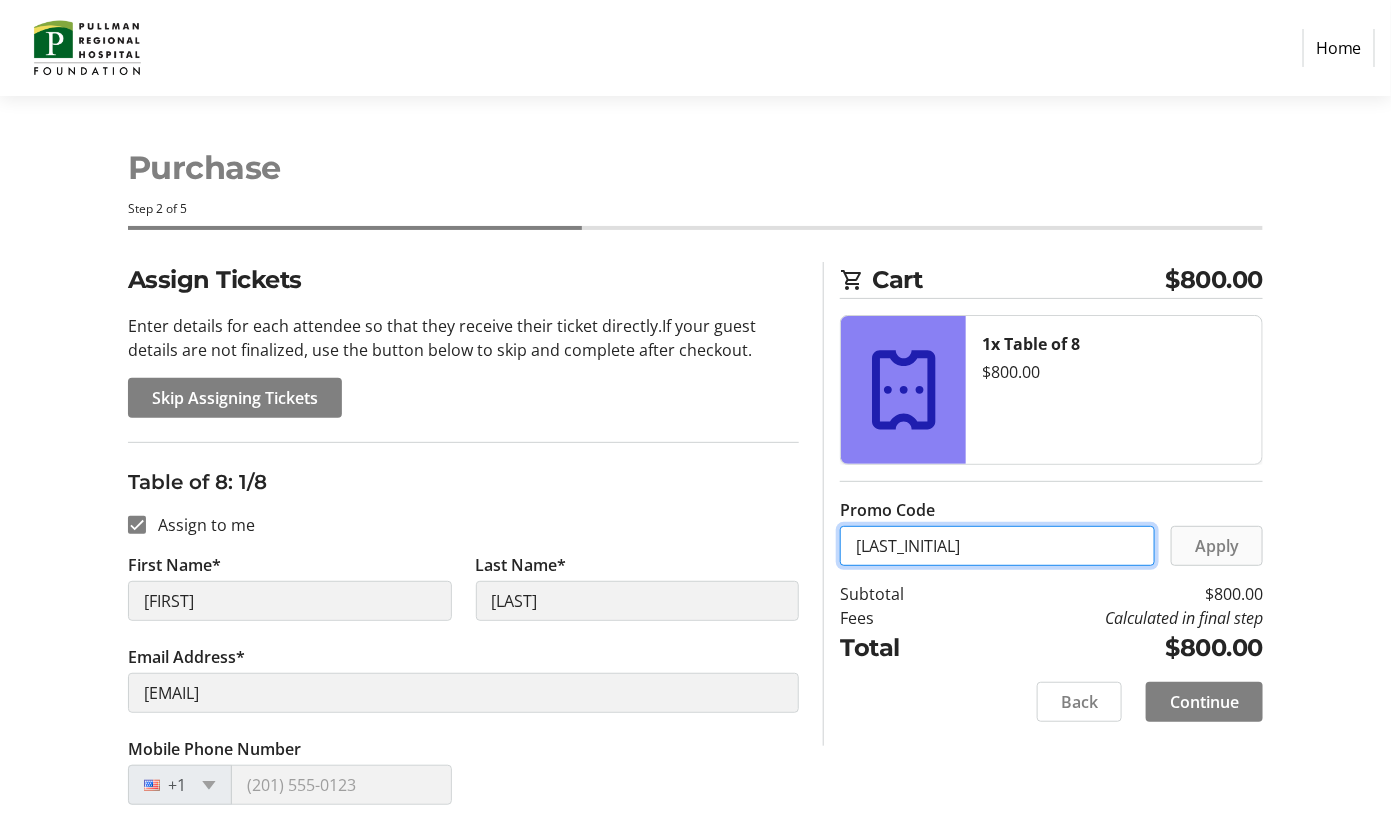 type on "[LAST_INITIAL]" 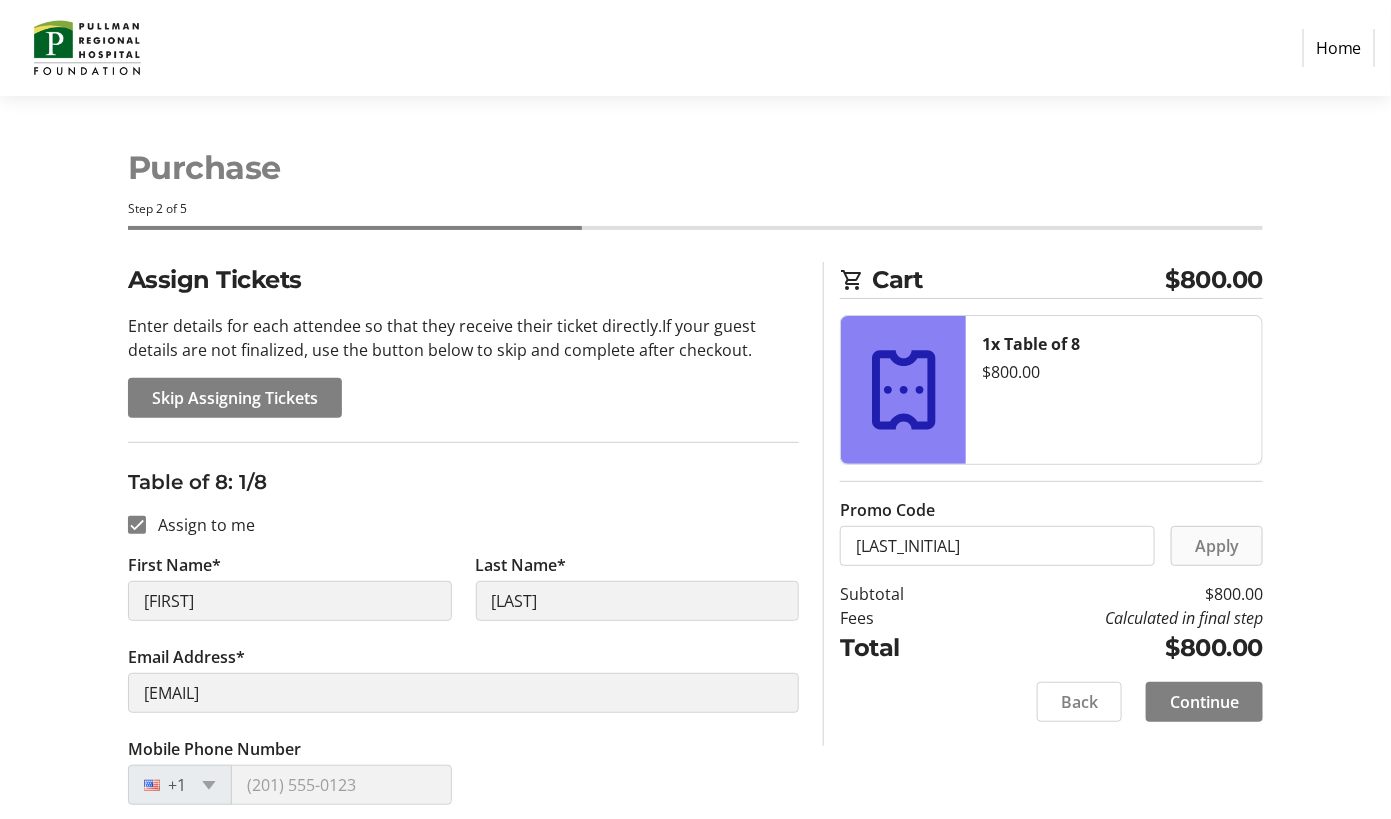 click on "Apply" 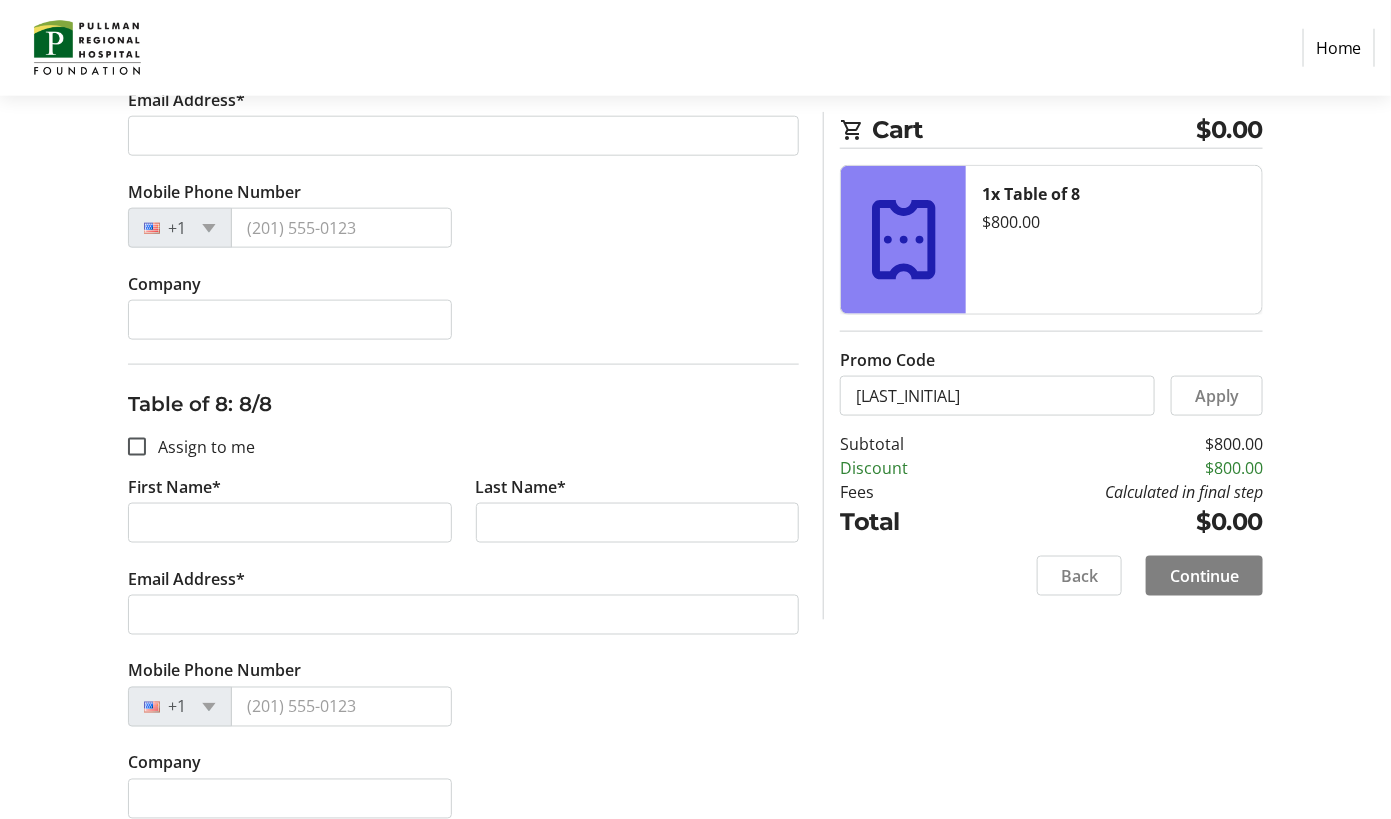 scroll, scrollTop: 3453, scrollLeft: 0, axis: vertical 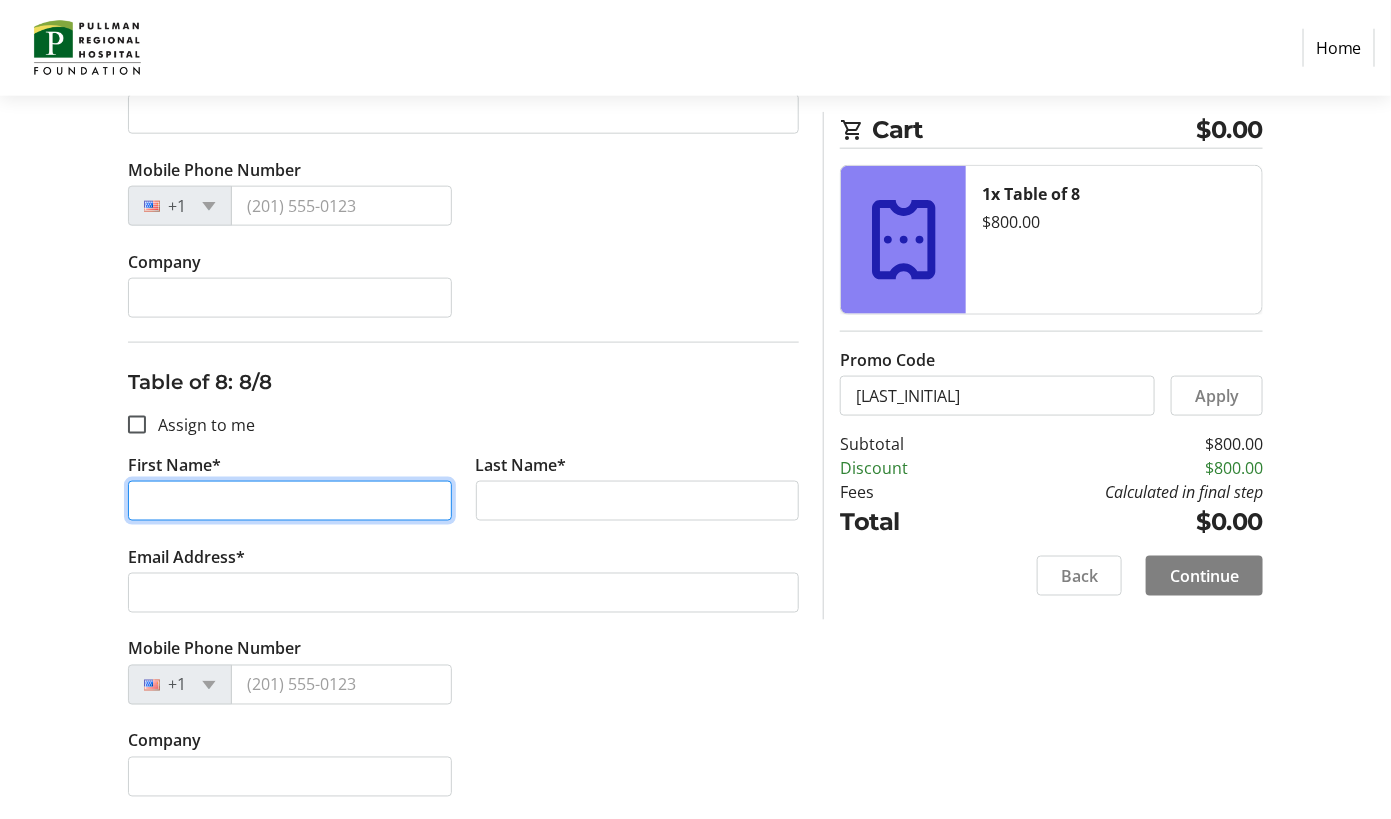 click on "First Name*" at bounding box center [290, 501] 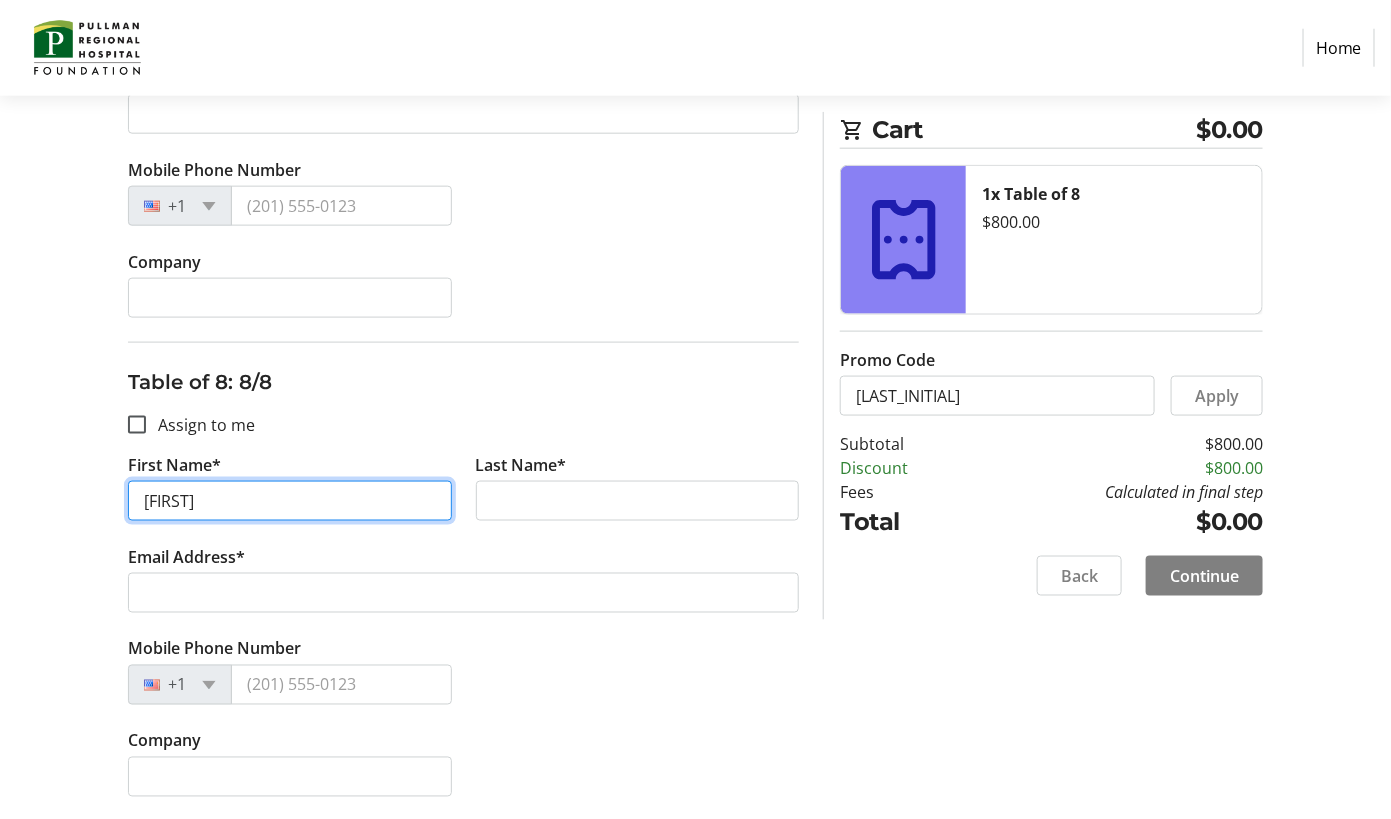 type on "[FIRST]" 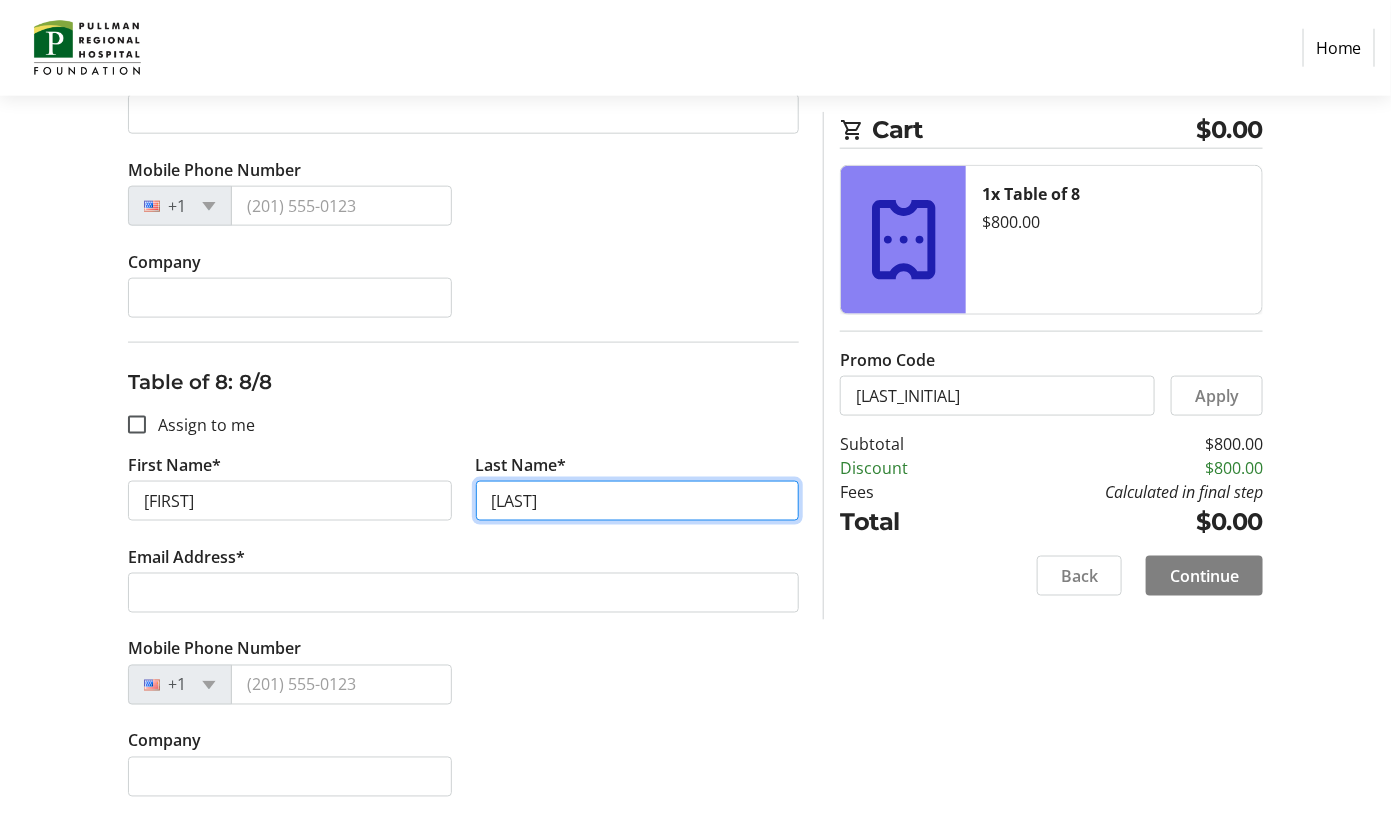 type on "[LAST]" 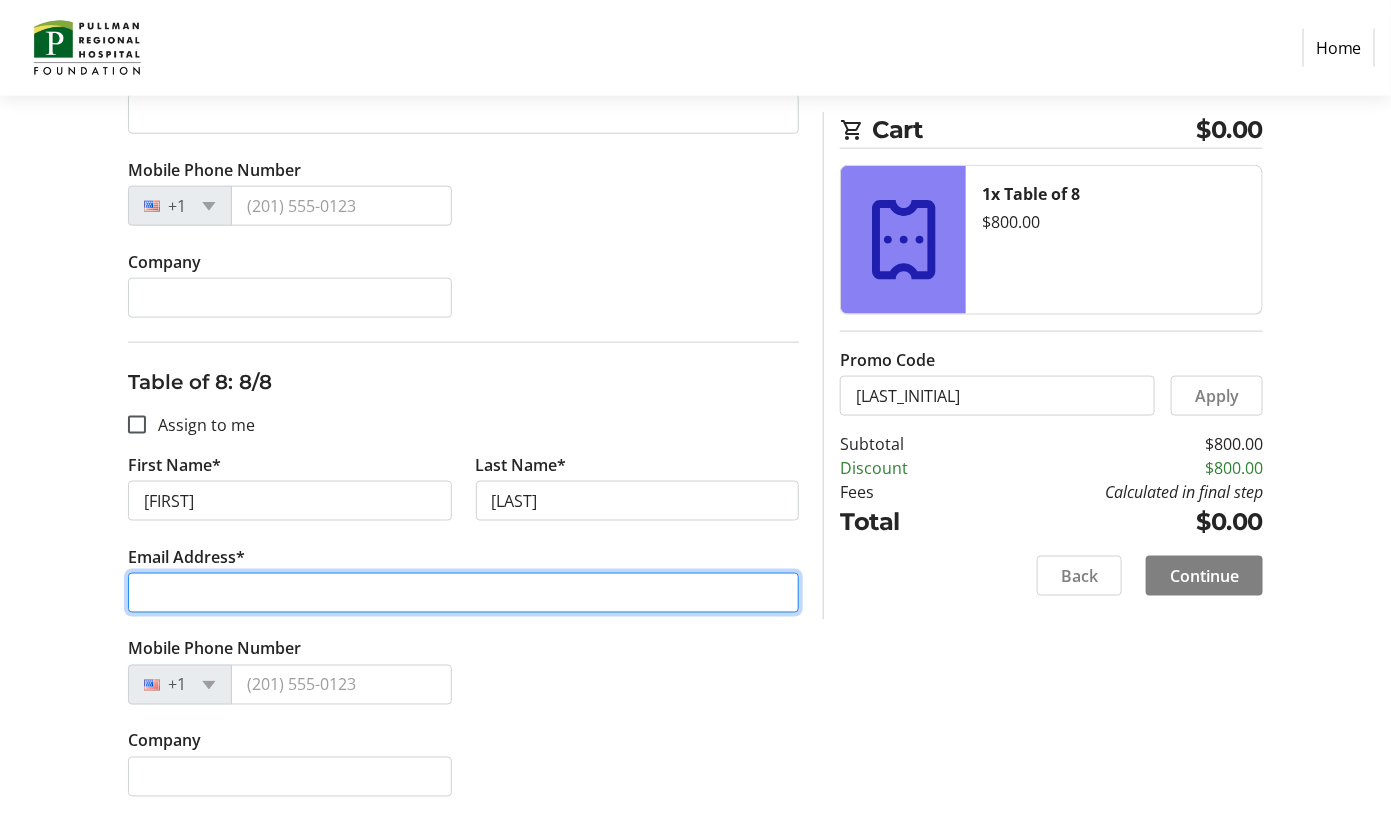 click on "Email Address*" at bounding box center [464, 593] 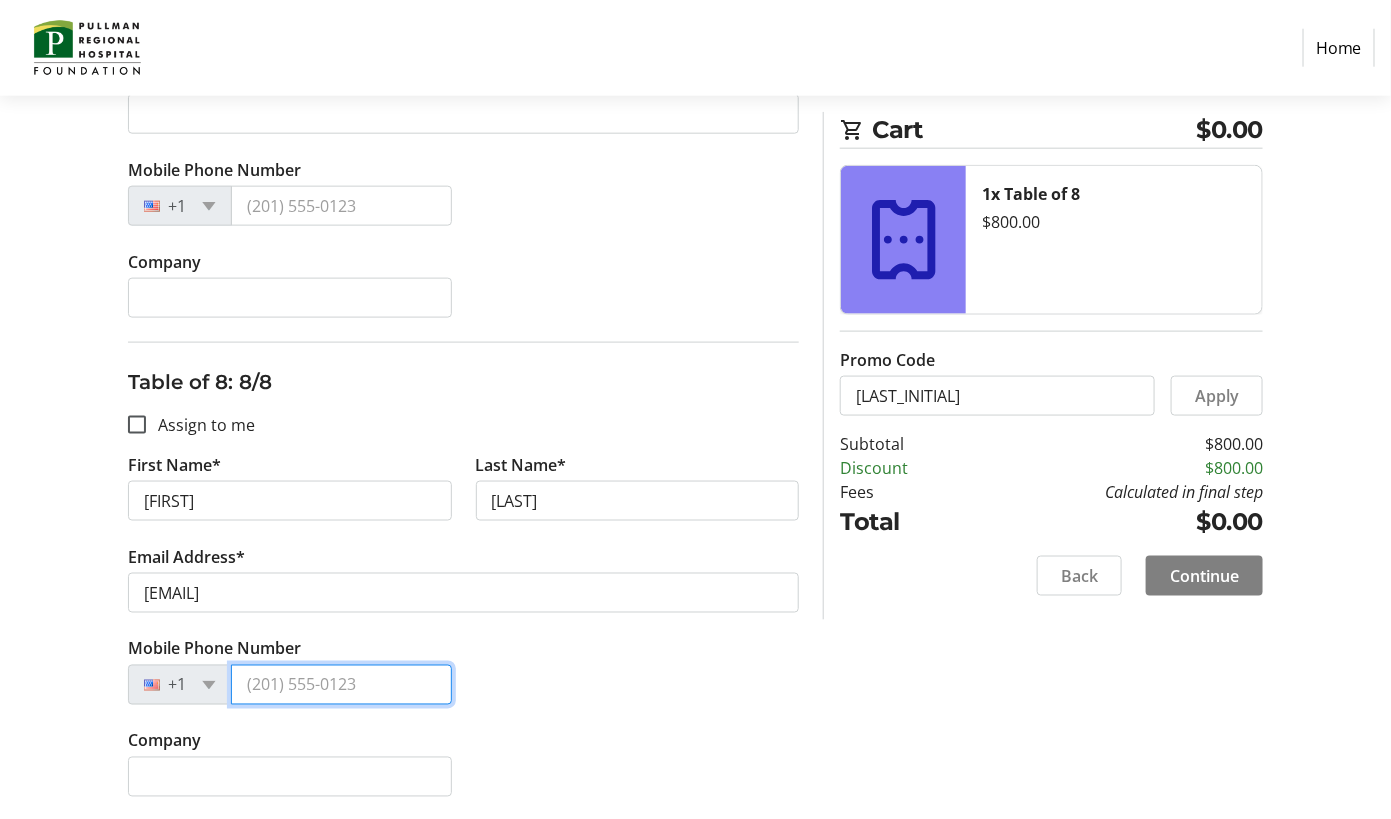 click on "Mobile Phone Number" at bounding box center [341, 685] 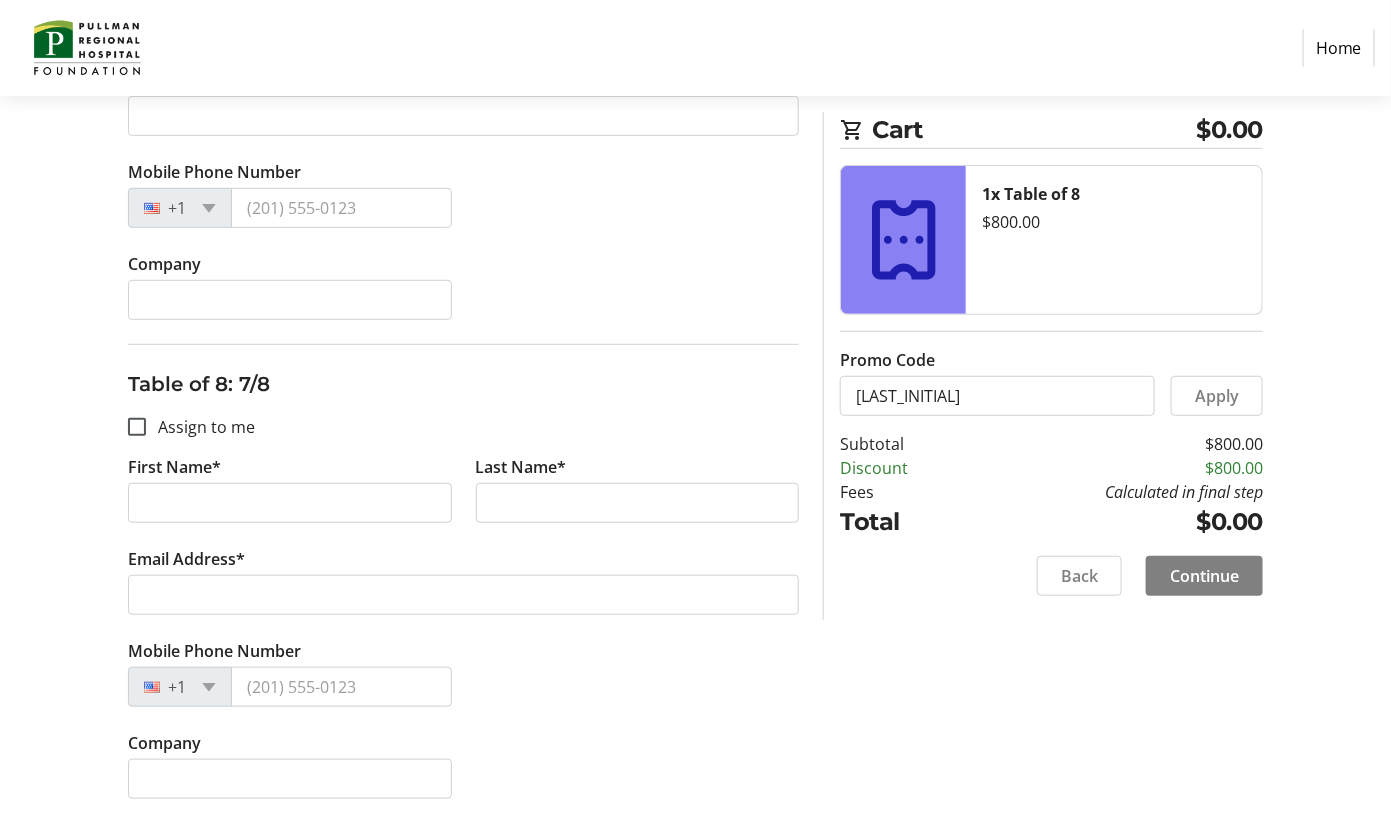 scroll, scrollTop: 2931, scrollLeft: 0, axis: vertical 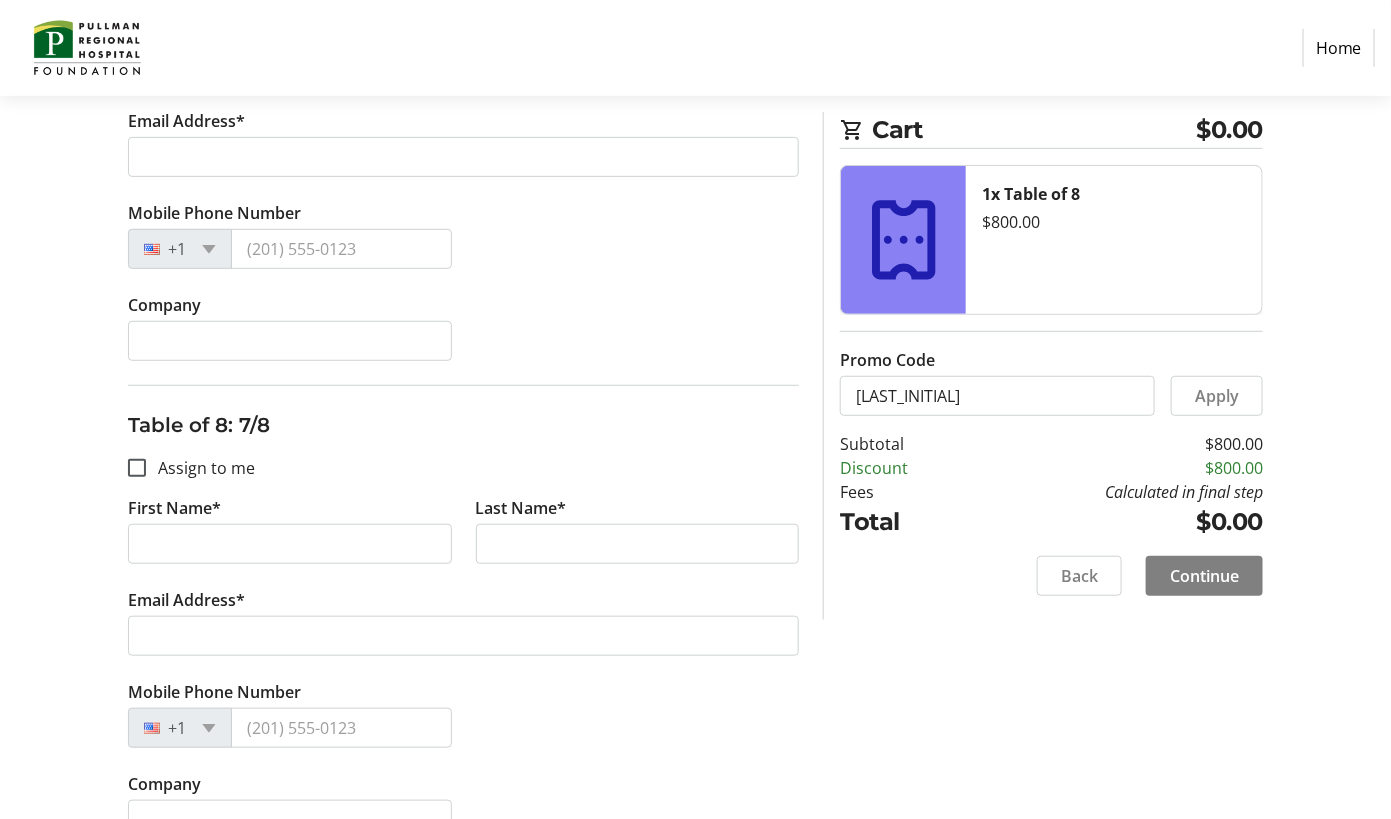 type on "[PHONE]" 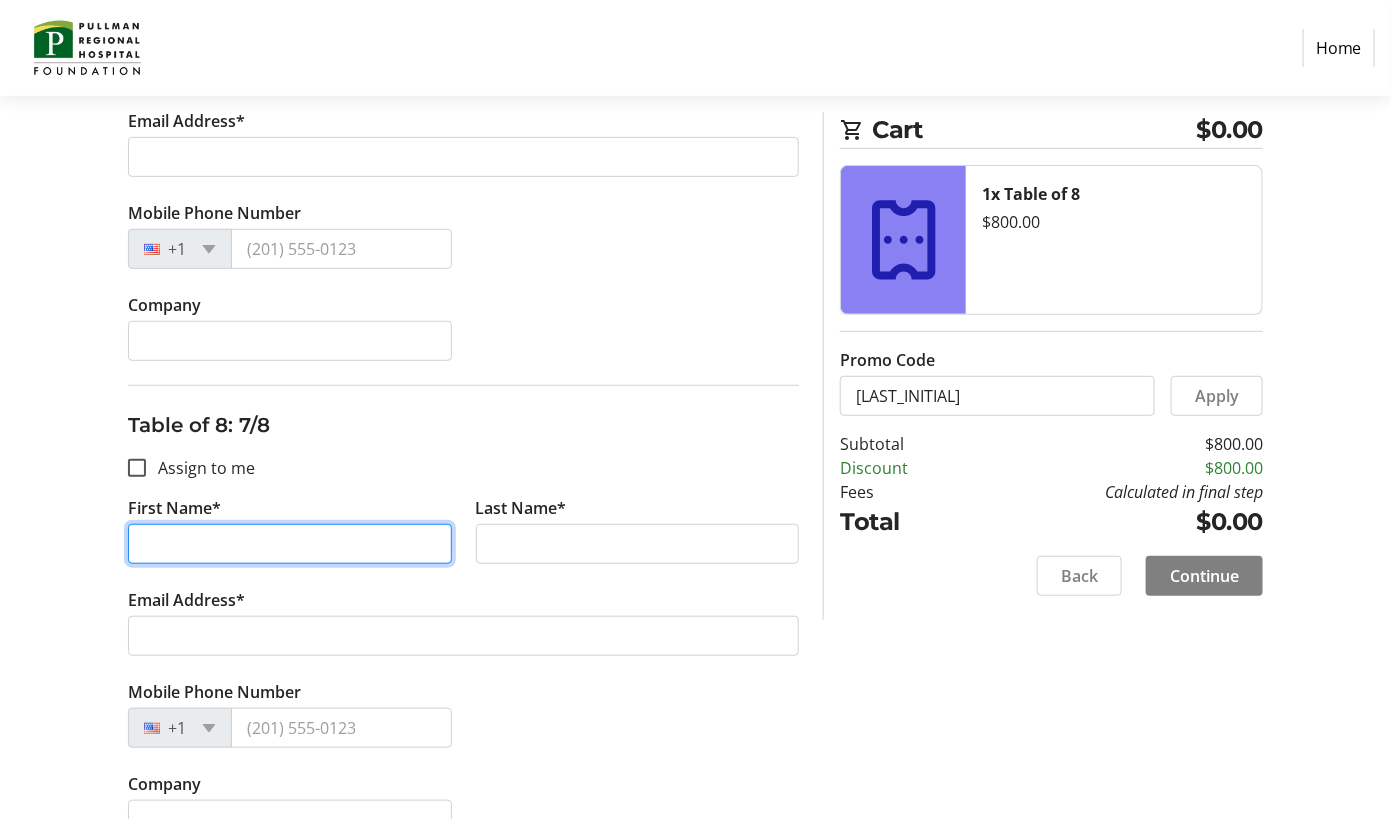 click on "First Name*" at bounding box center [290, 544] 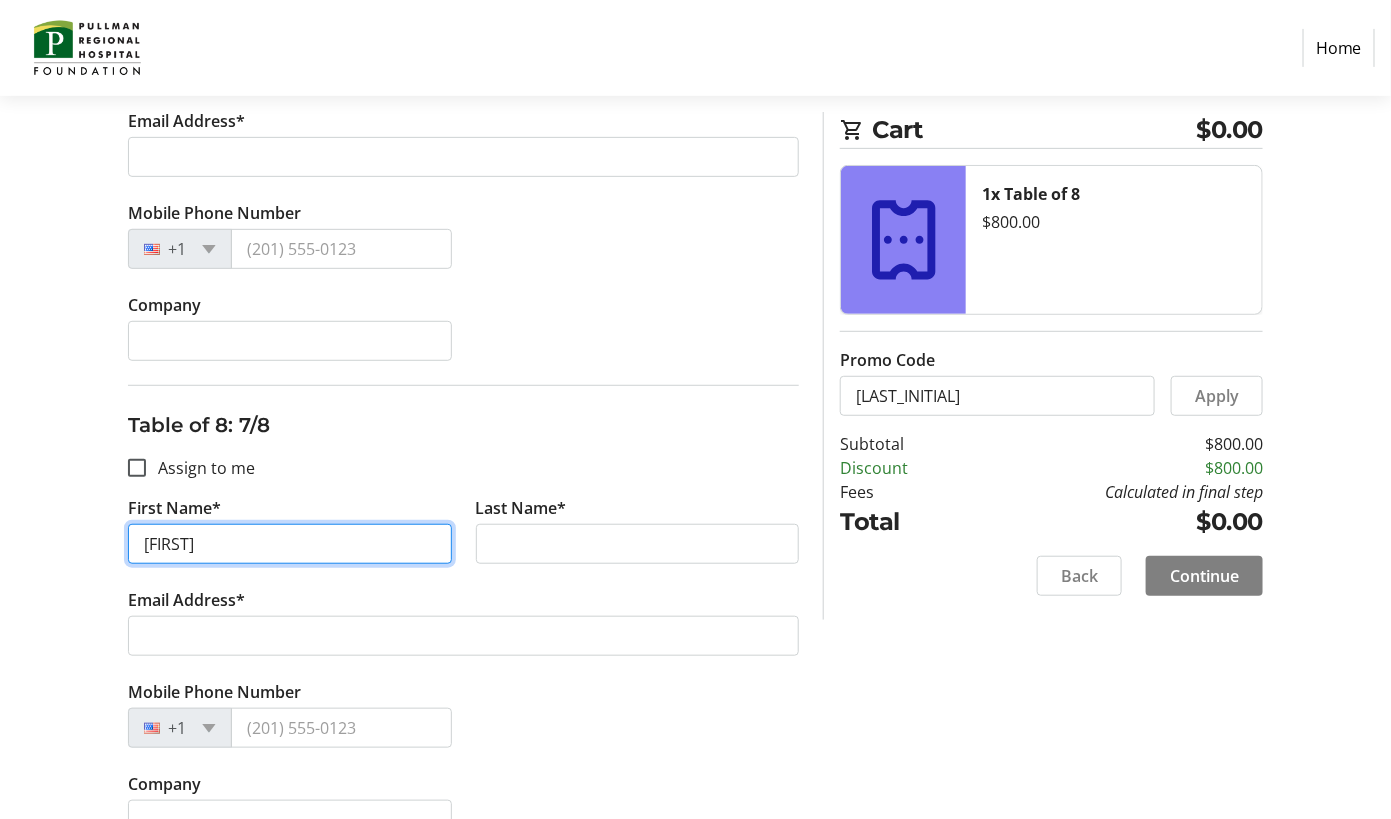 type on "[FIRST]" 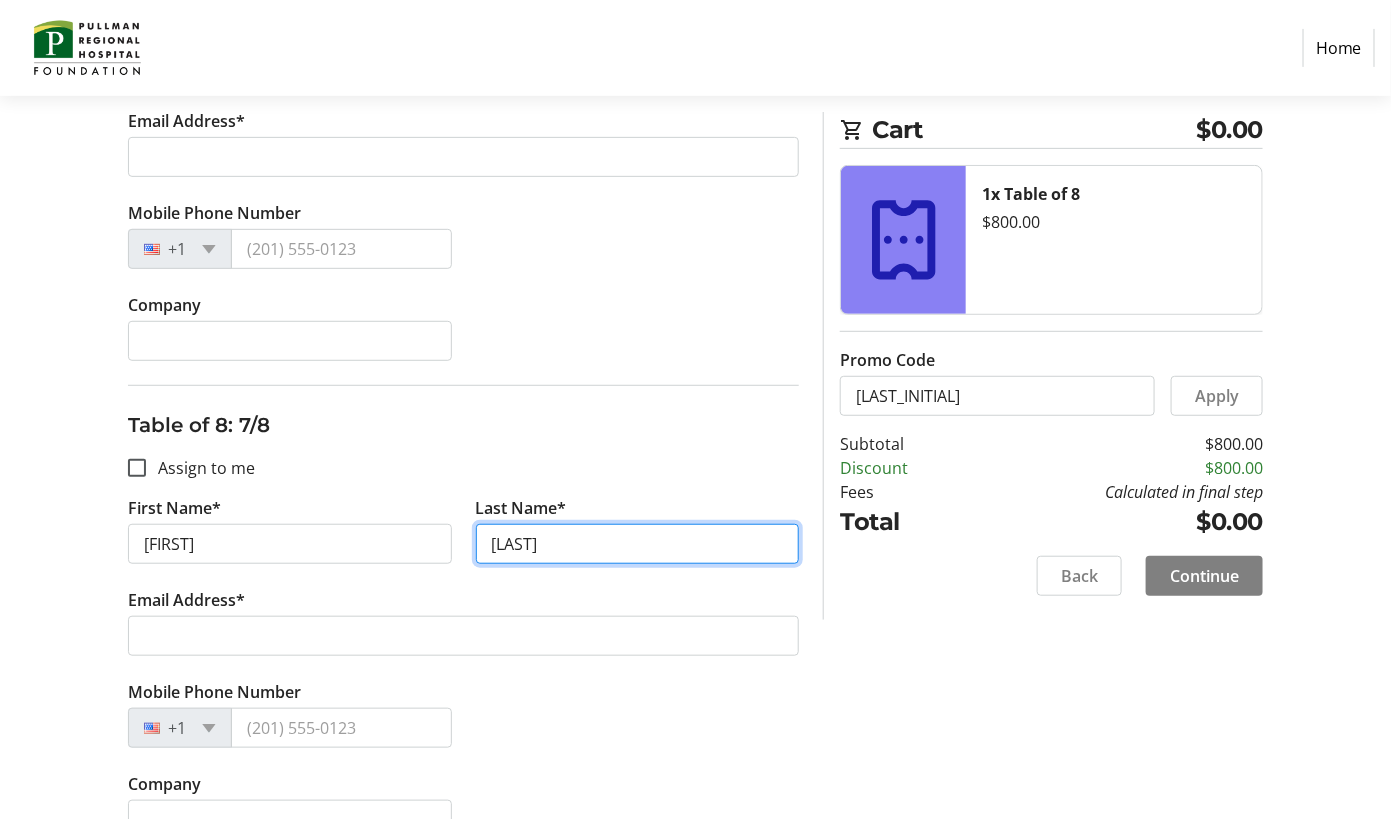 type on "[LAST]" 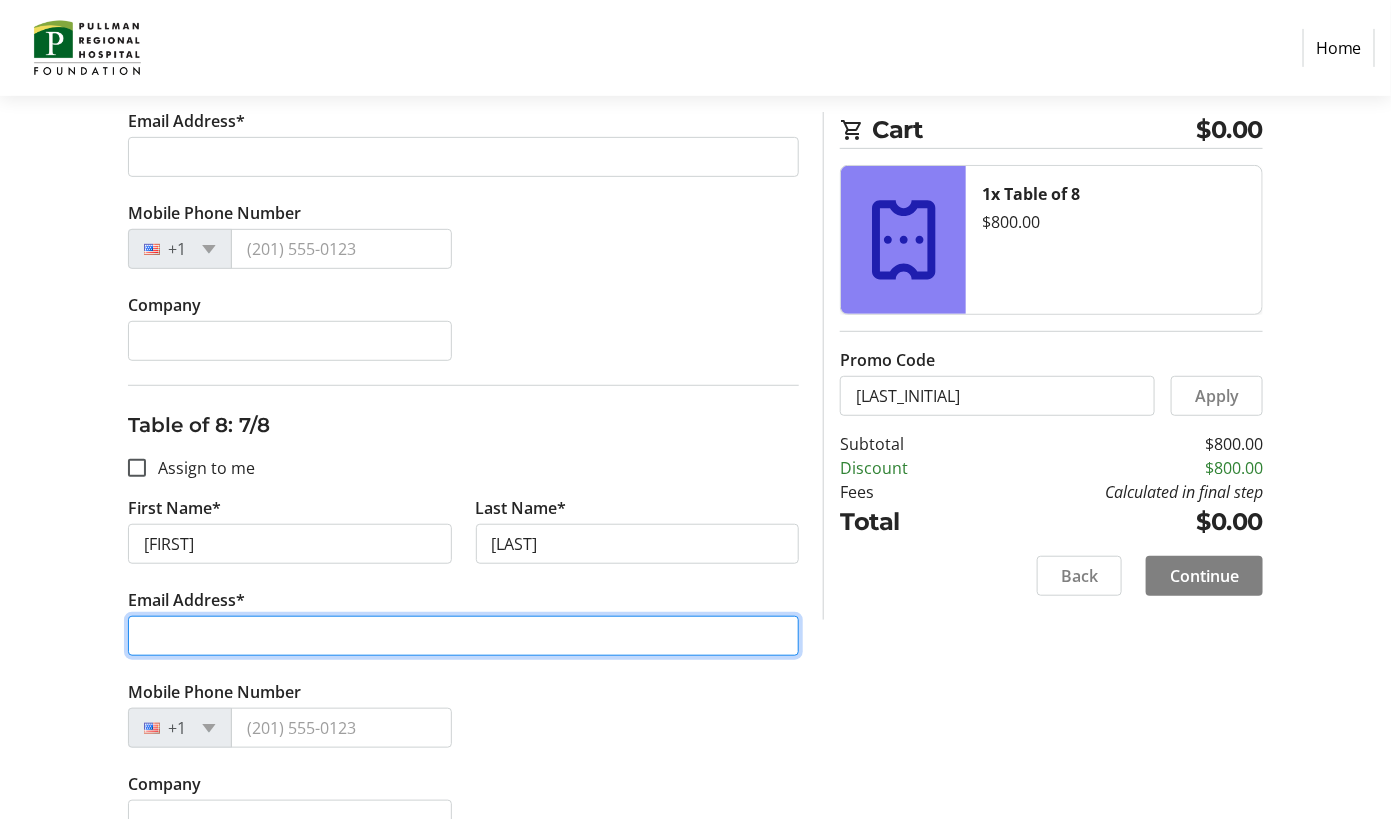 click on "Email Address*" at bounding box center (464, 636) 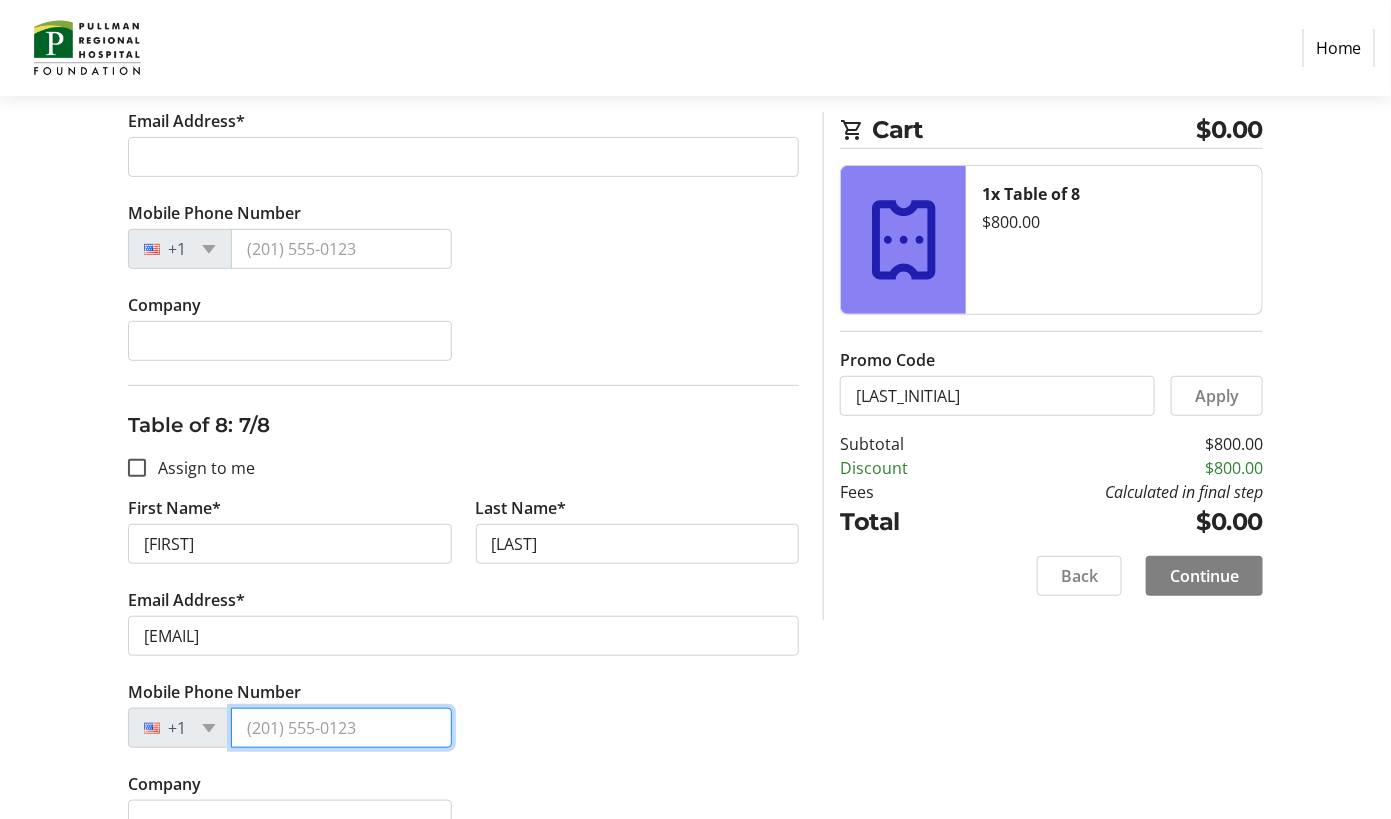 click on "Mobile Phone Number" at bounding box center (341, 728) 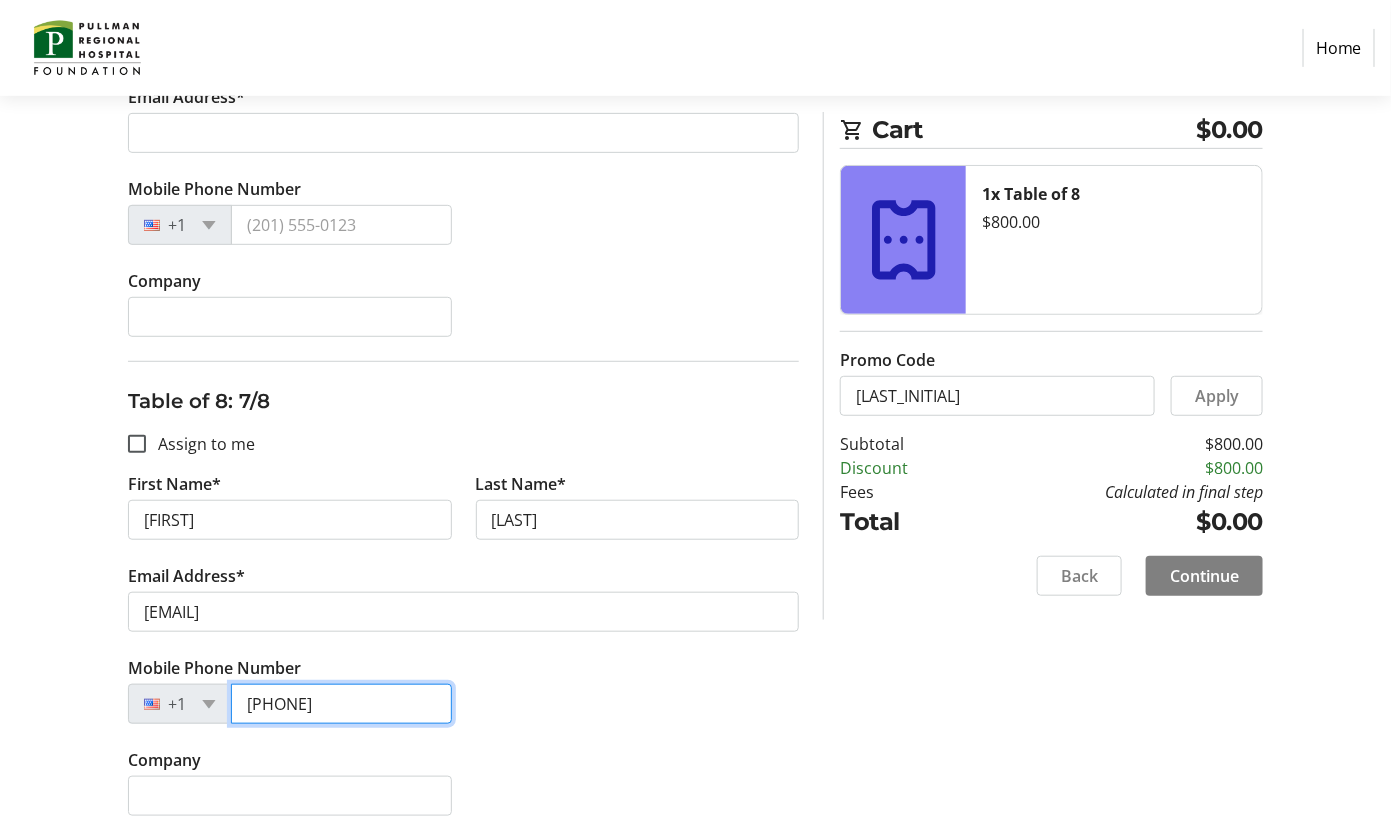 scroll, scrollTop: 2956, scrollLeft: 0, axis: vertical 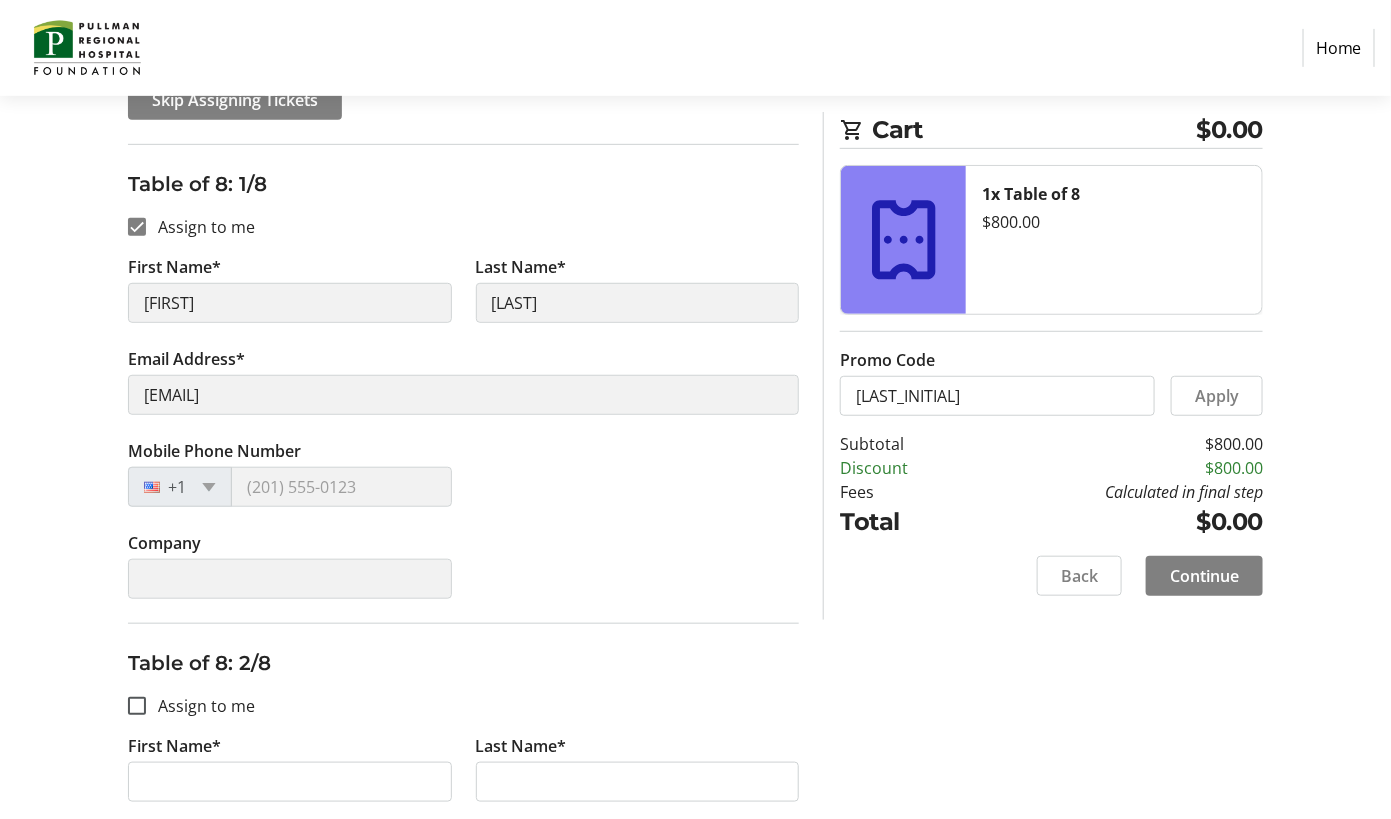 type on "[PHONE]" 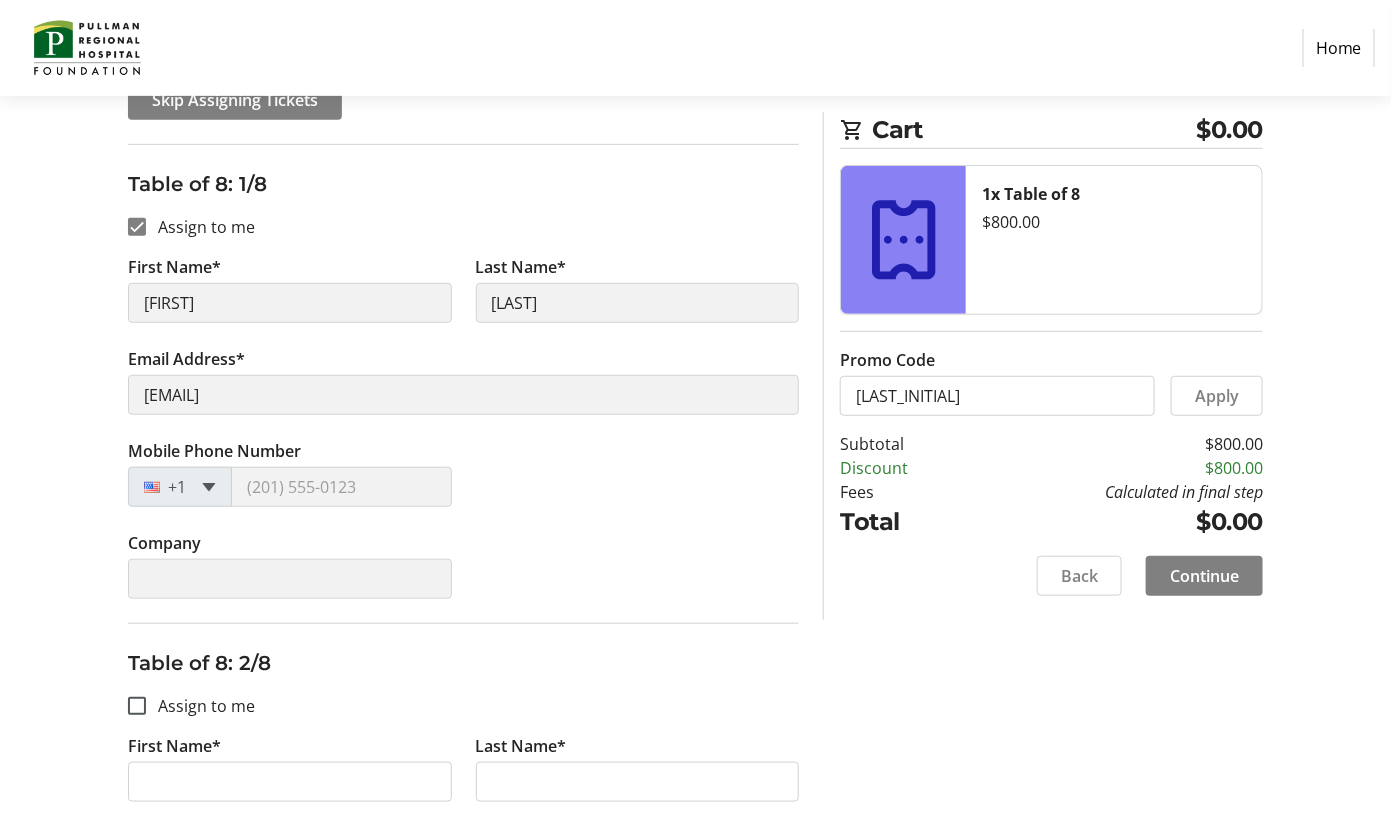 click 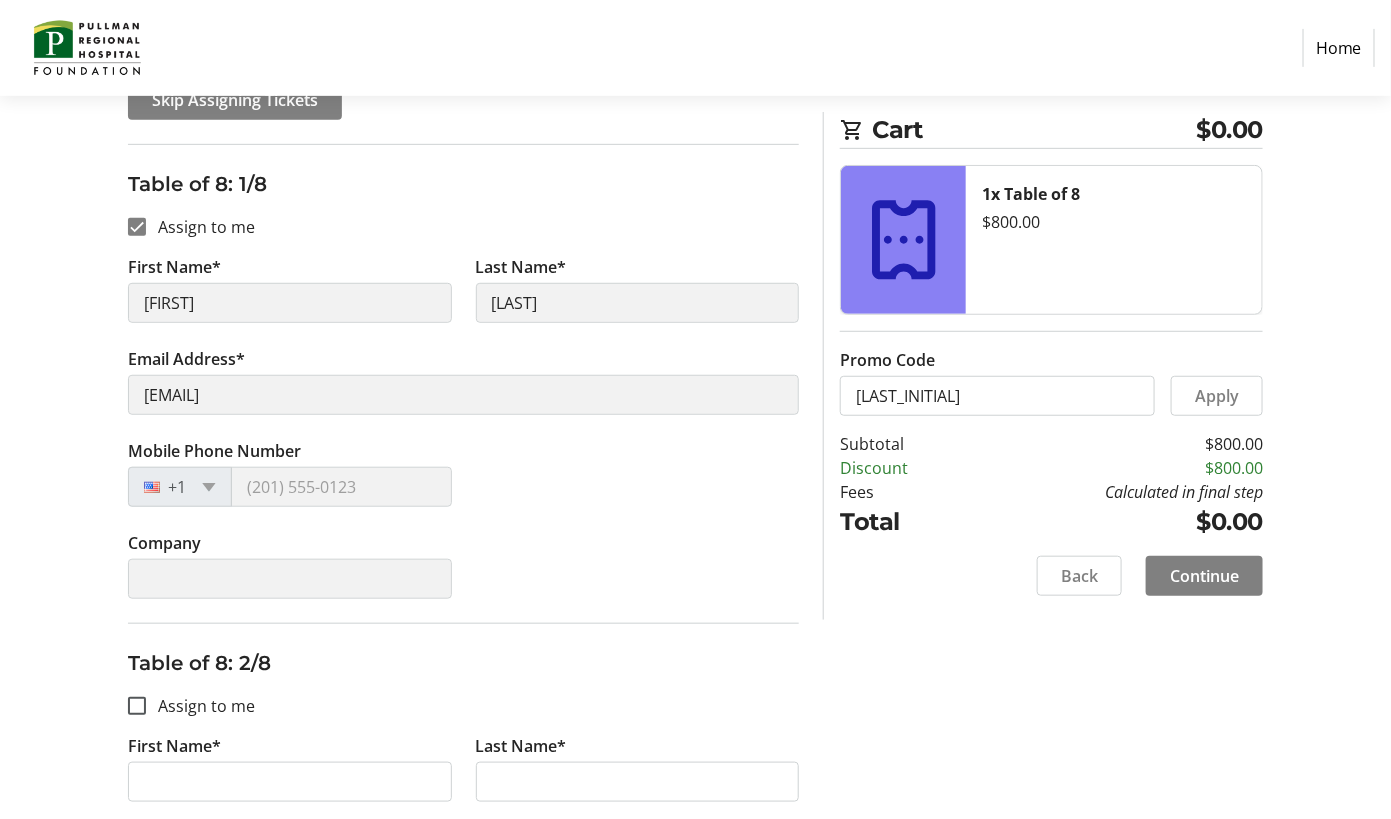 click on "First Name* [FIRST] Last Name* [LAST] Email Address* [EMAIL] Mobile Phone Number +1 Company" 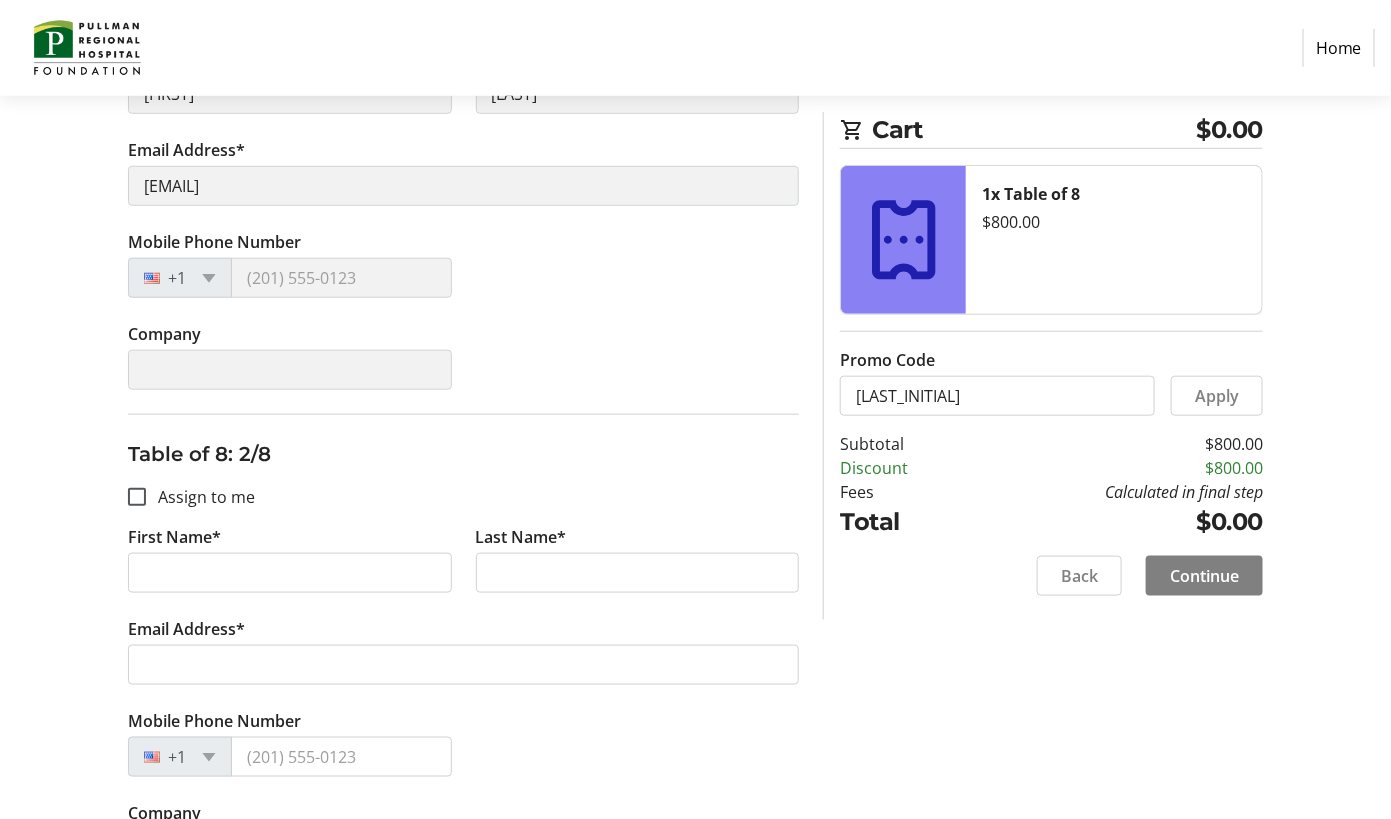 scroll, scrollTop: 599, scrollLeft: 0, axis: vertical 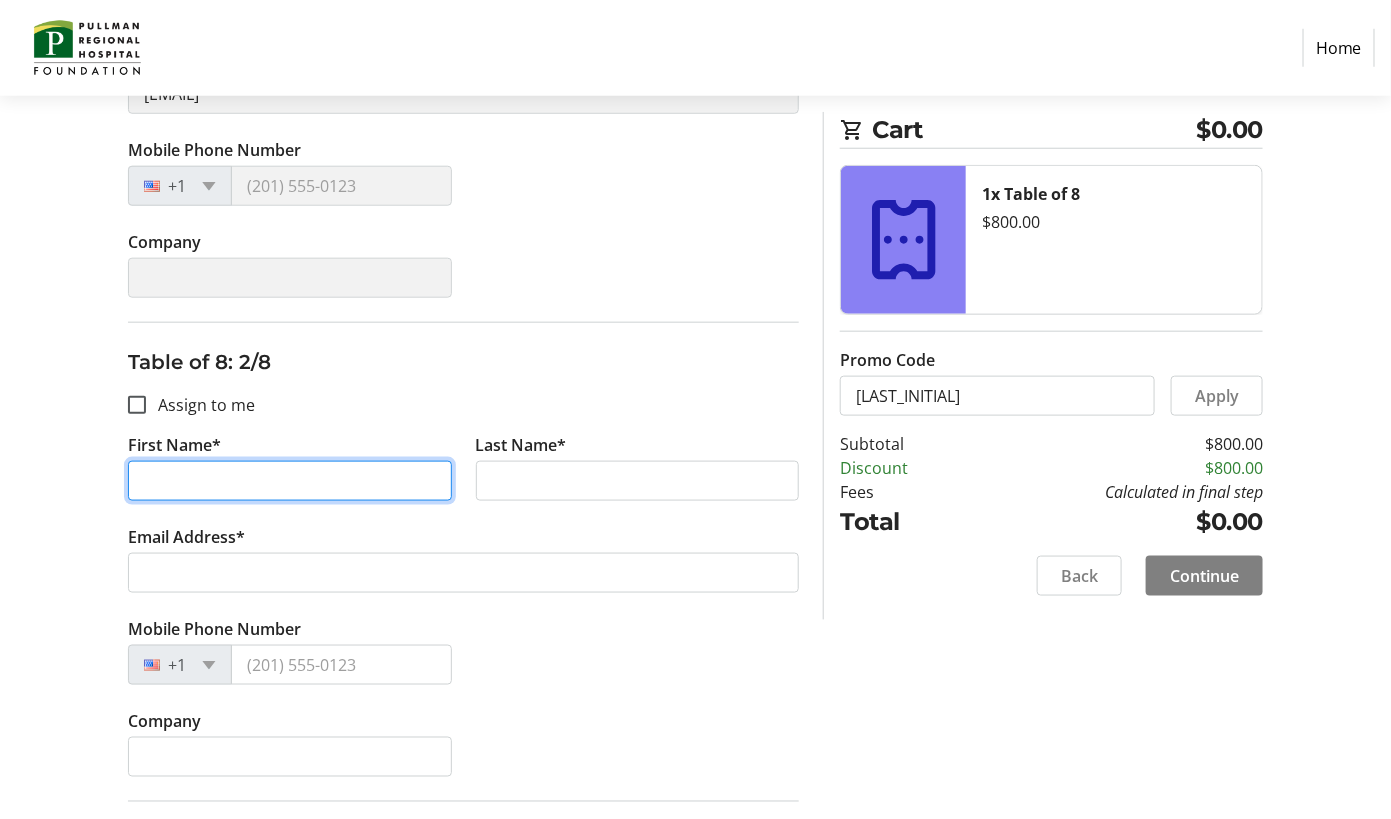 click on "First Name*" at bounding box center (290, 481) 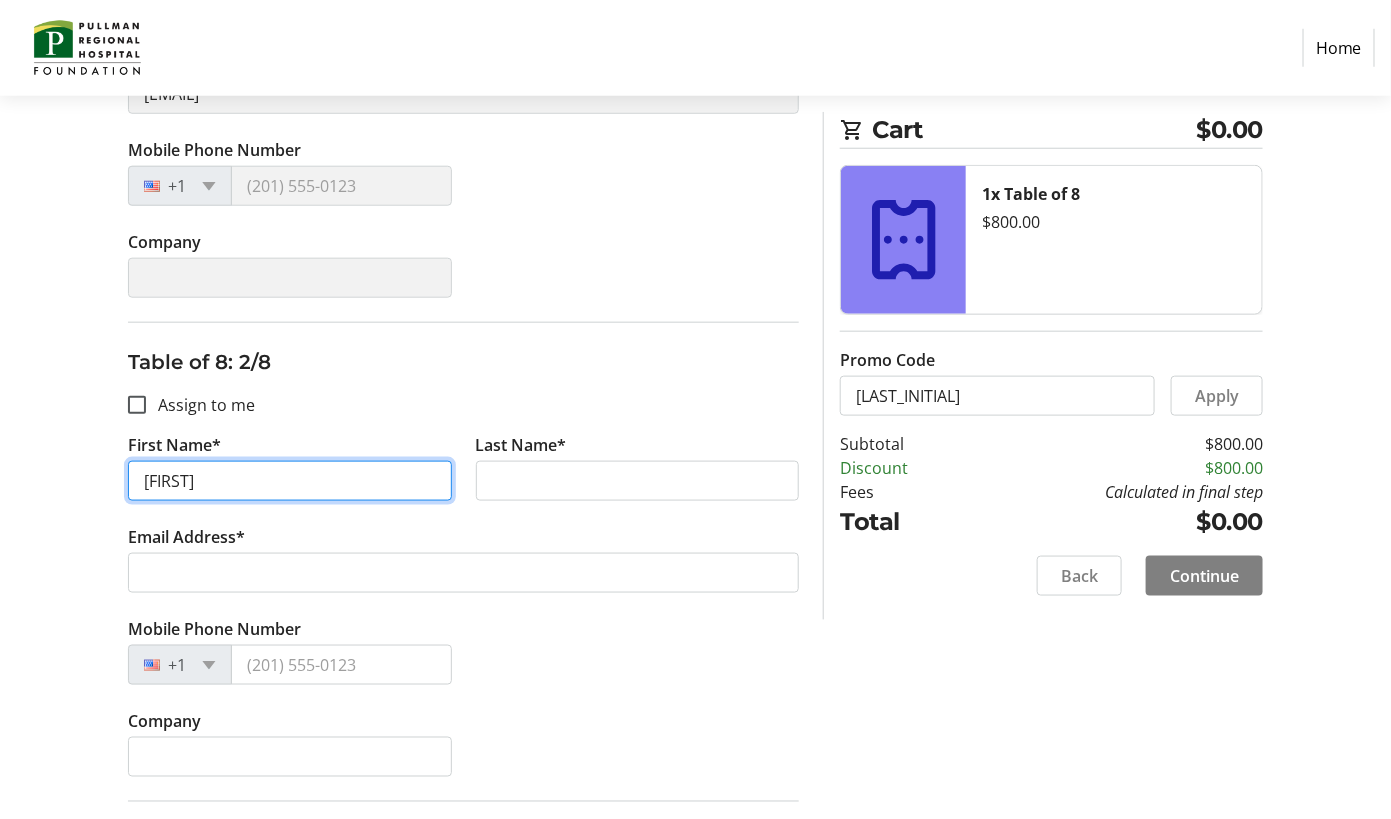 type on "[FIRST]" 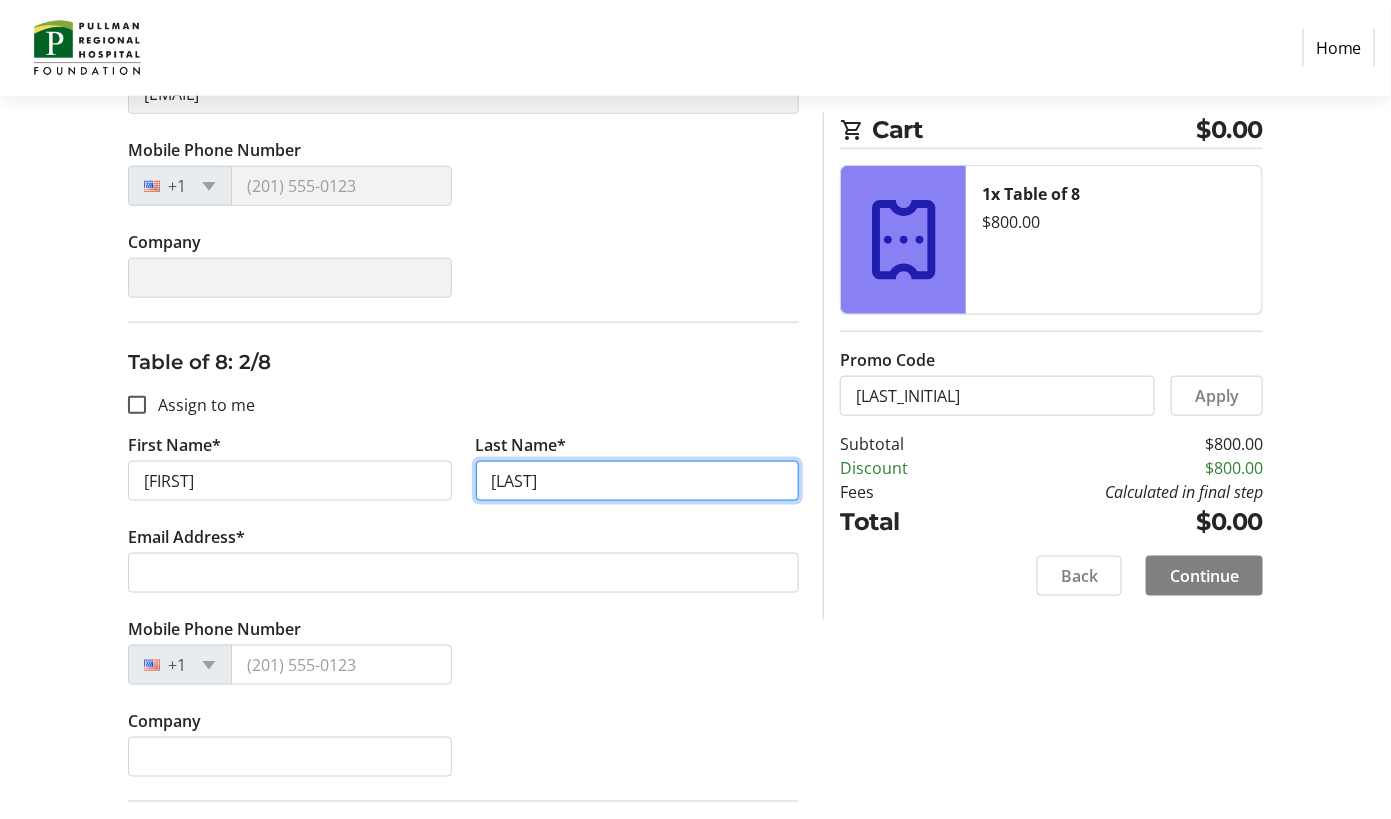 type on "[LAST]" 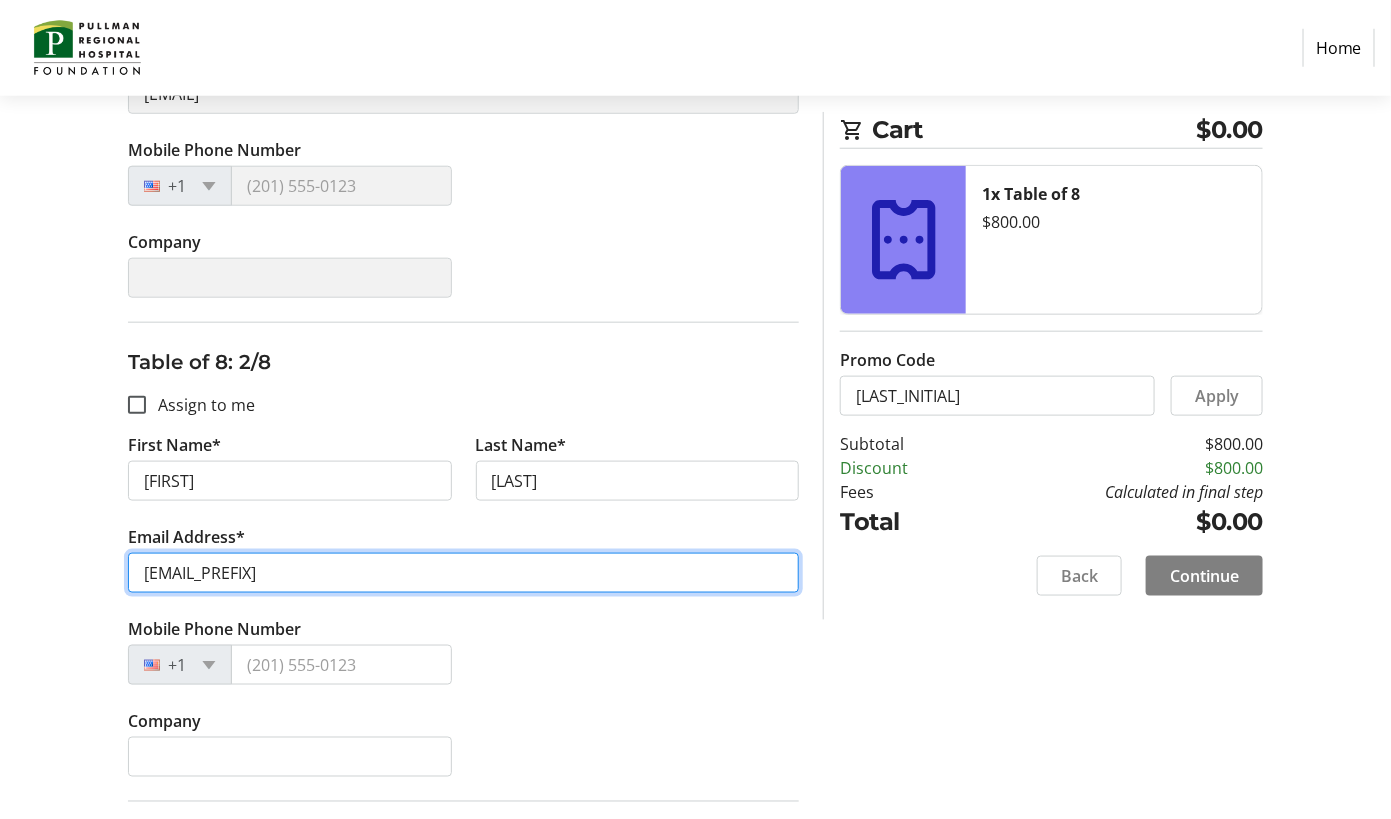 type on "[EMAIL]" 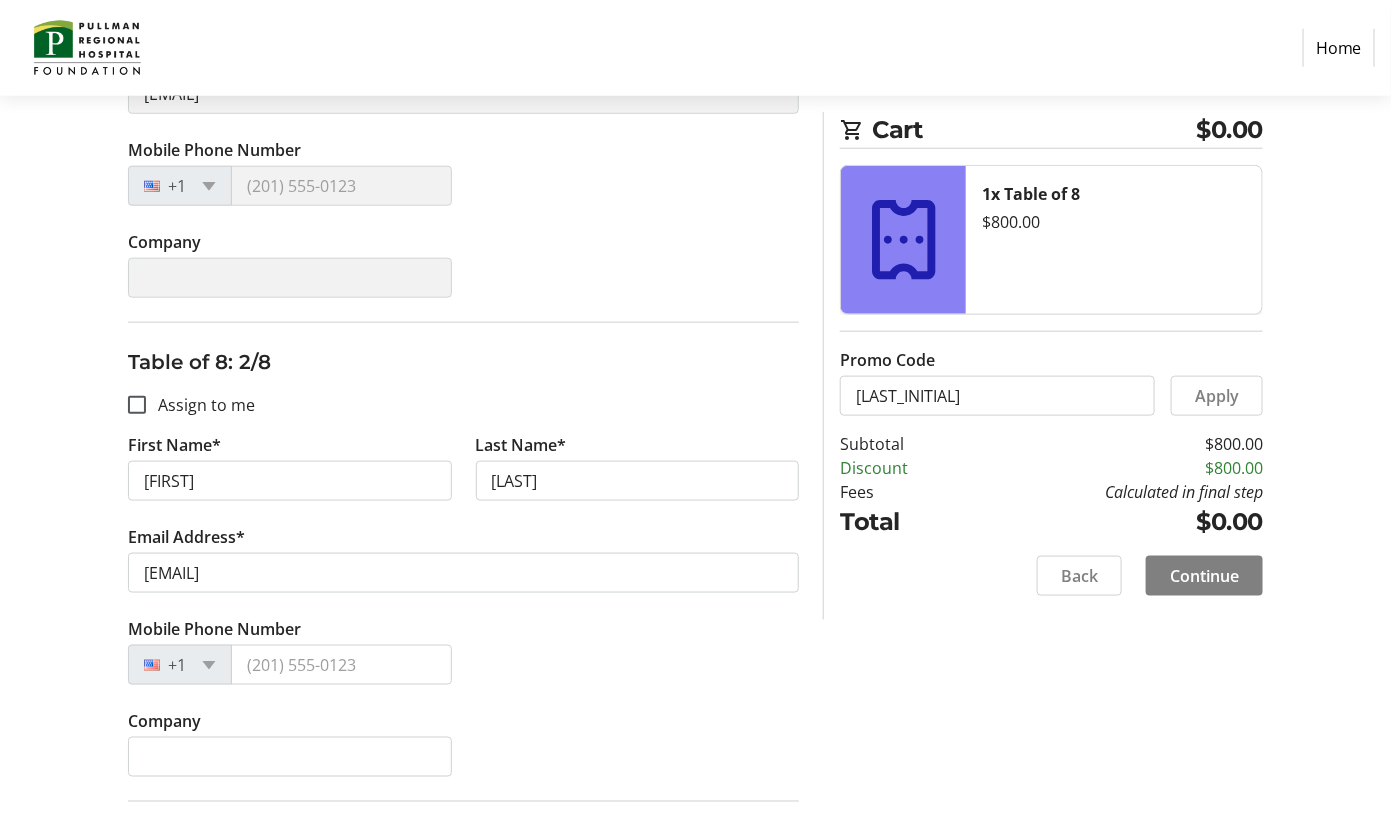 click on "+1" 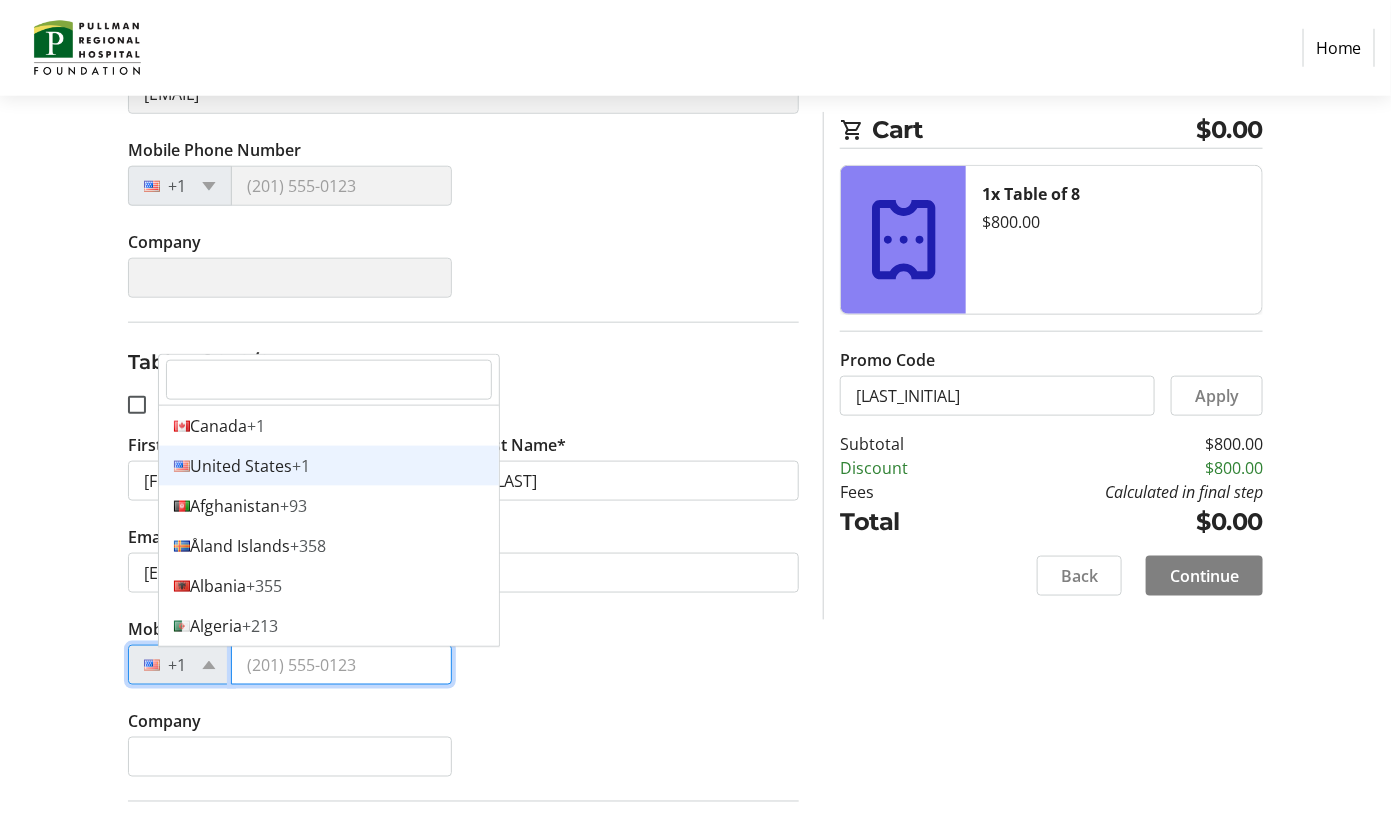 click on "Mobile Phone Number" at bounding box center [341, 665] 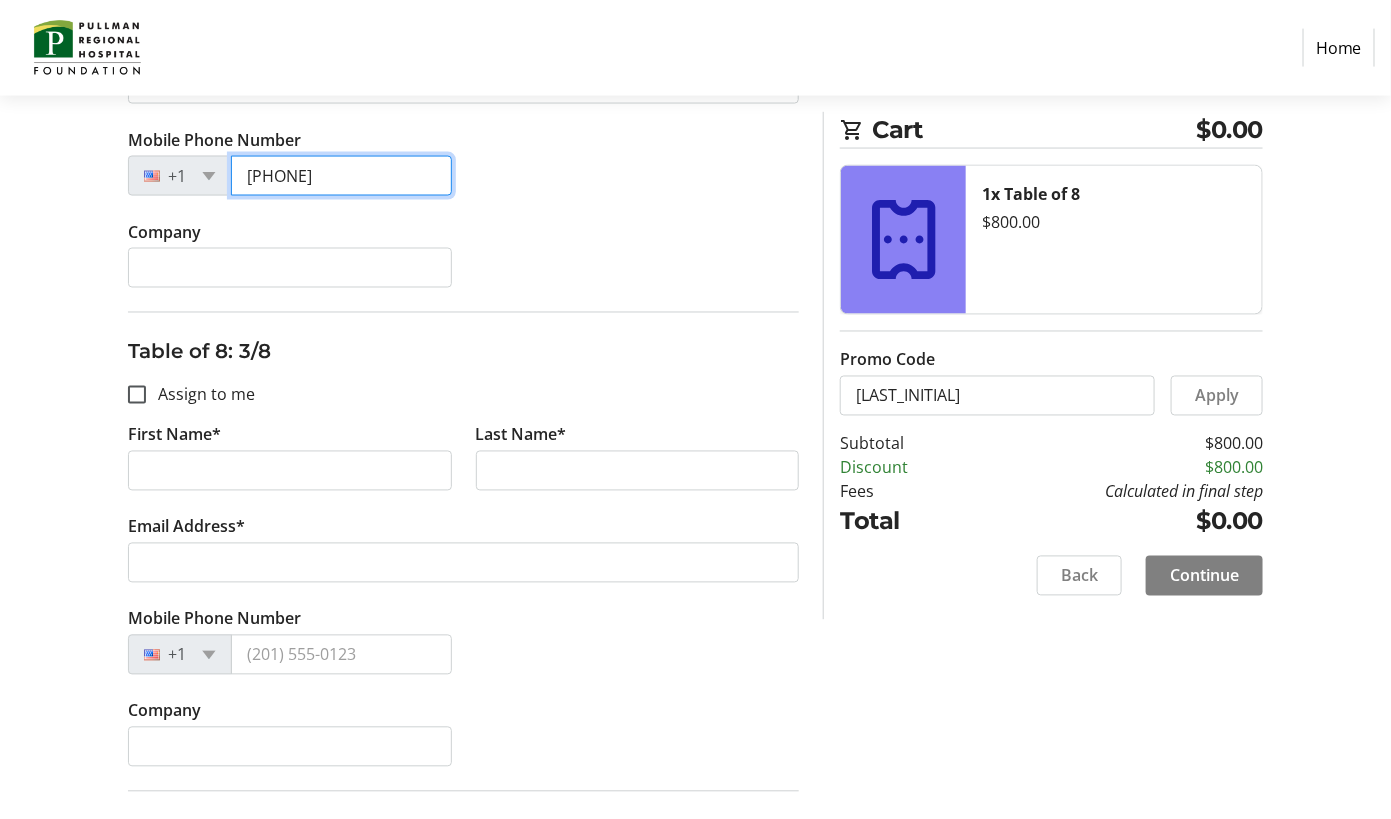 scroll, scrollTop: 1093, scrollLeft: 0, axis: vertical 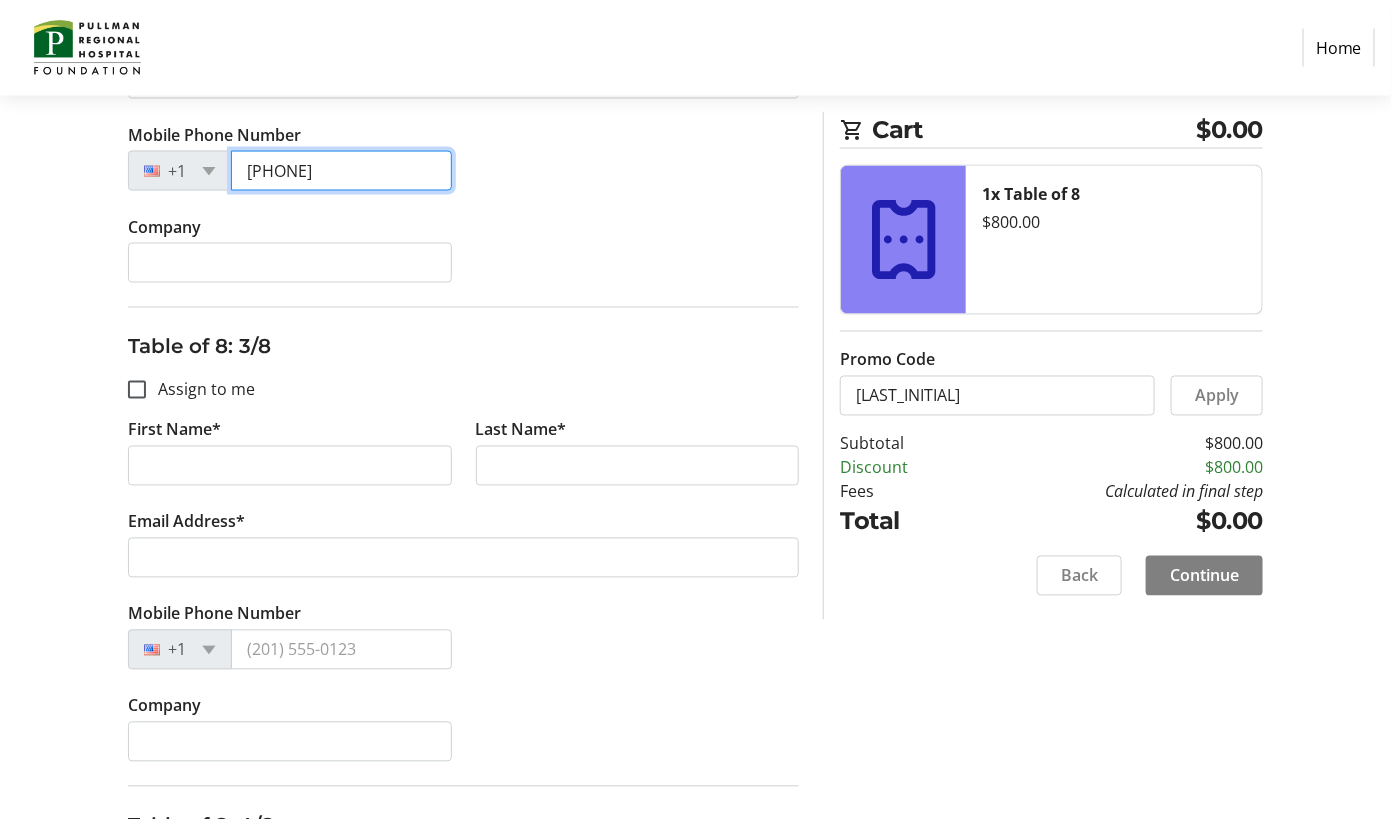 type on "[PHONE]" 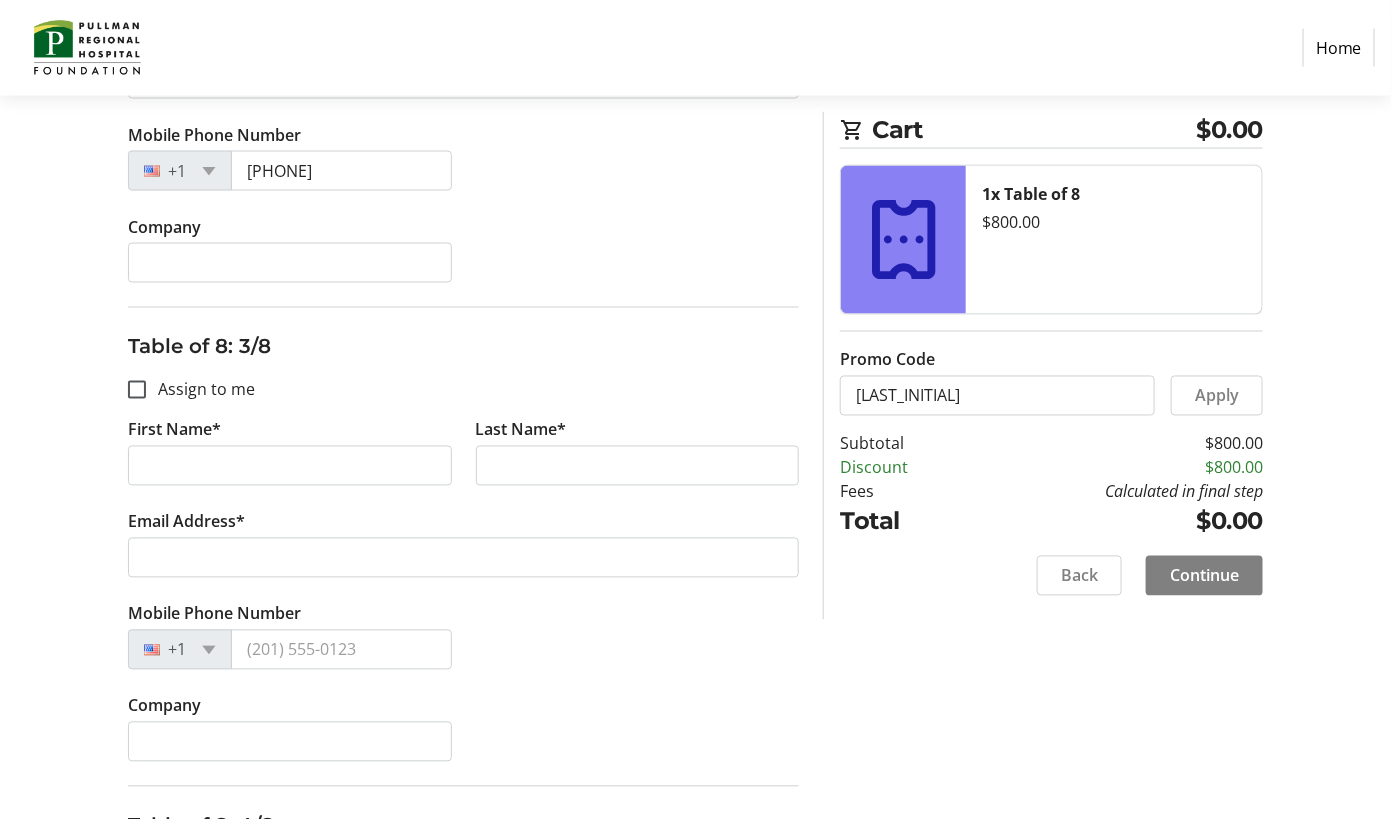 click on "First Name*" 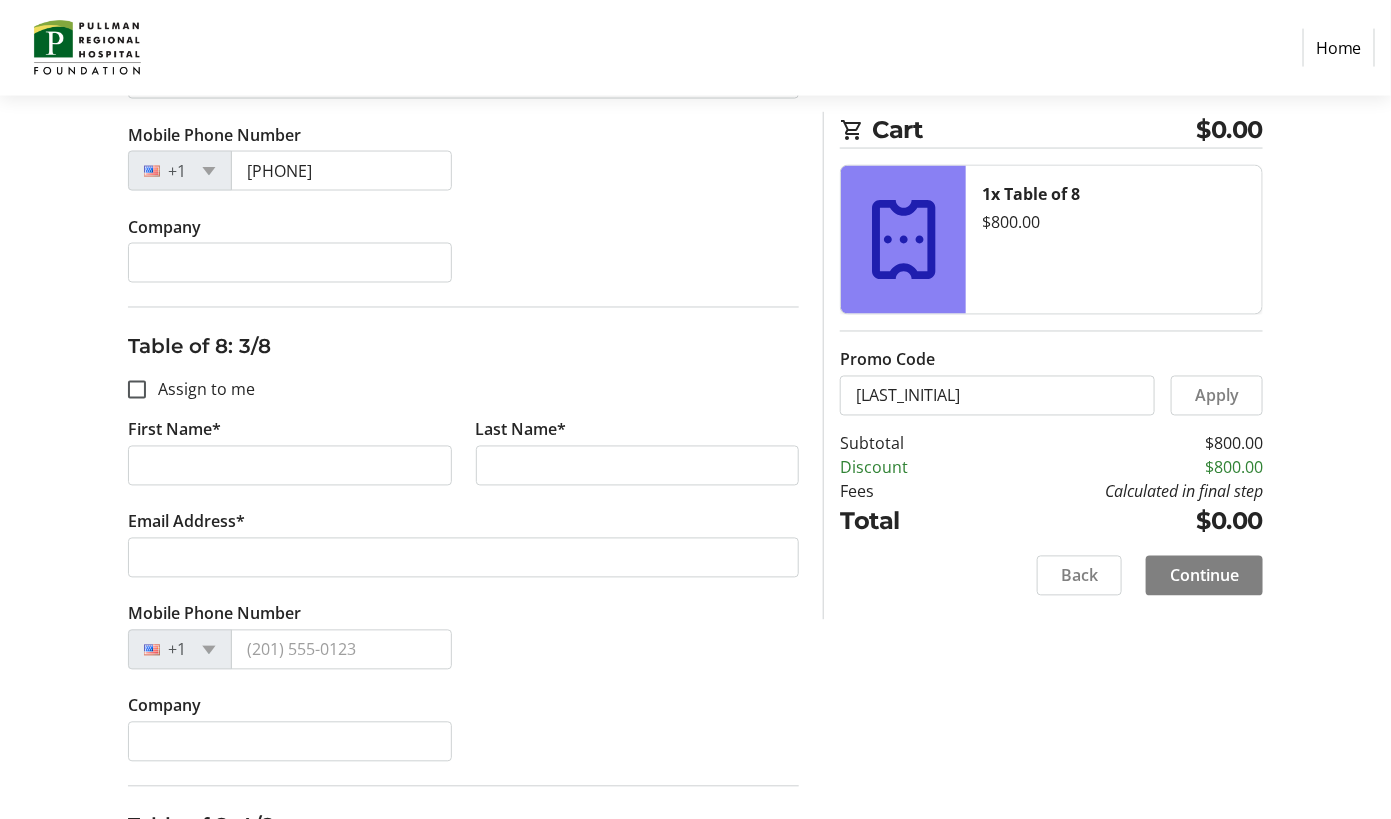 click on "First Name*" 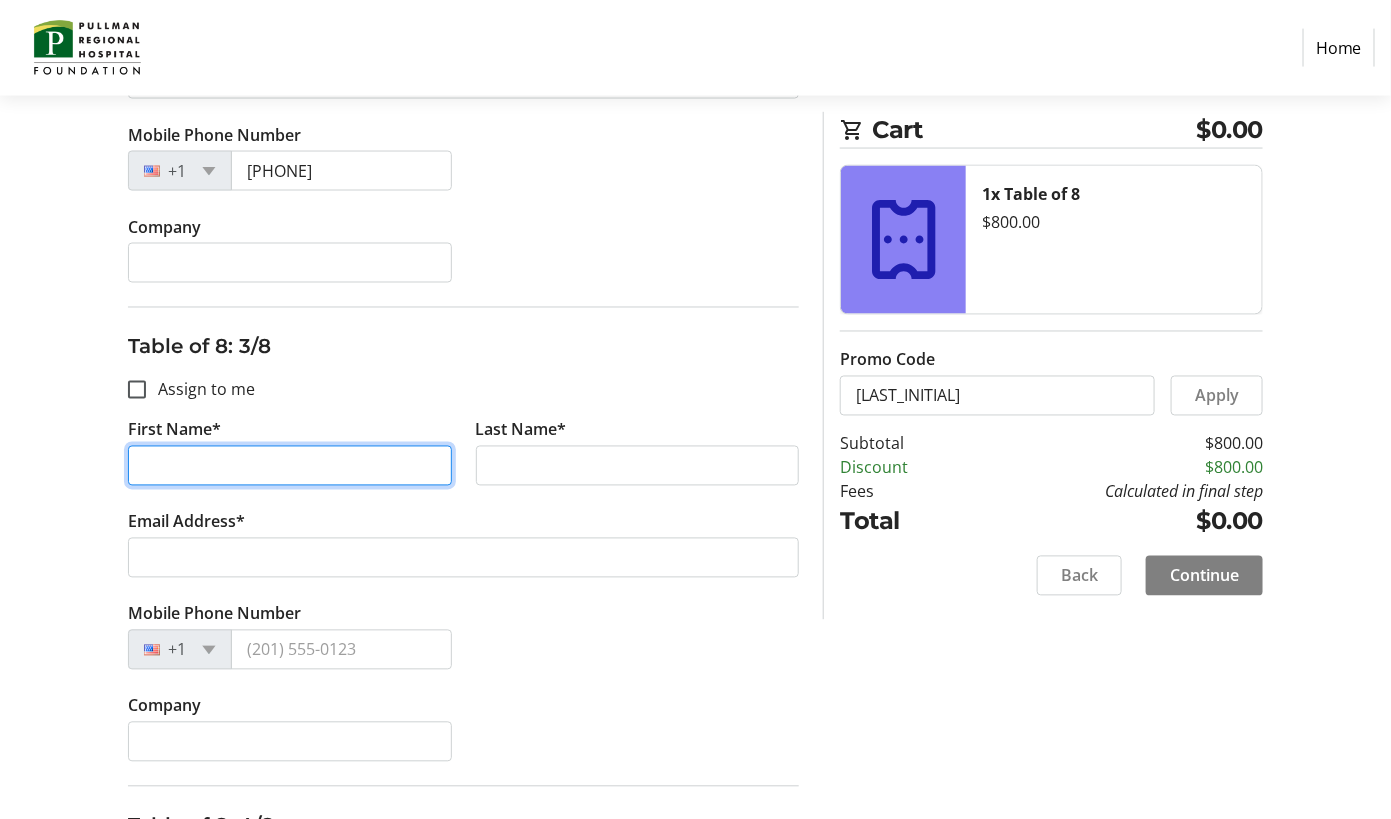 click on "First Name*" at bounding box center (290, 466) 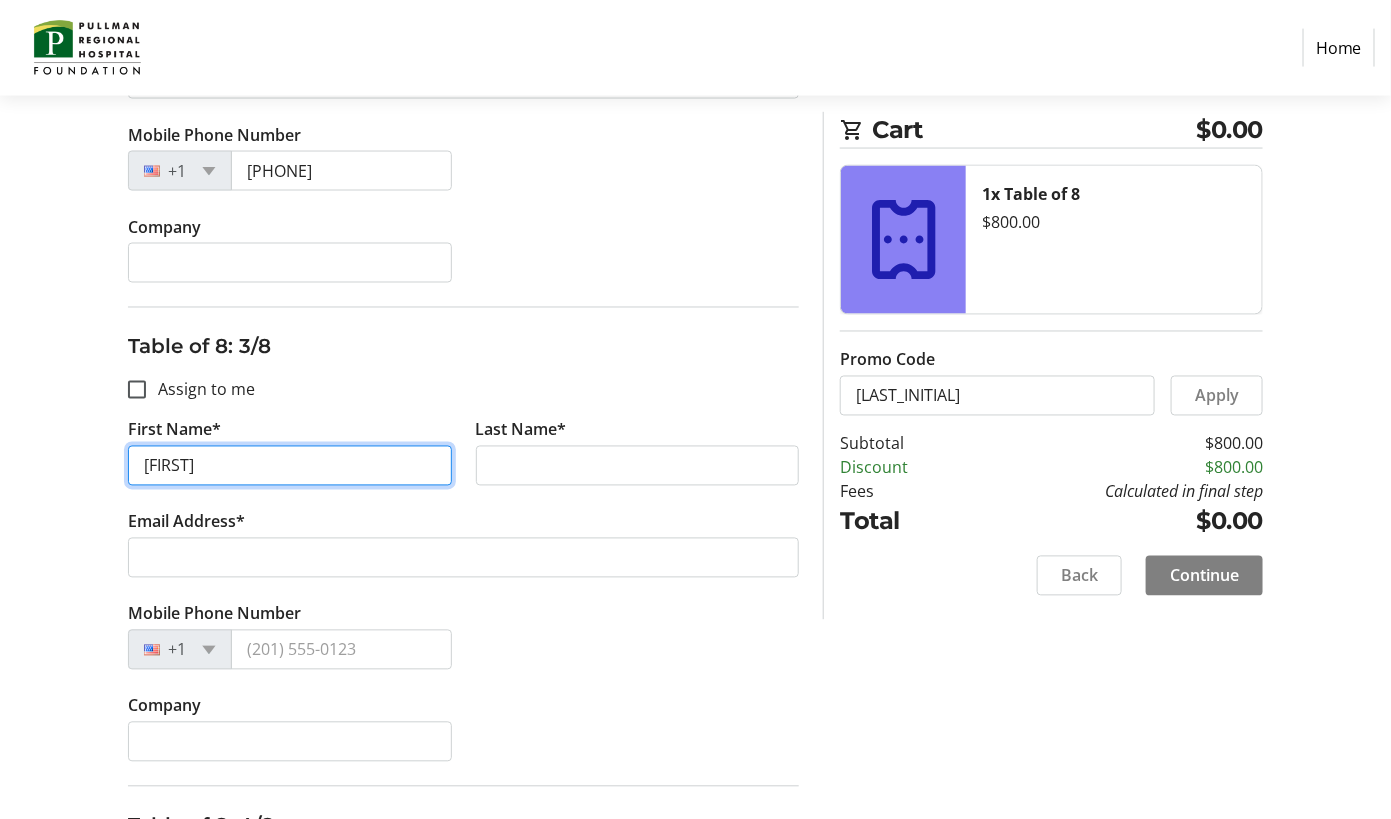 type on "[FIRST]" 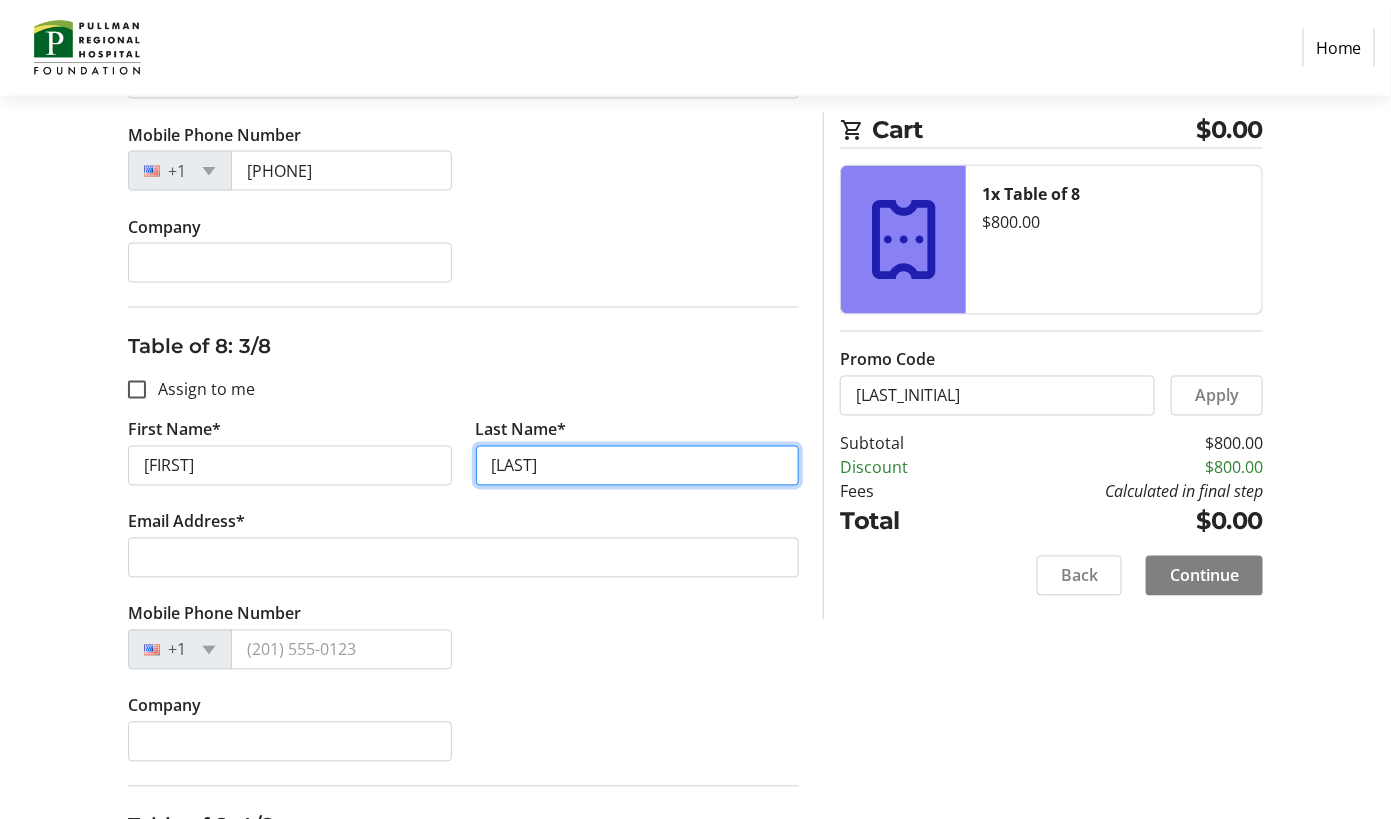 type on "[LAST]" 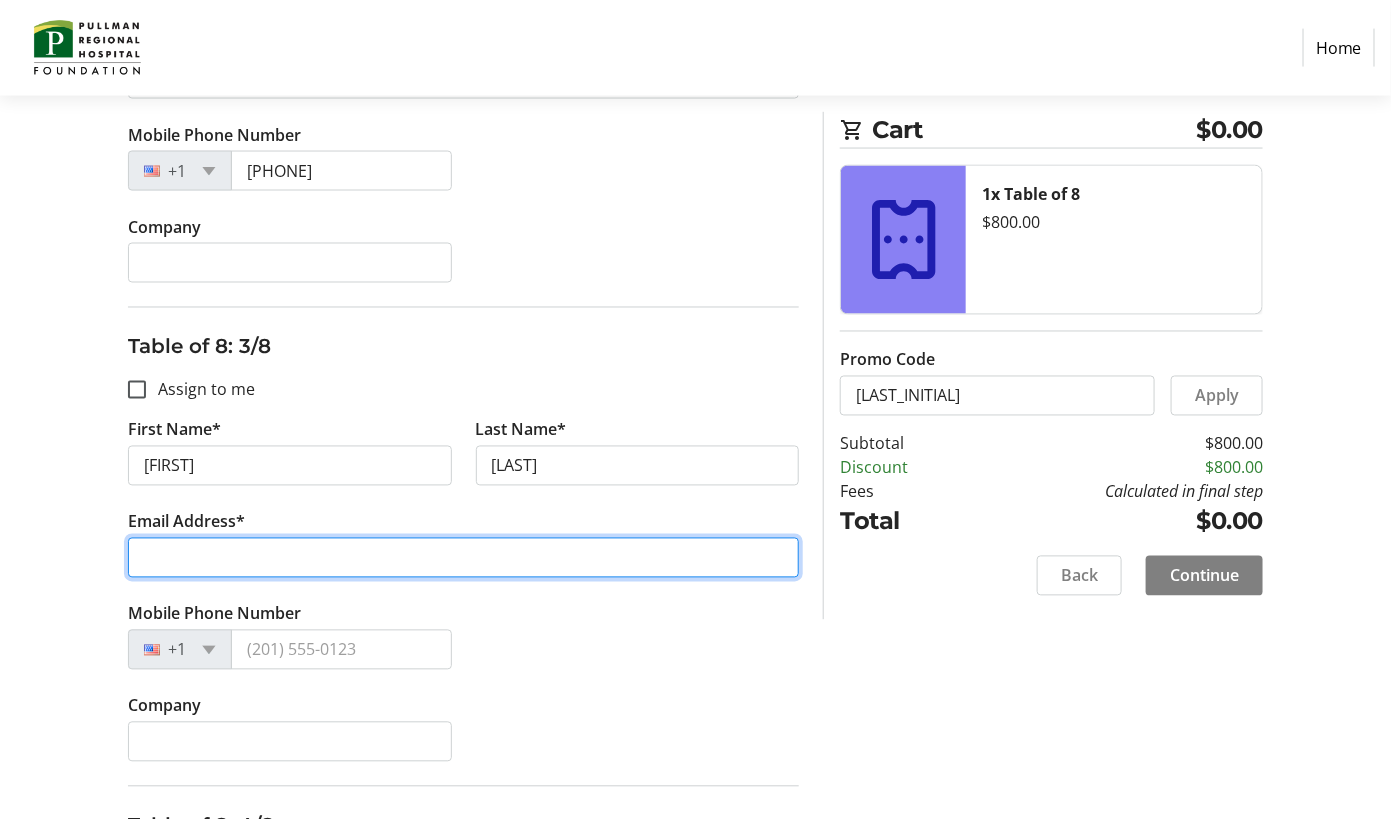 click on "Email Address*" at bounding box center [464, 558] 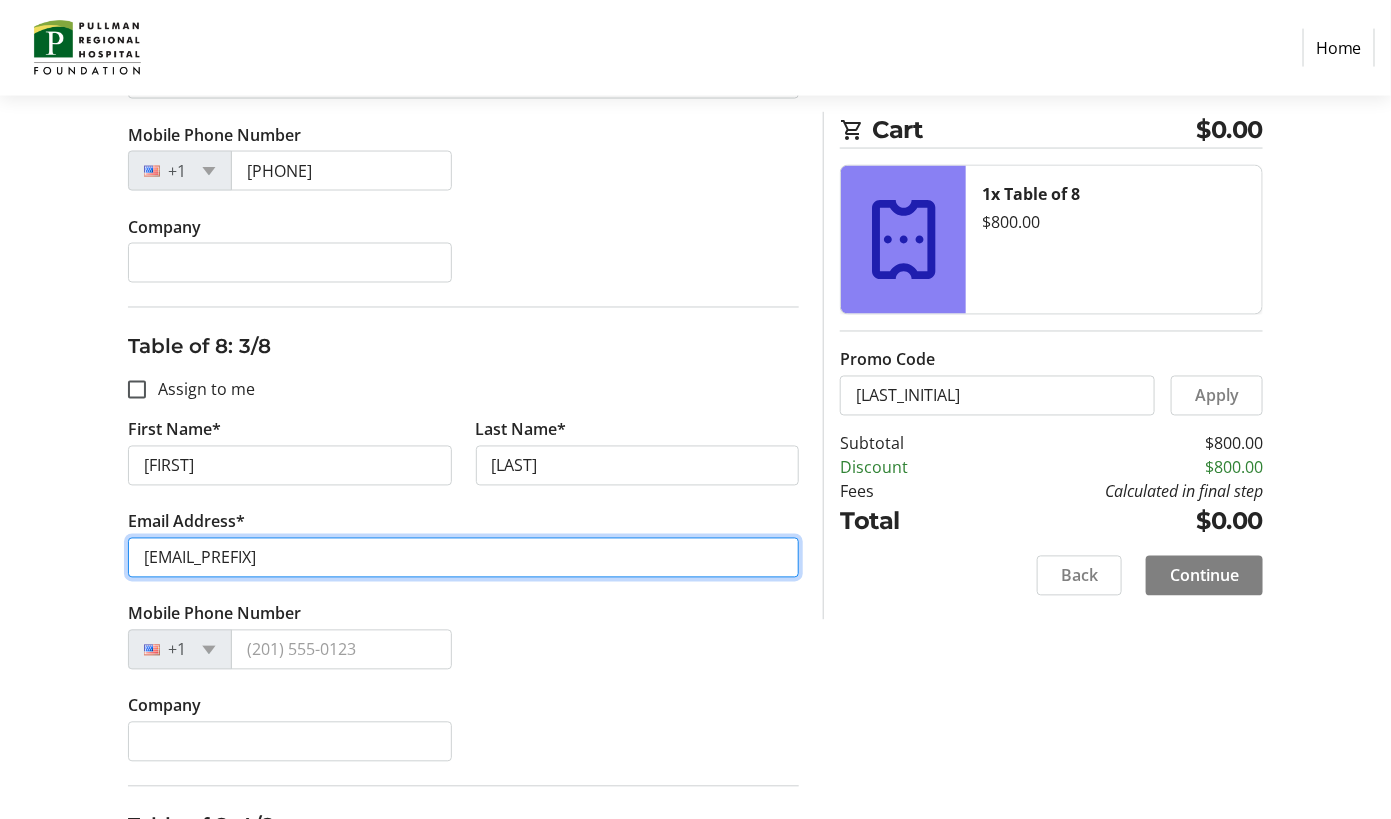 type on "[EMAIL]" 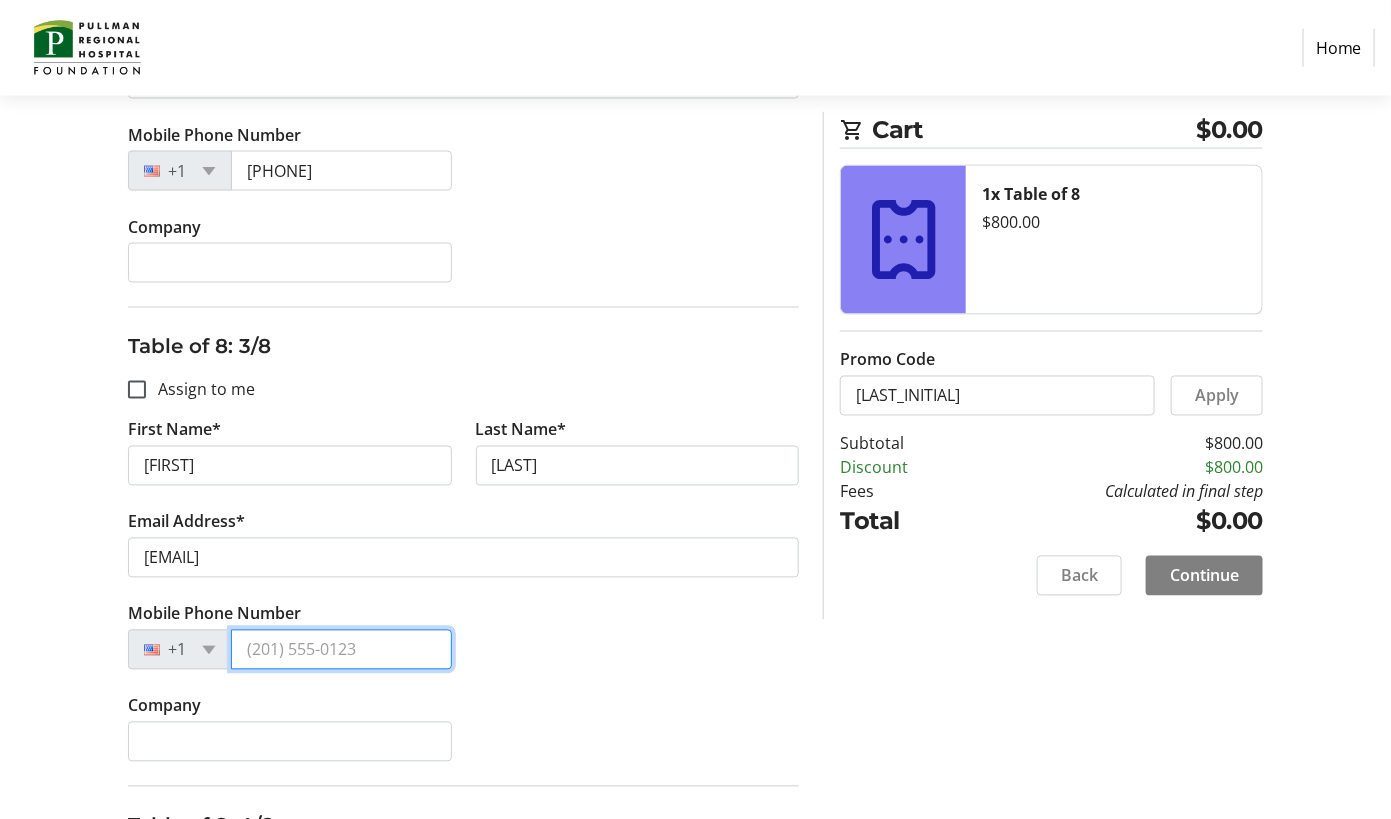 click on "Mobile Phone Number" at bounding box center [341, 650] 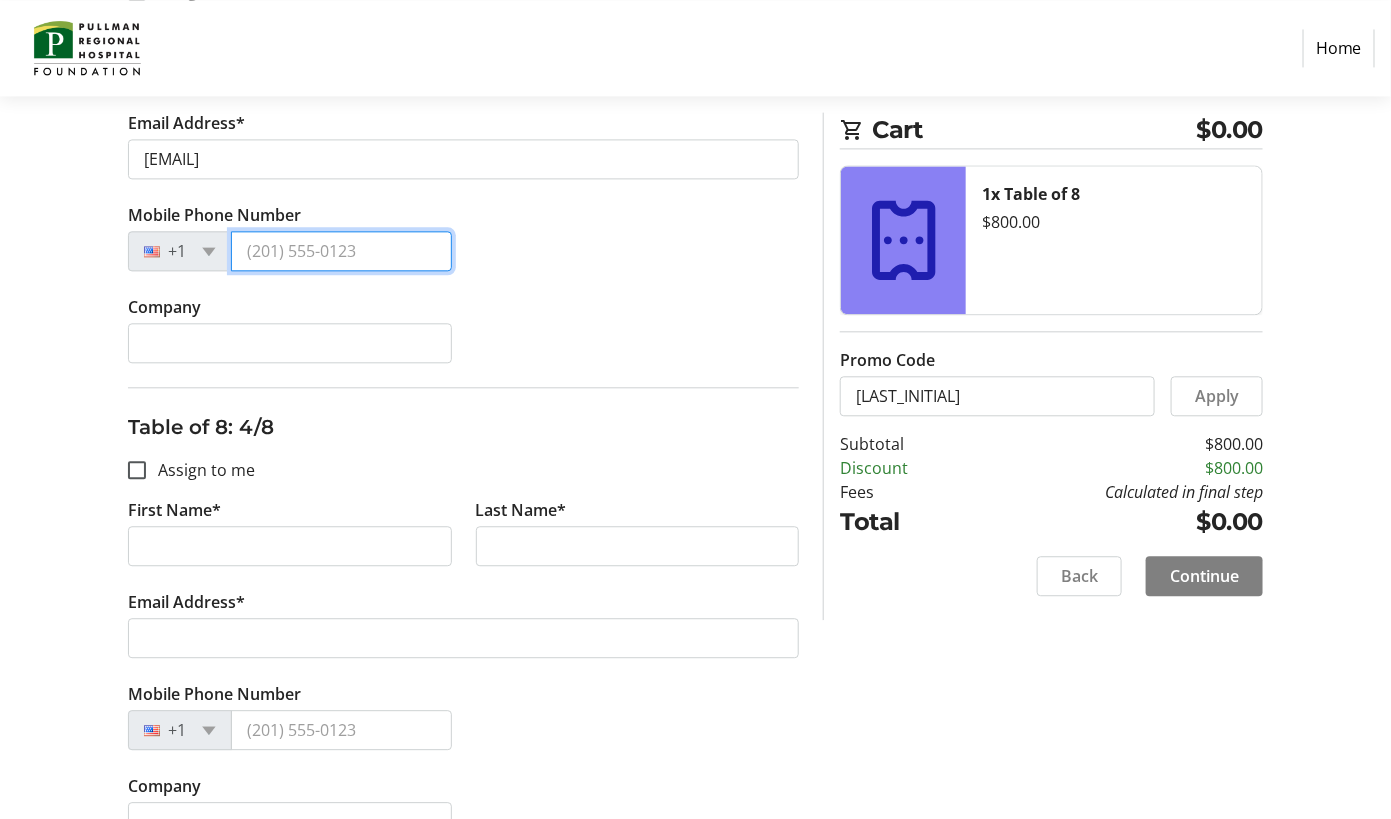 scroll, scrollTop: 1495, scrollLeft: 0, axis: vertical 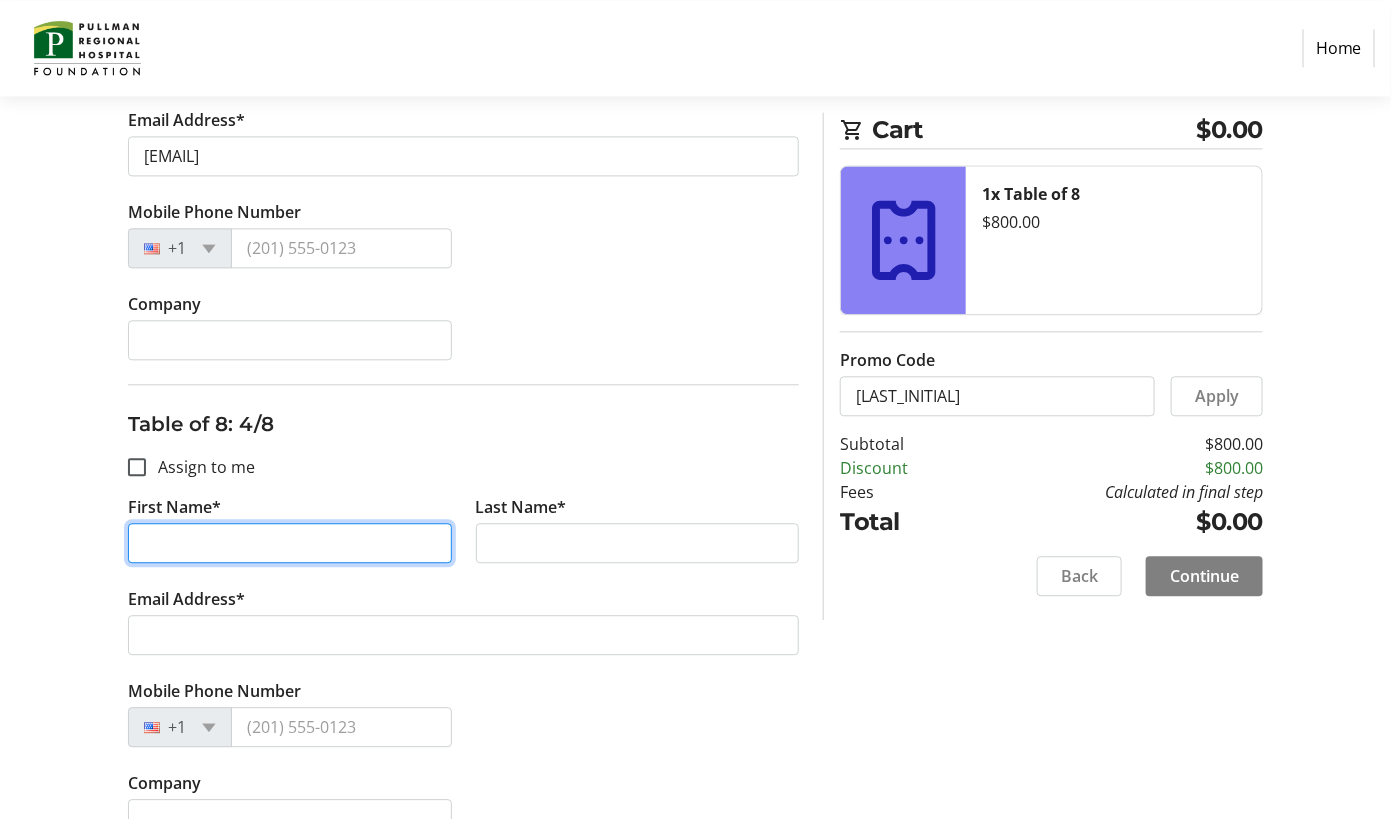 click on "First Name*" at bounding box center [290, 543] 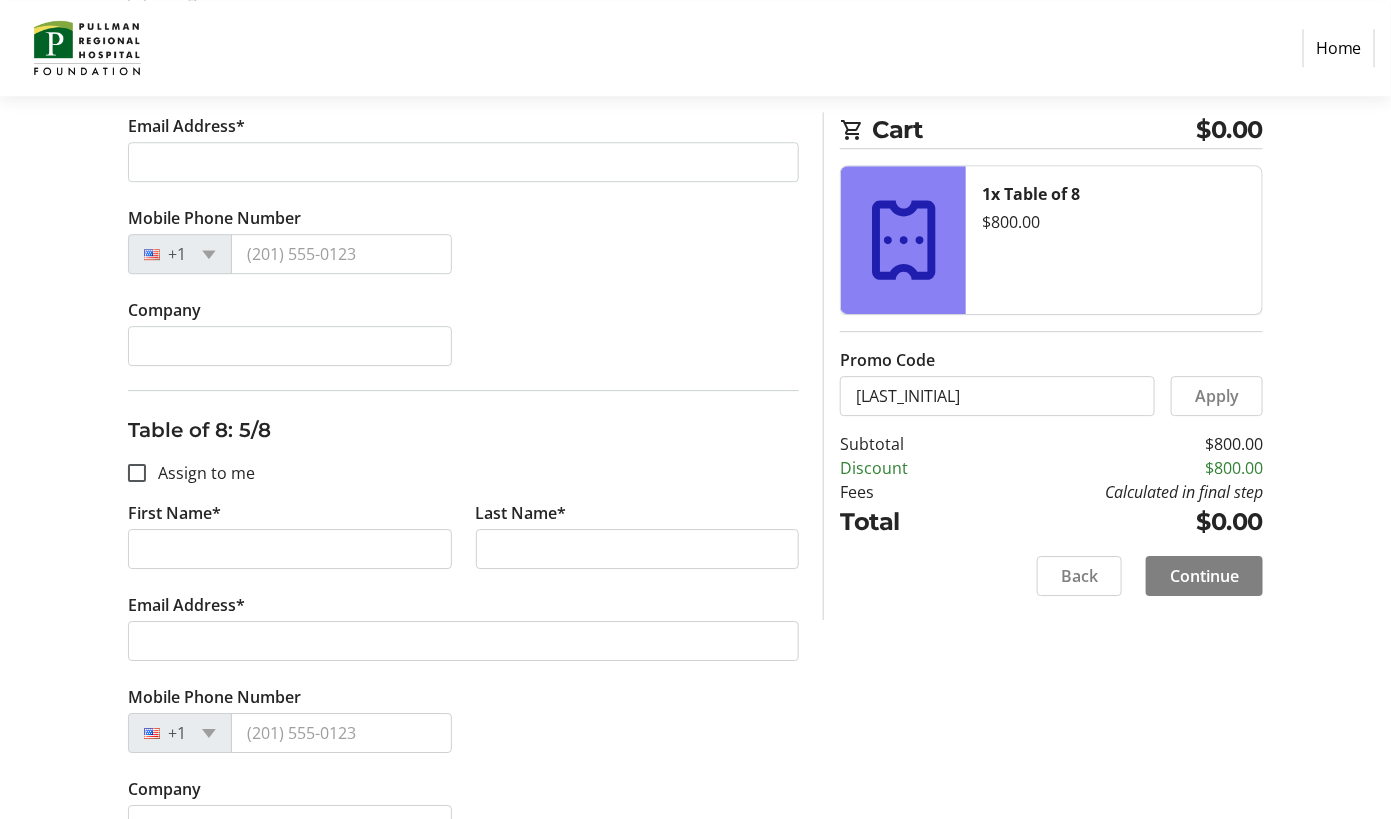 scroll, scrollTop: 1937, scrollLeft: 0, axis: vertical 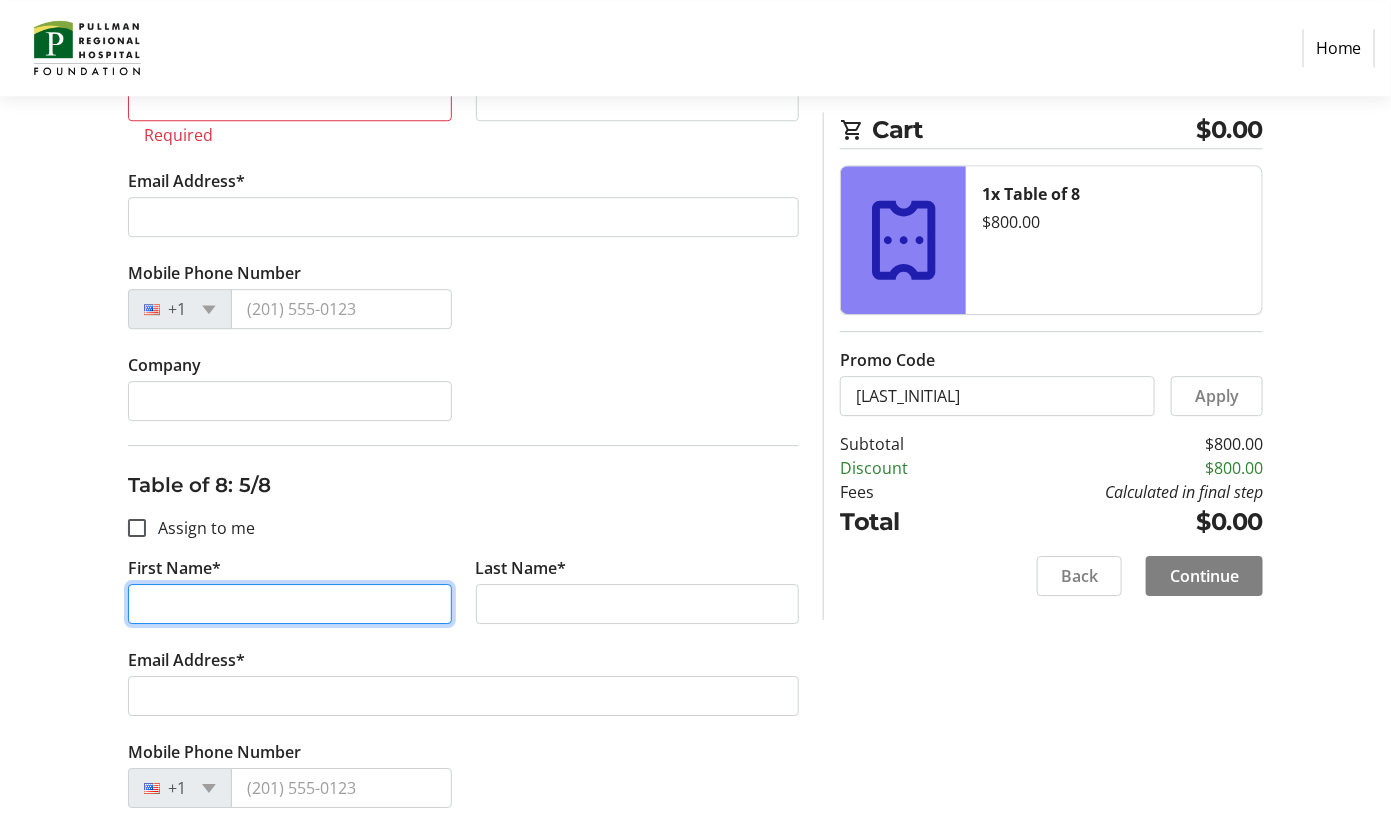 click on "First Name*" at bounding box center (290, 604) 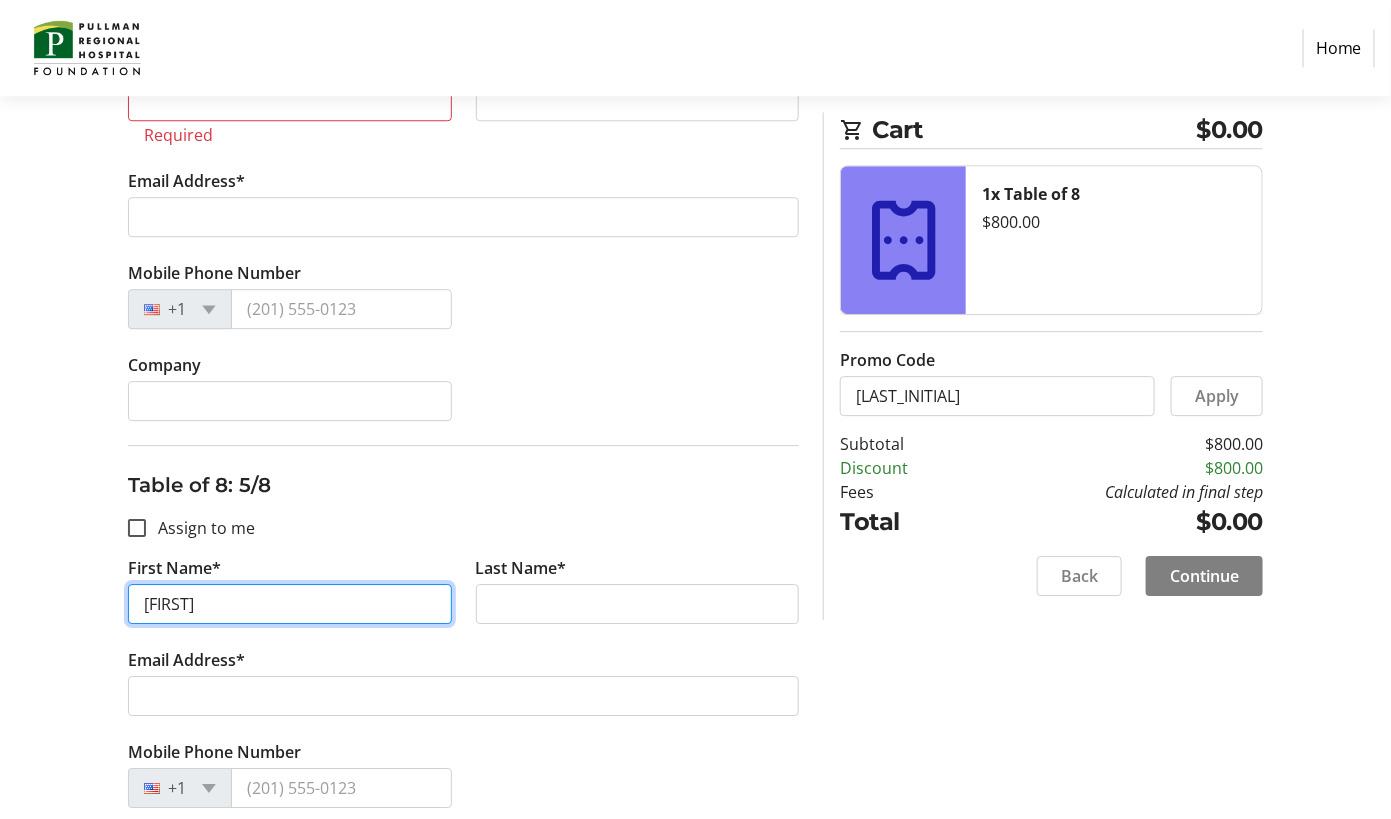 type on "[FIRST]" 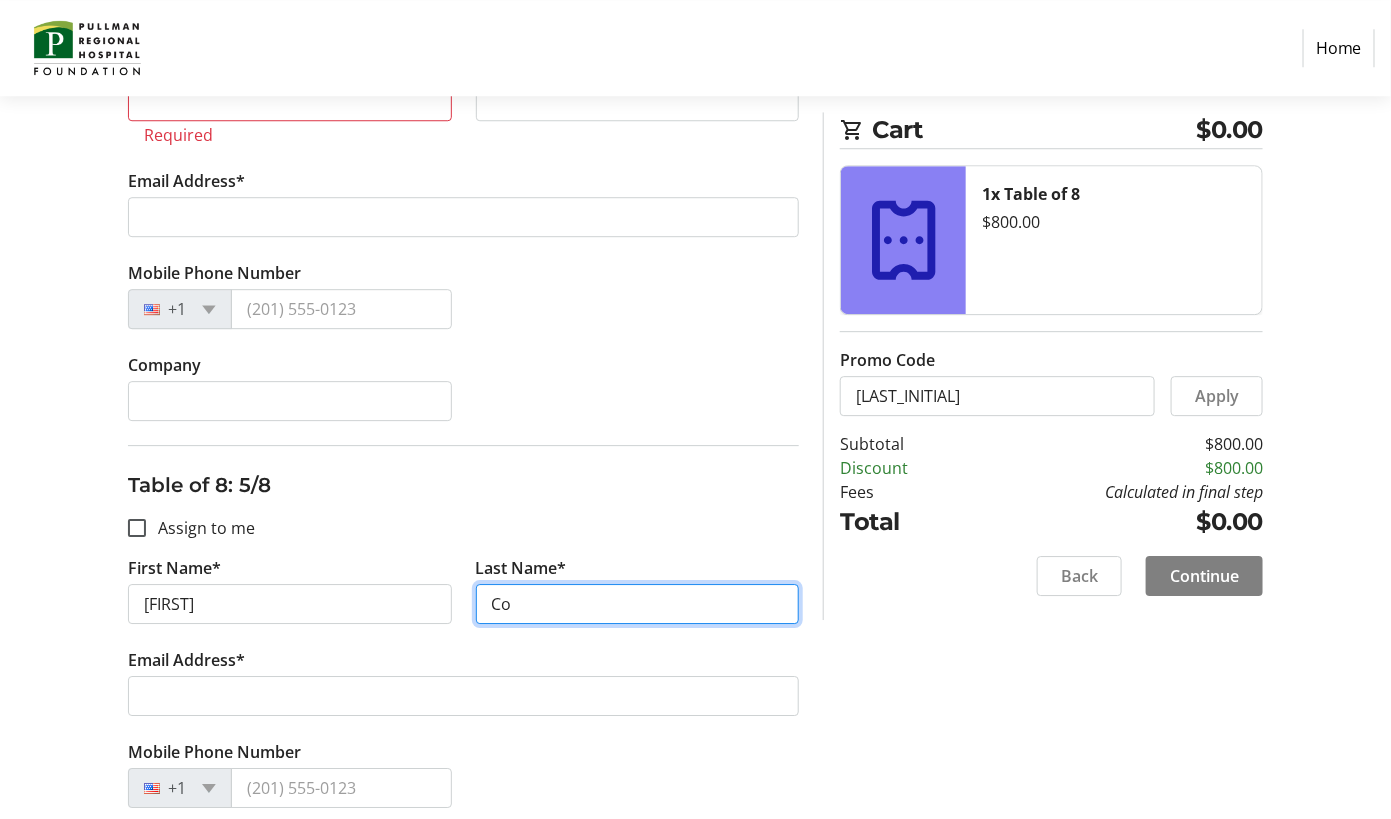 type on "C" 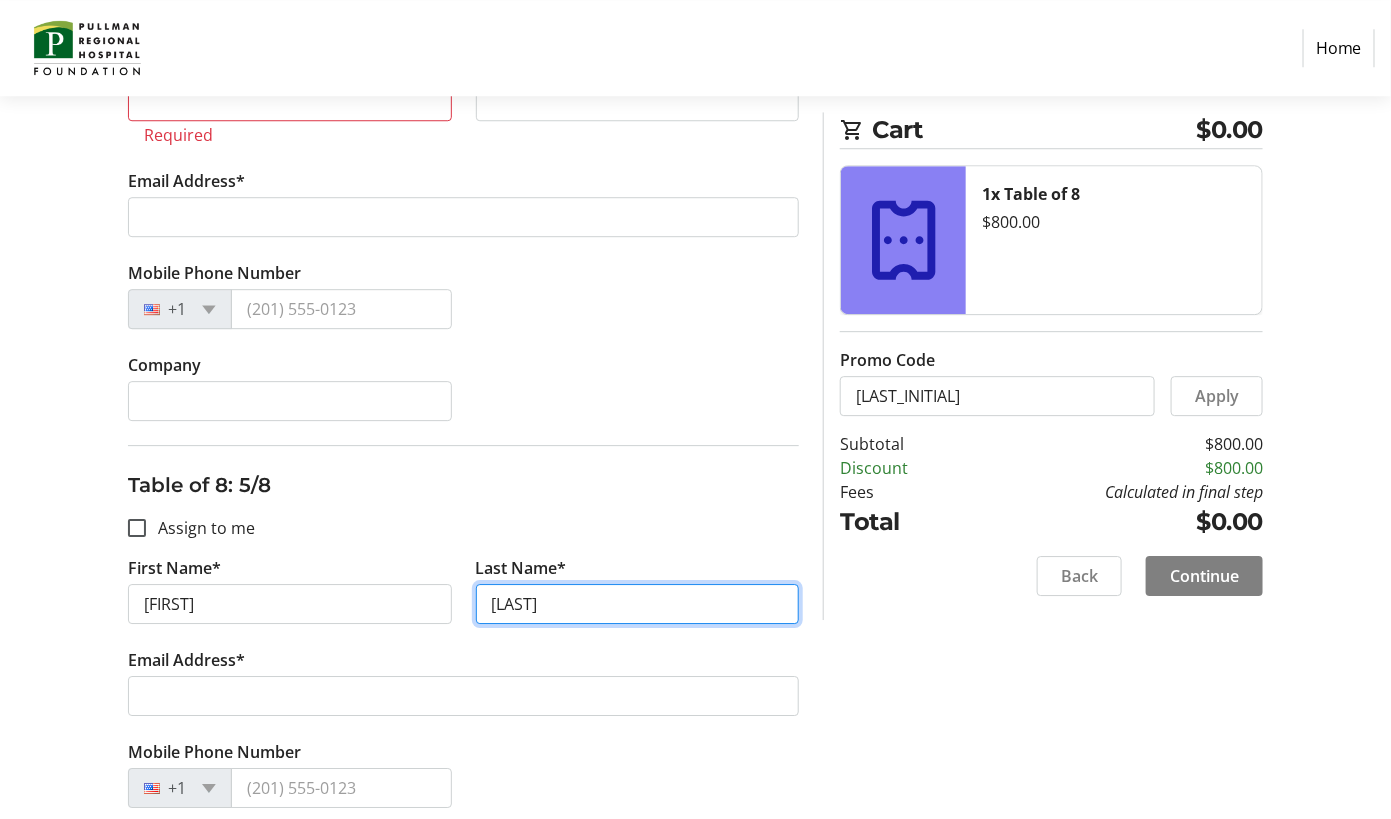 type on "[LAST]" 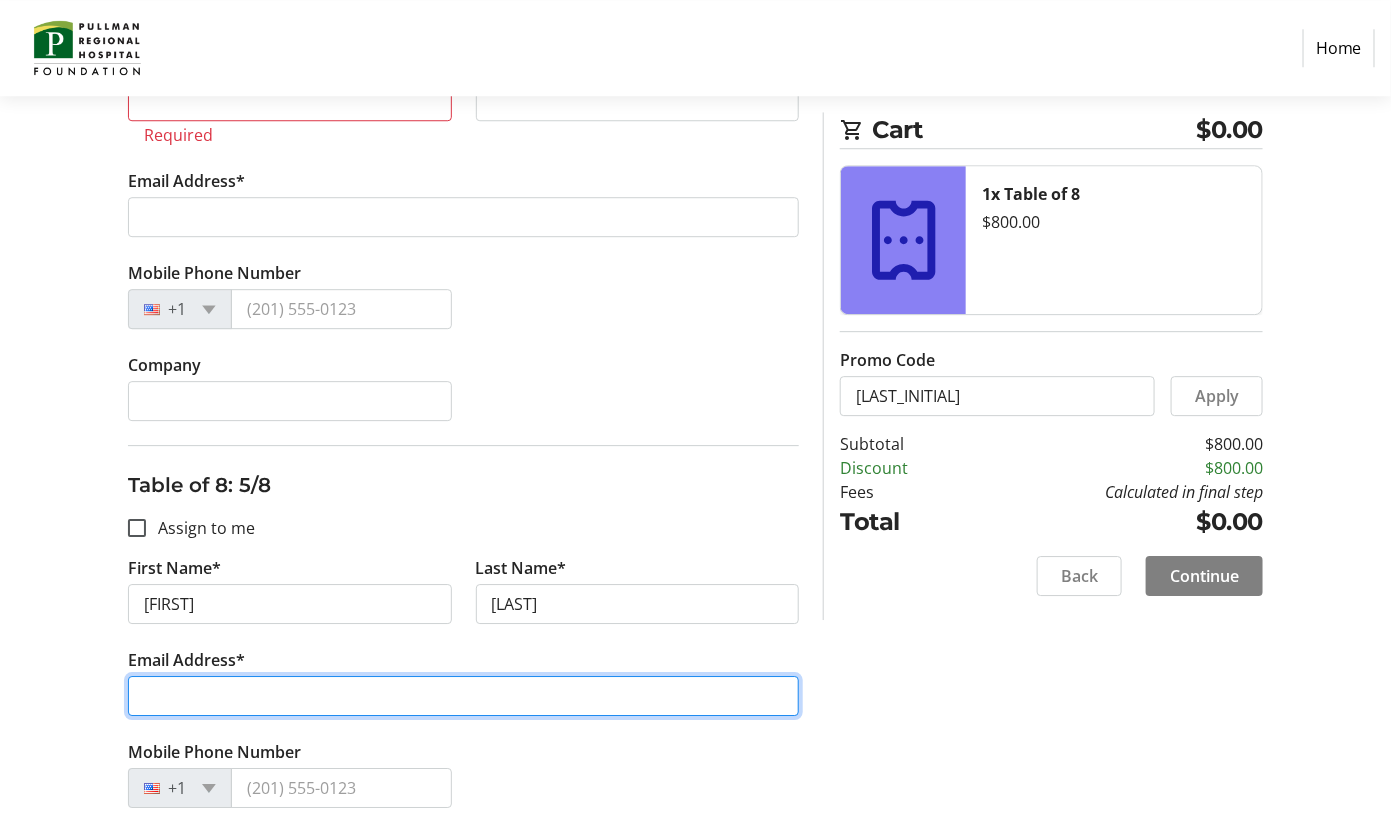 click on "Email Address*" at bounding box center (464, 696) 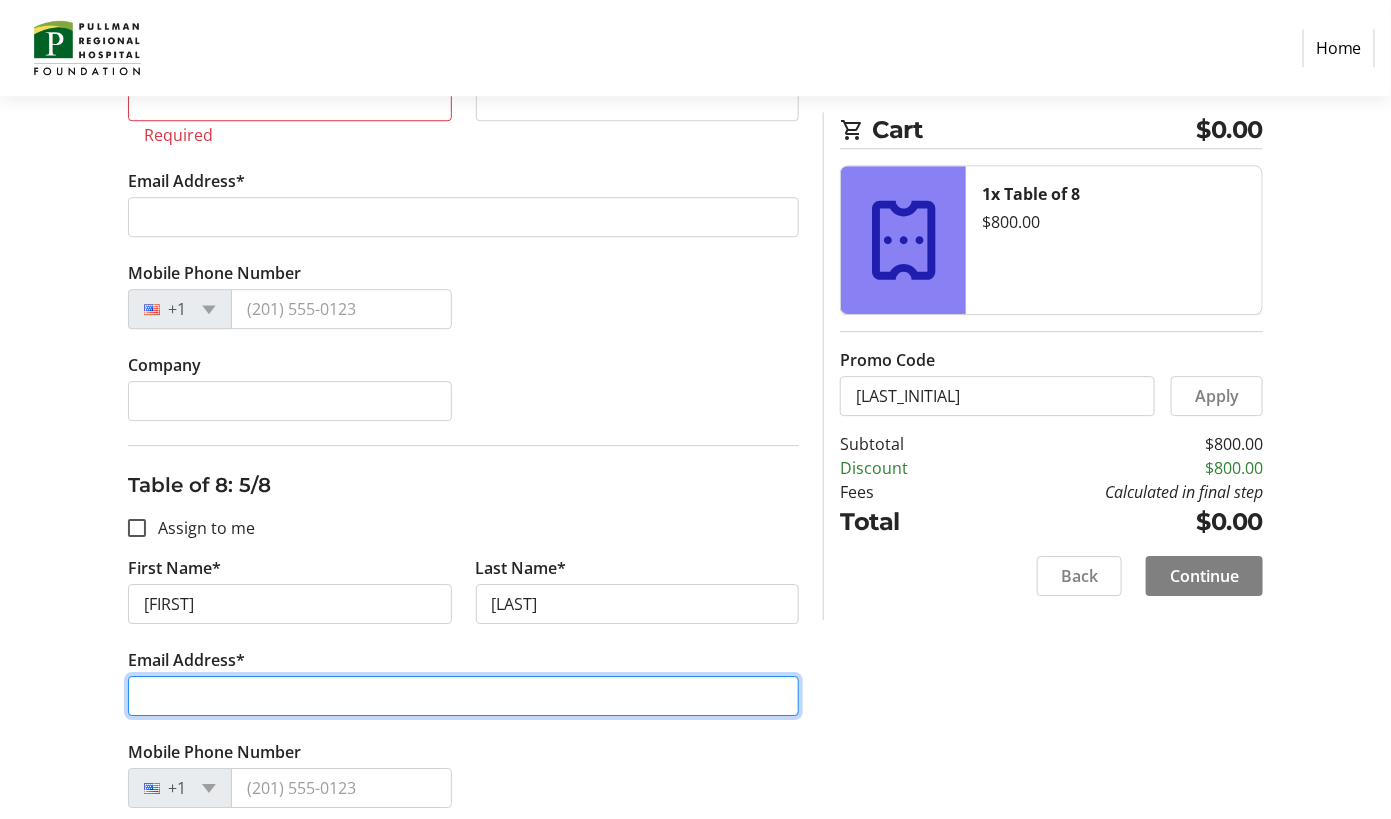 type on "[EMAIL]" 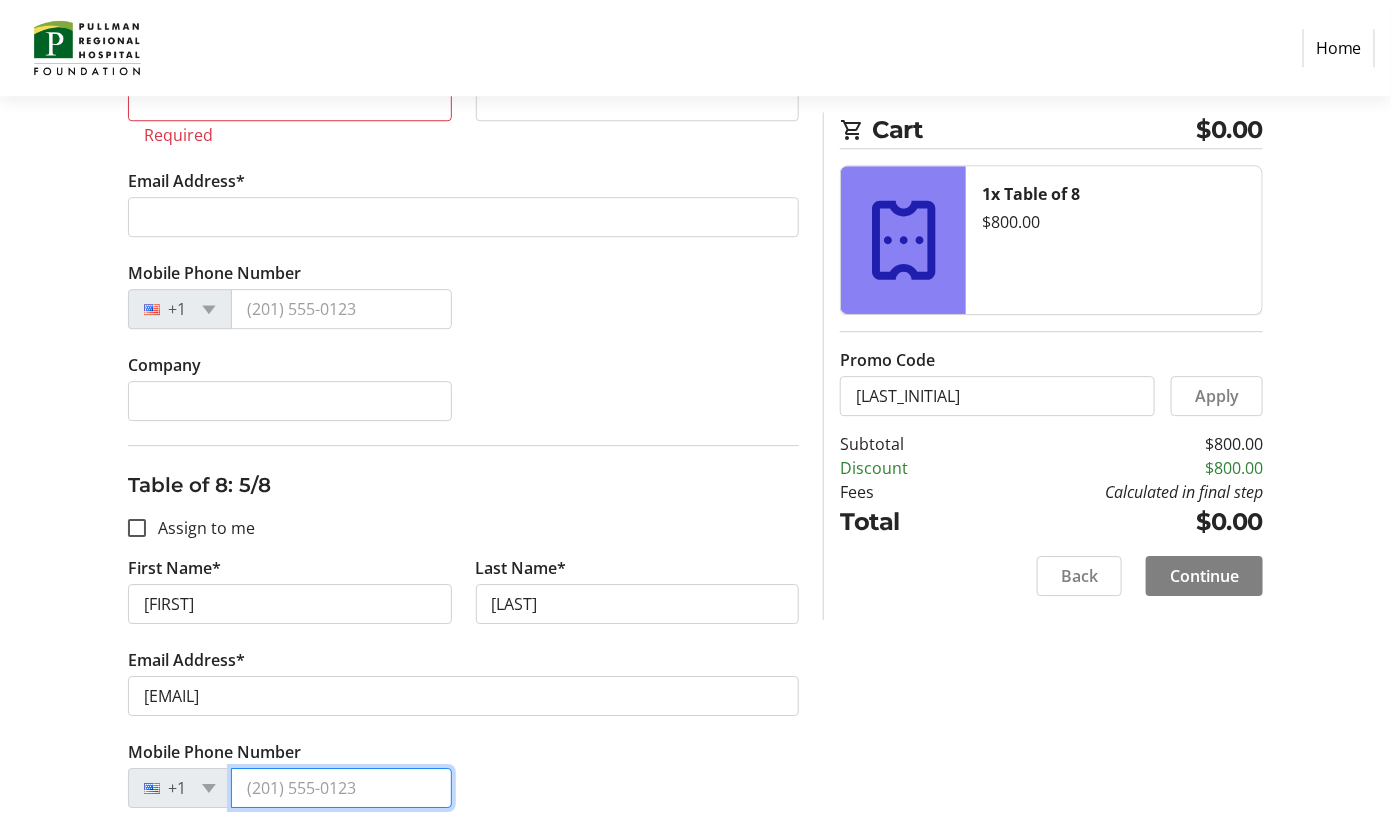 click on "Mobile Phone Number" at bounding box center [341, 788] 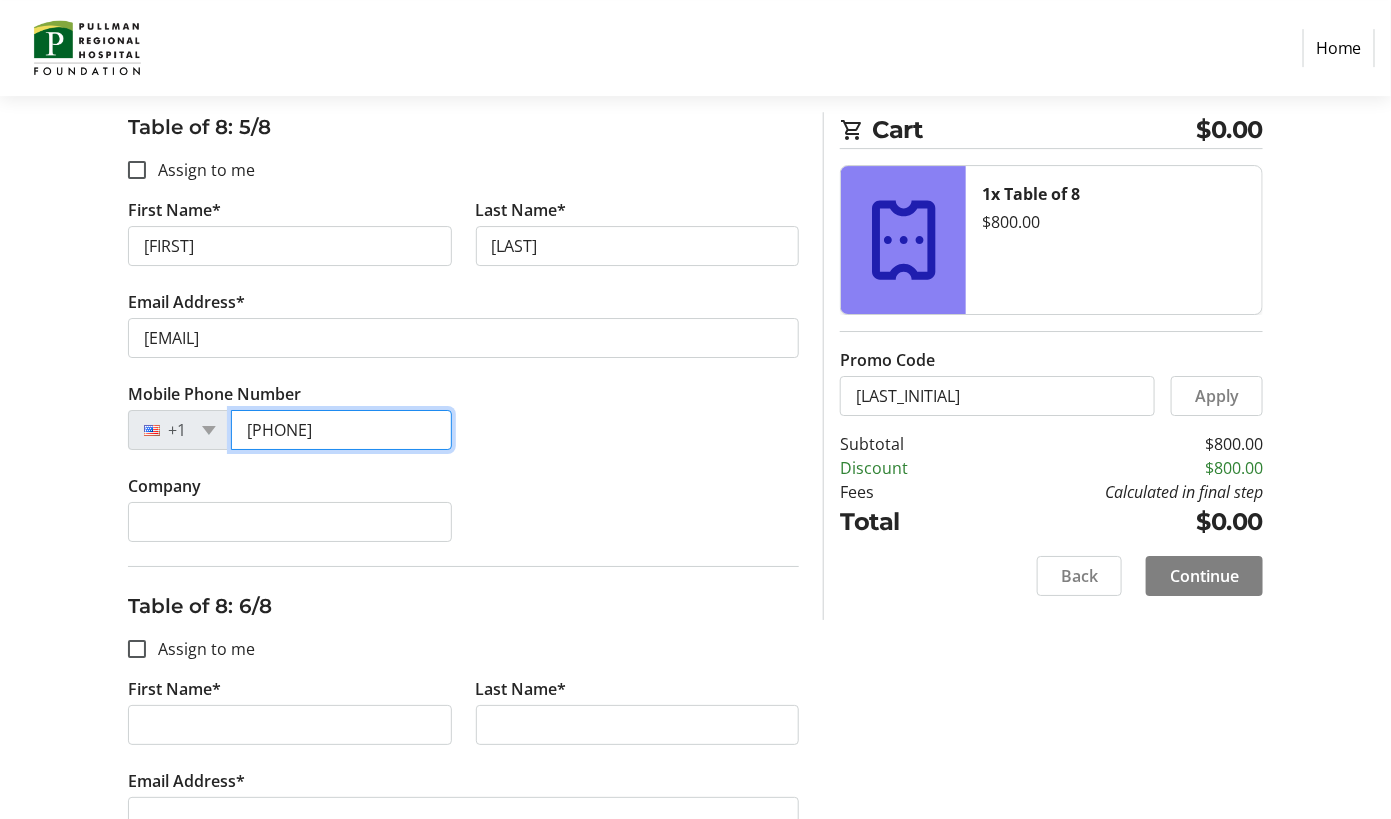 scroll, scrollTop: 2295, scrollLeft: 0, axis: vertical 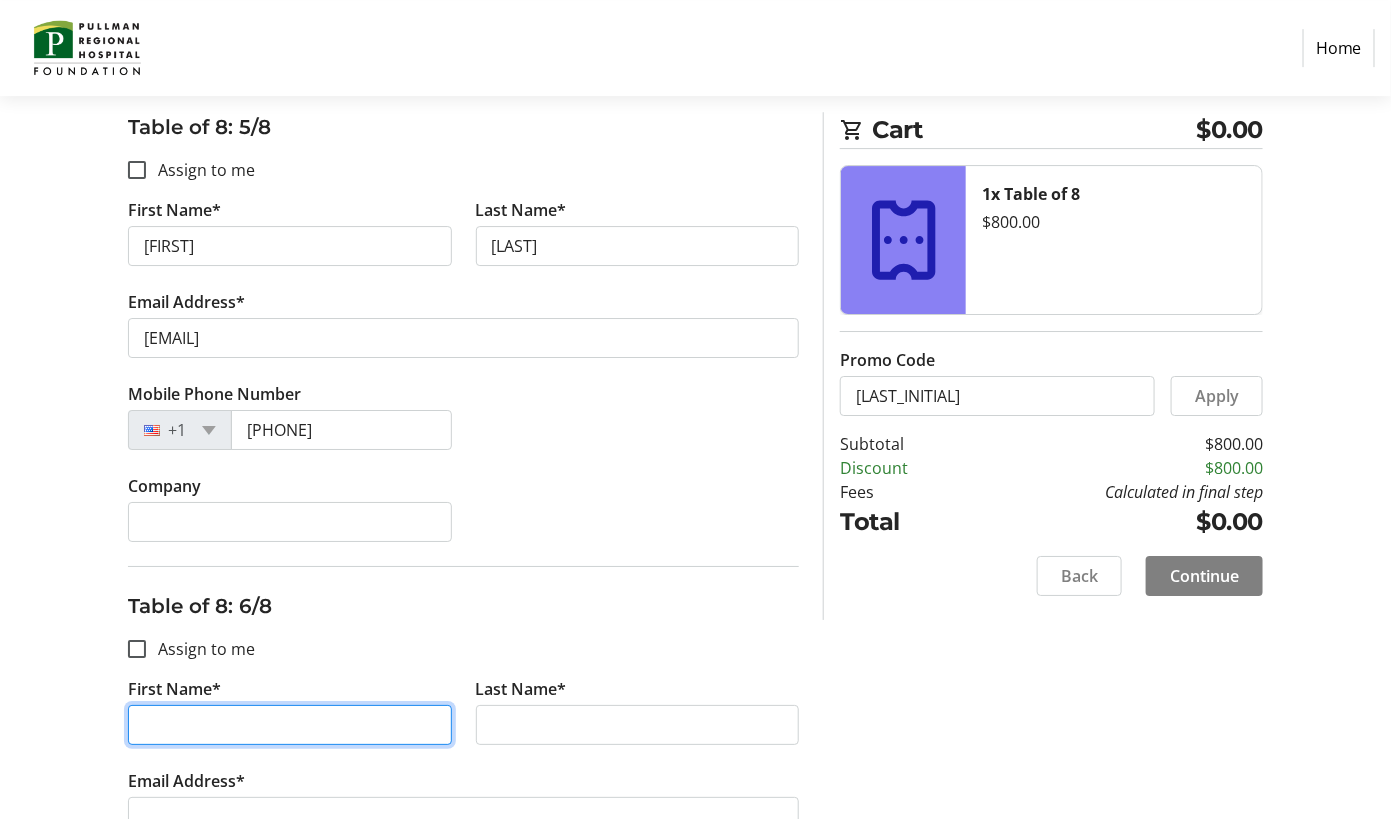 click on "First Name*" at bounding box center (290, 725) 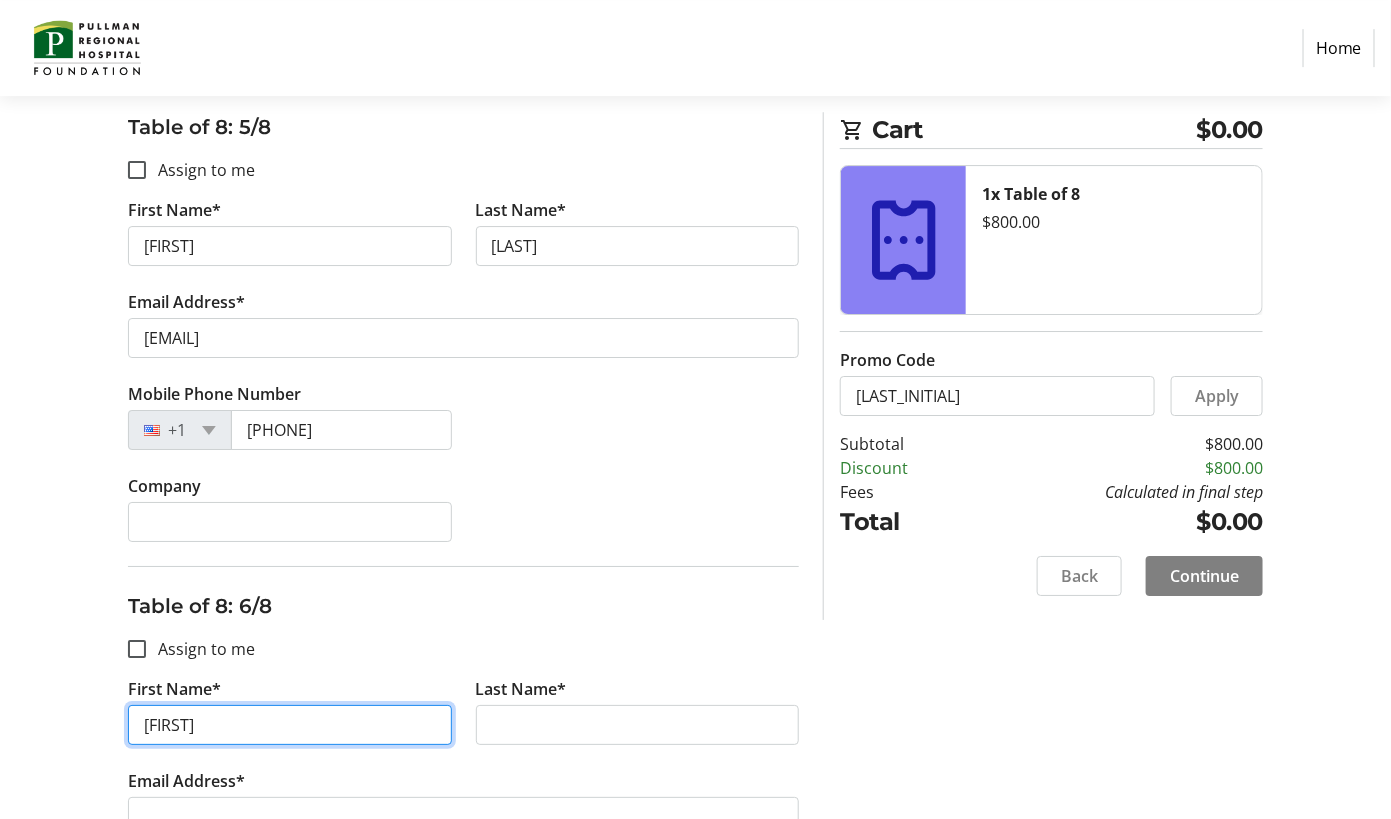 type on "[FIRST]" 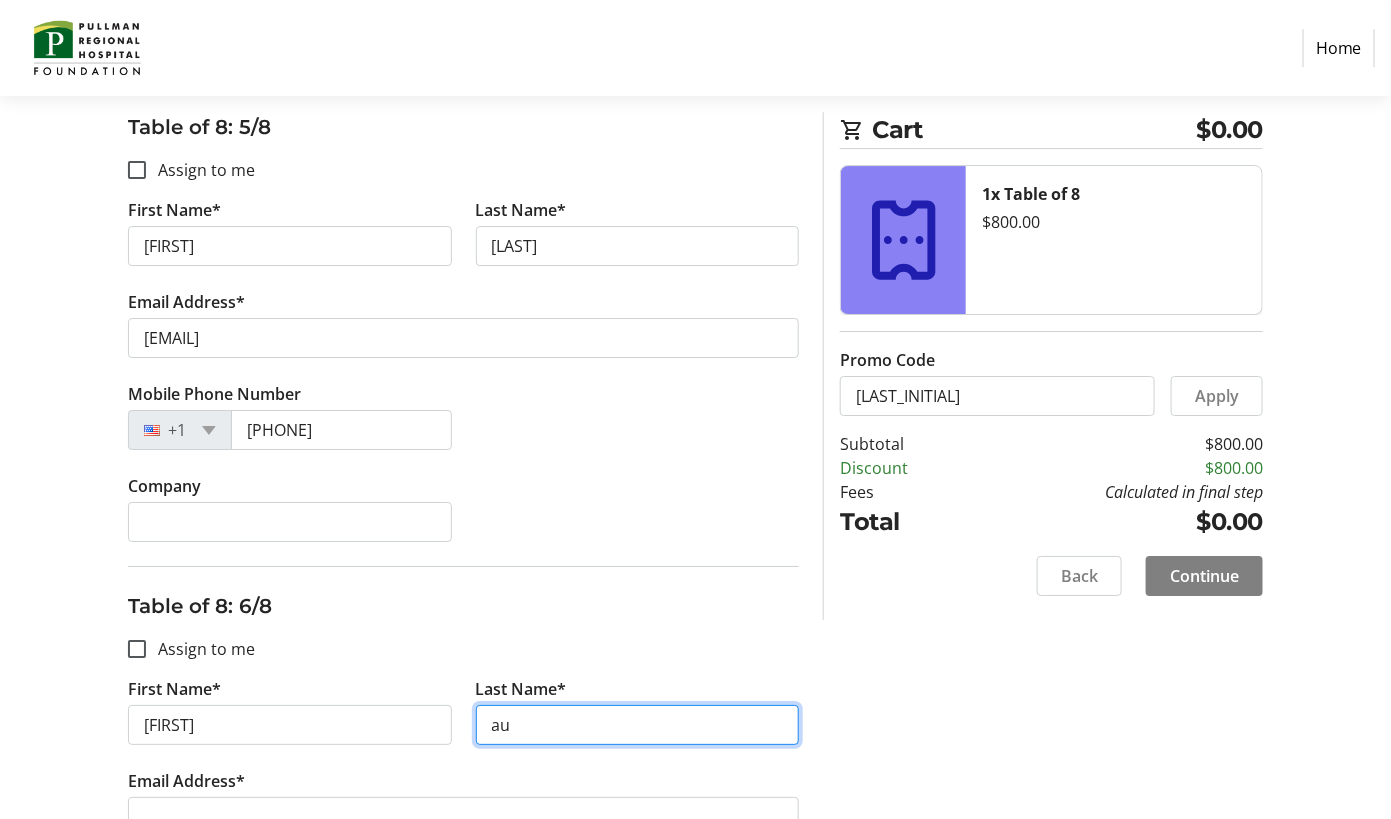 type on "a" 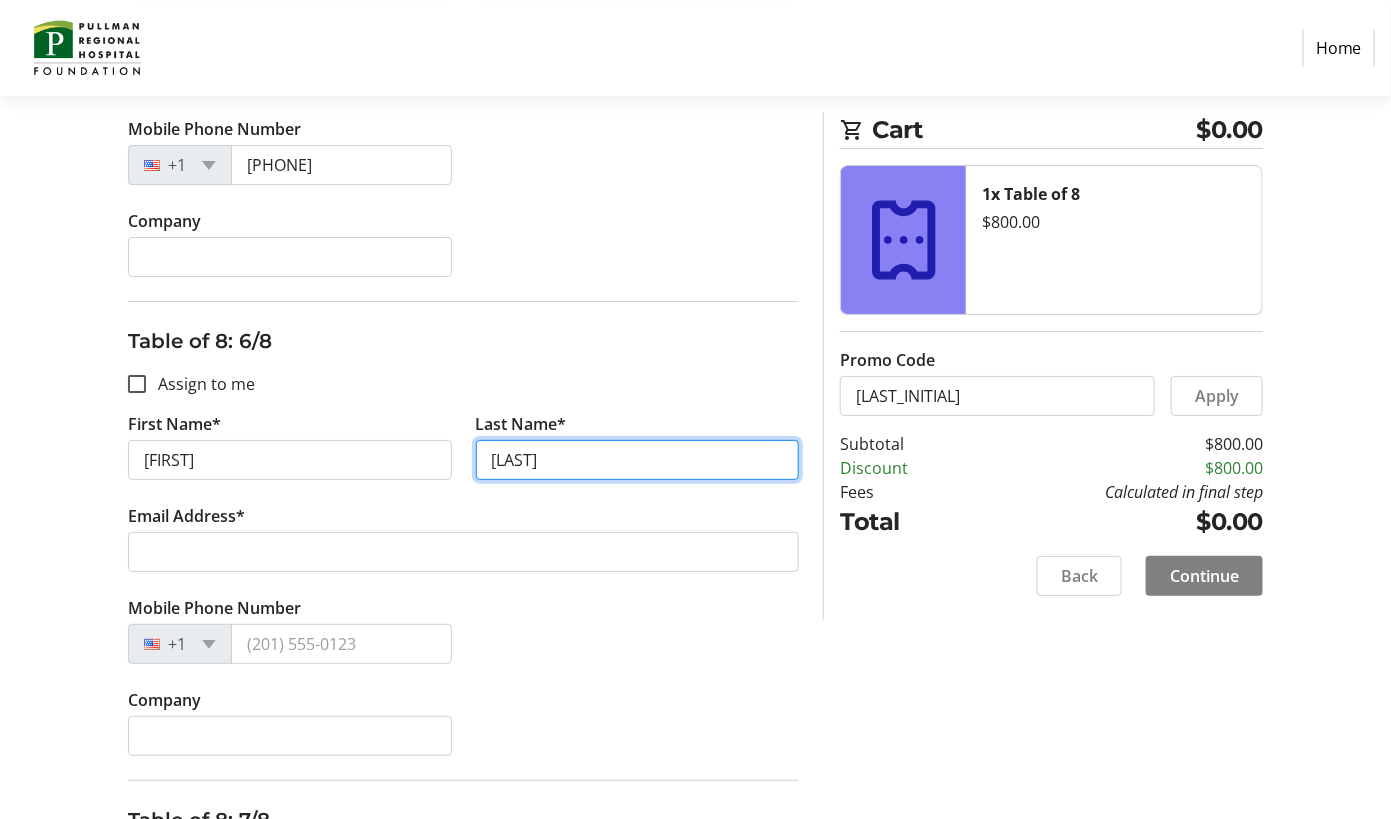 scroll, scrollTop: 2569, scrollLeft: 0, axis: vertical 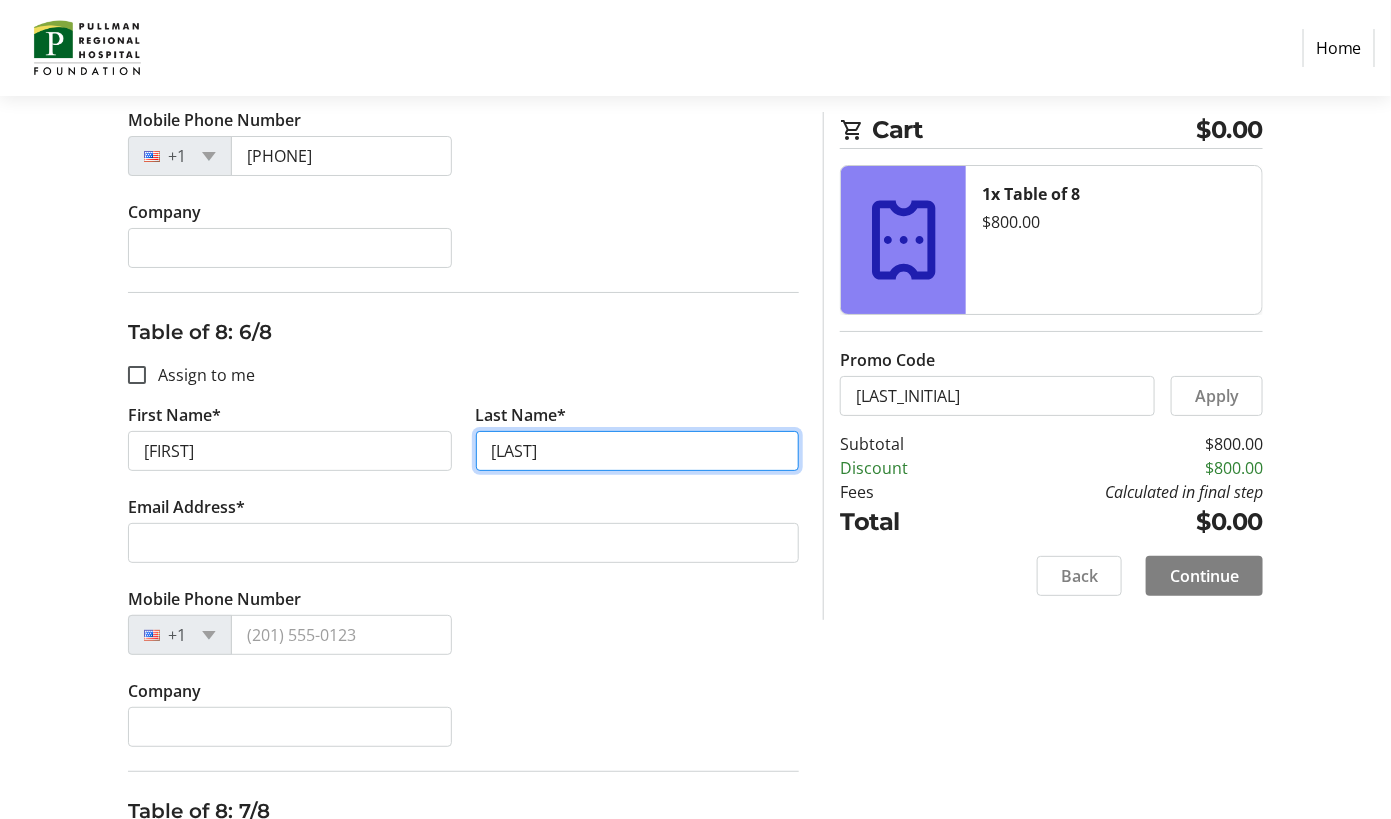 type on "[LAST]" 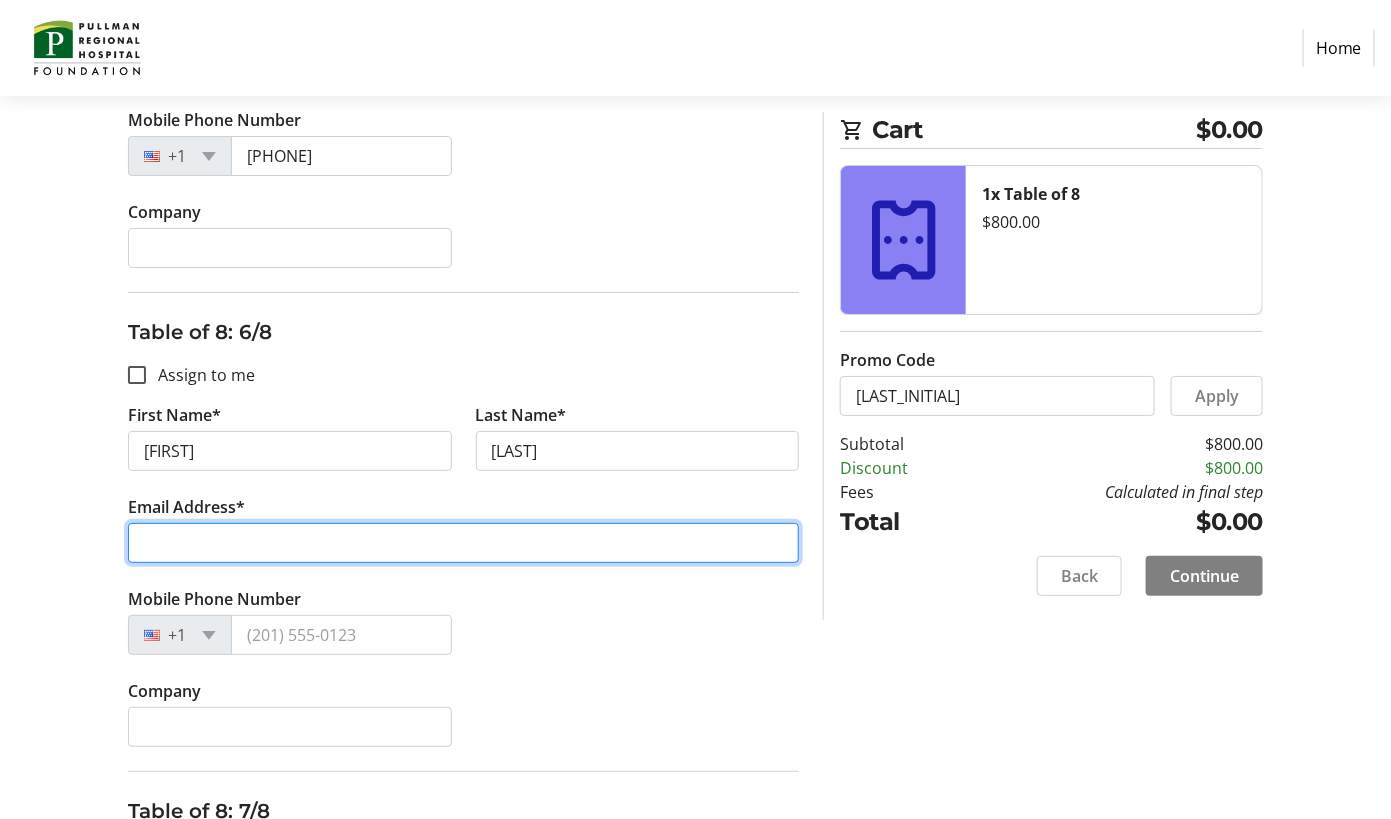 click on "Email Address*" at bounding box center [464, 543] 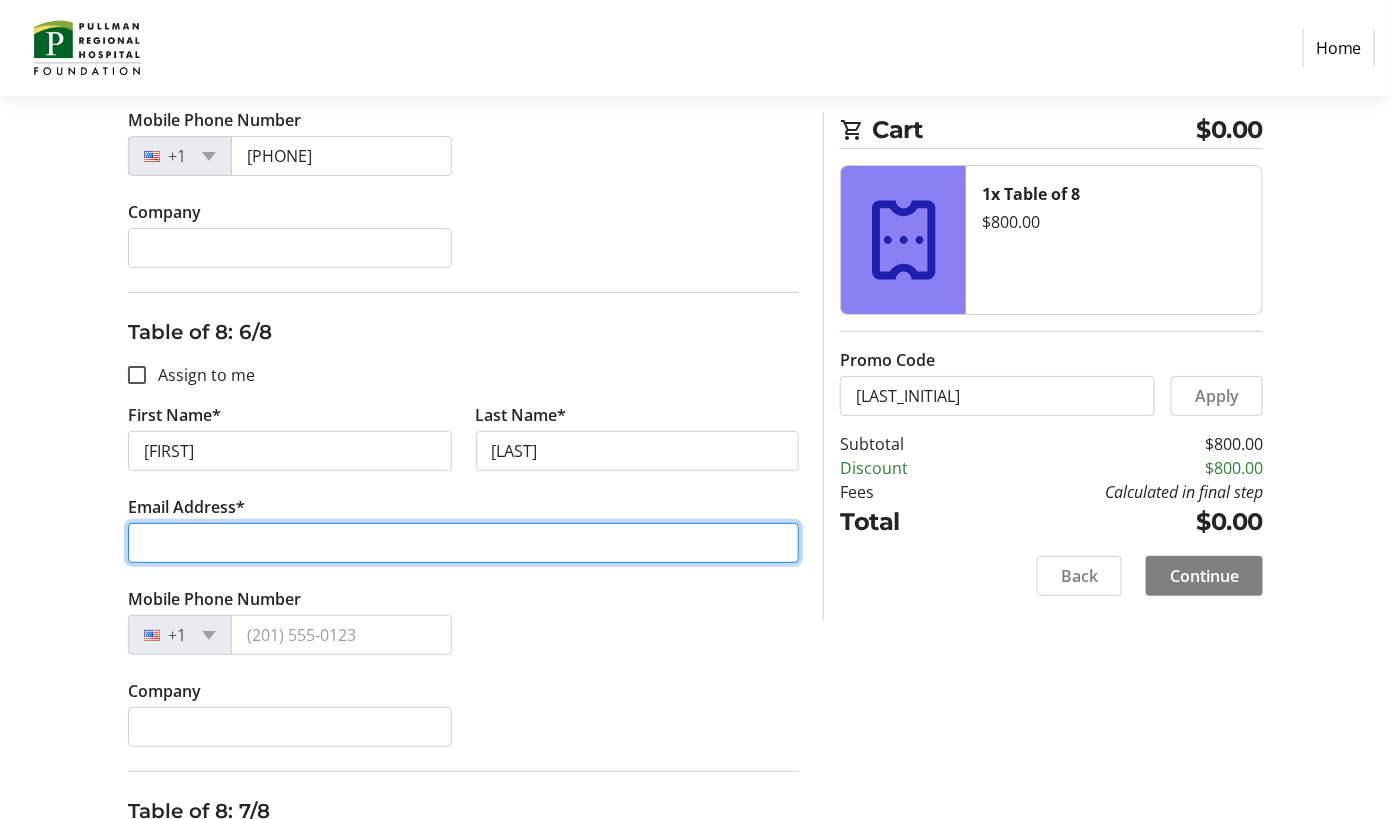 type on "[EMAIL]" 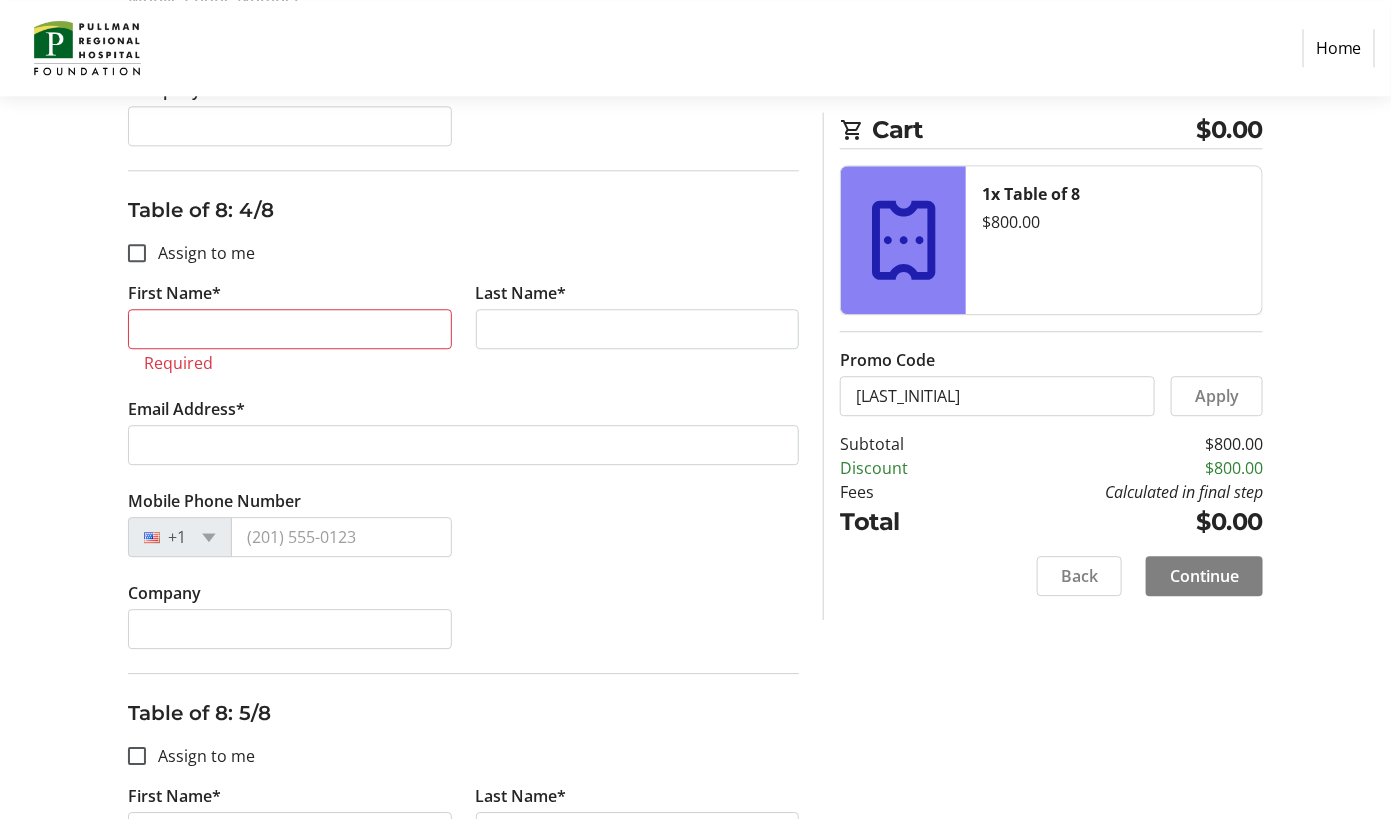 scroll, scrollTop: 1700, scrollLeft: 0, axis: vertical 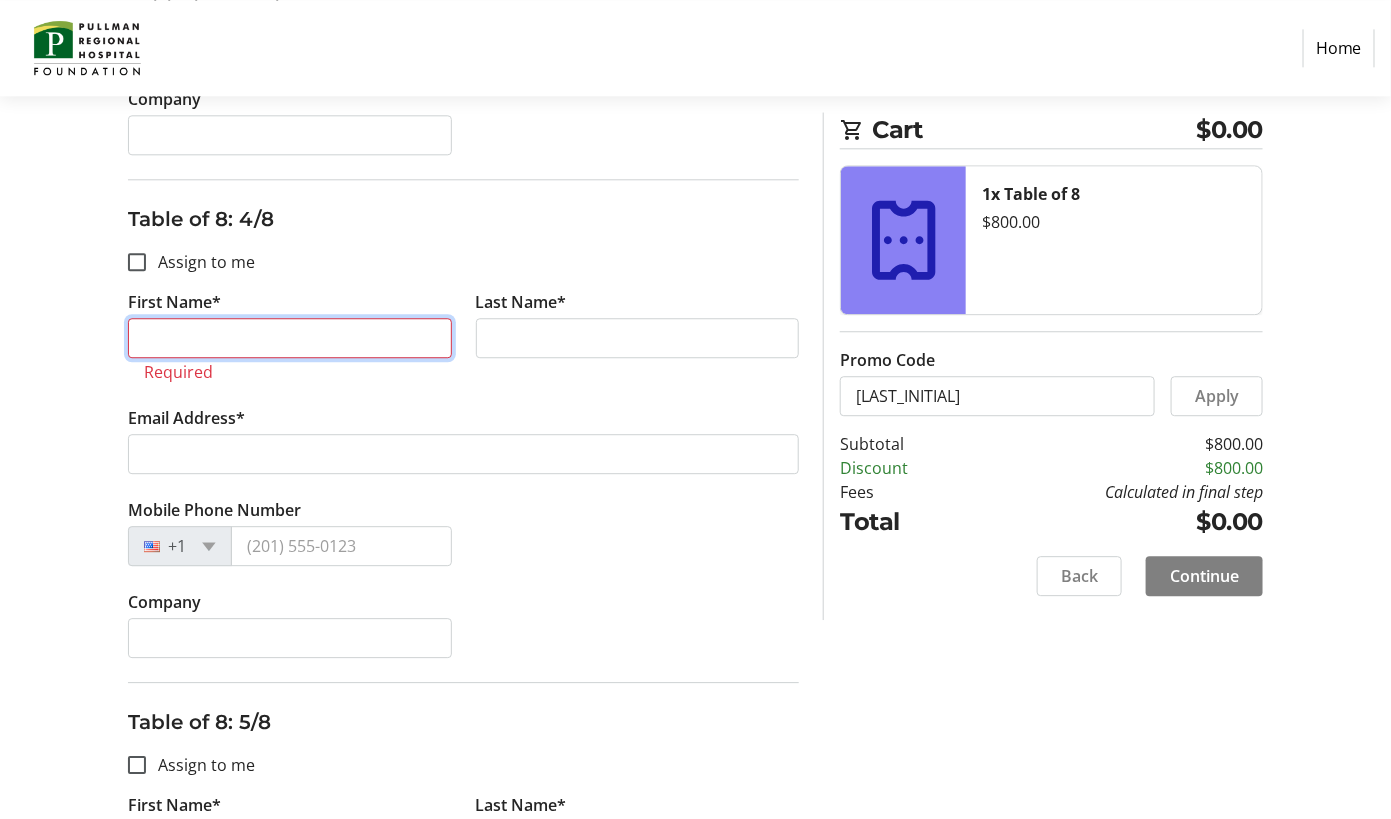 click on "First Name*" at bounding box center [290, 338] 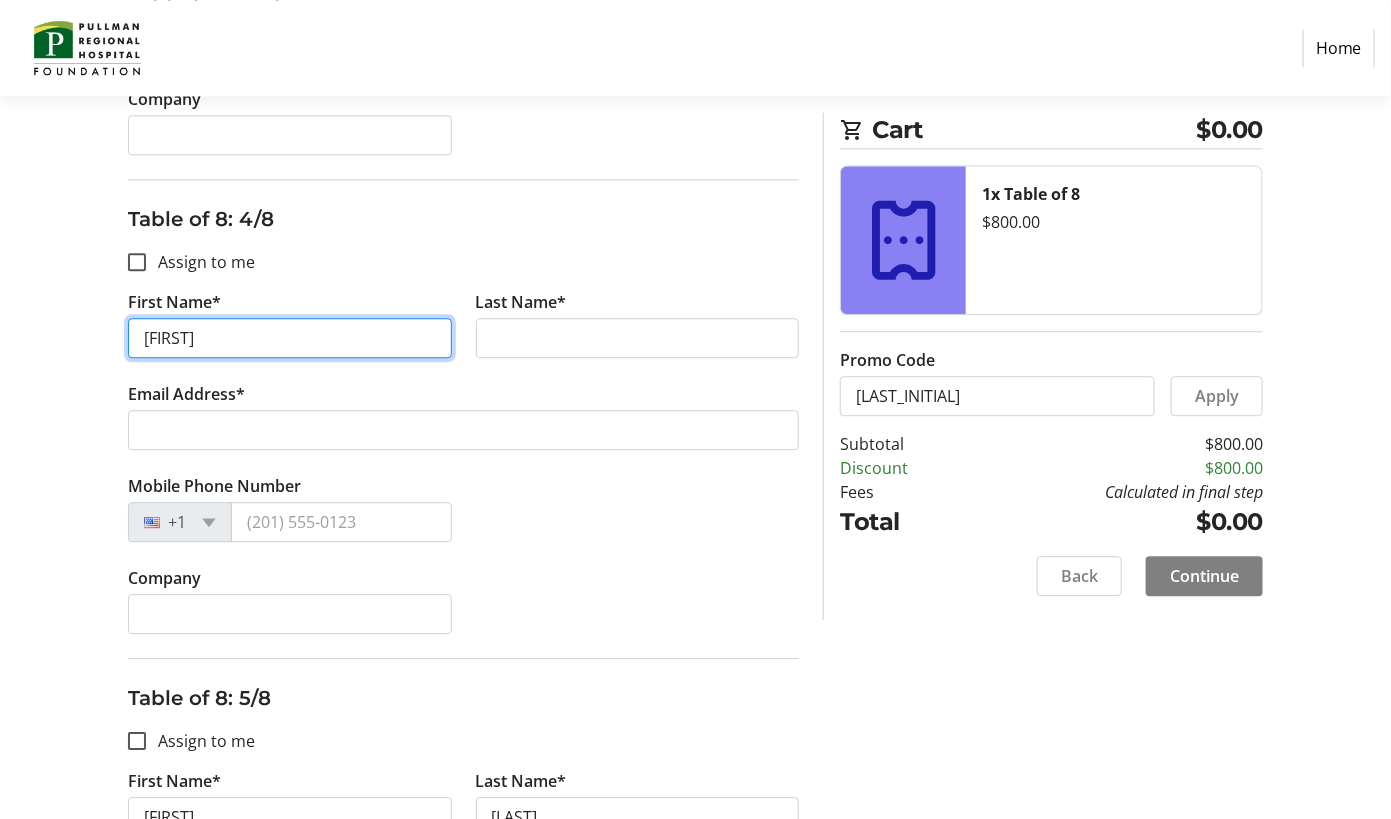 type on "[FIRST]" 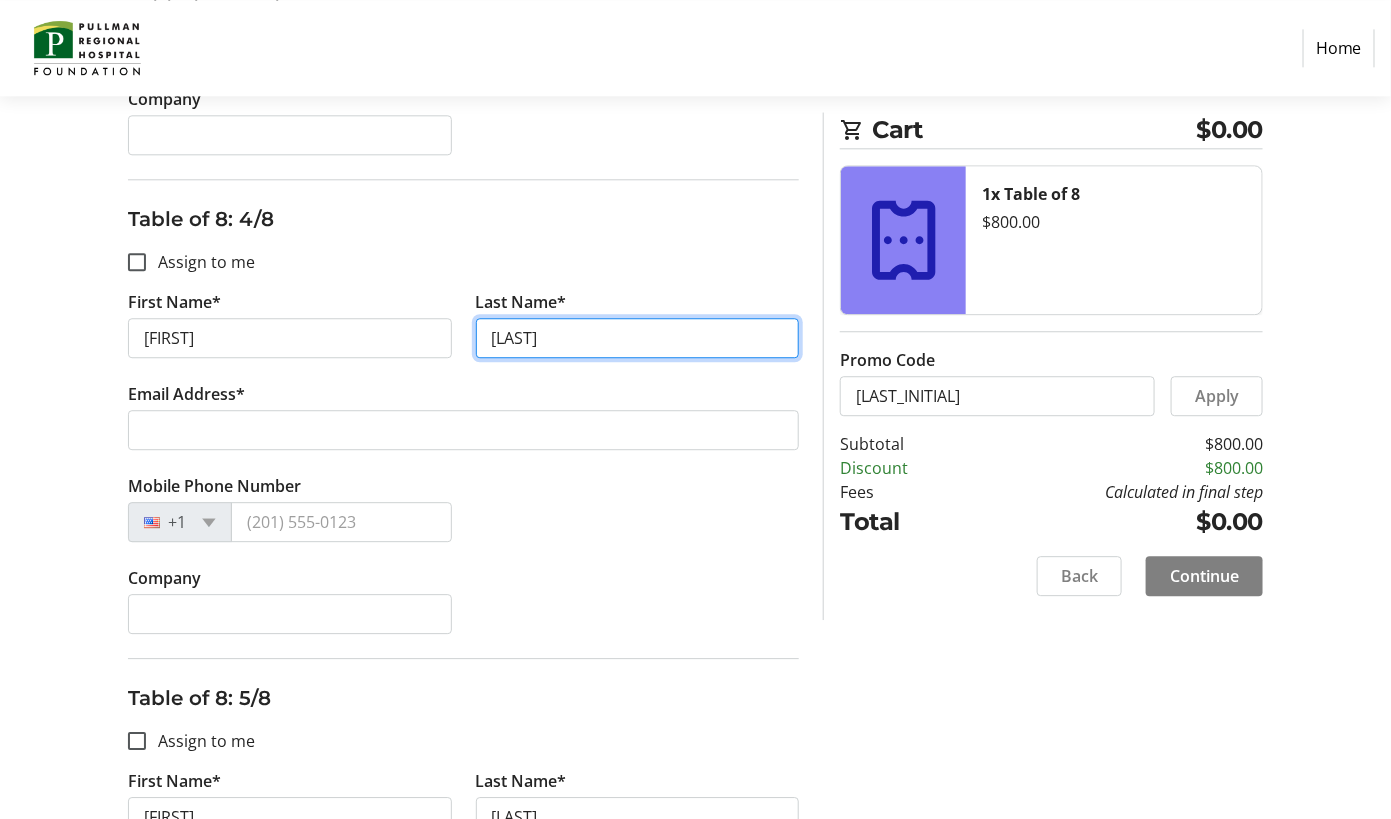 type on "[LAST]" 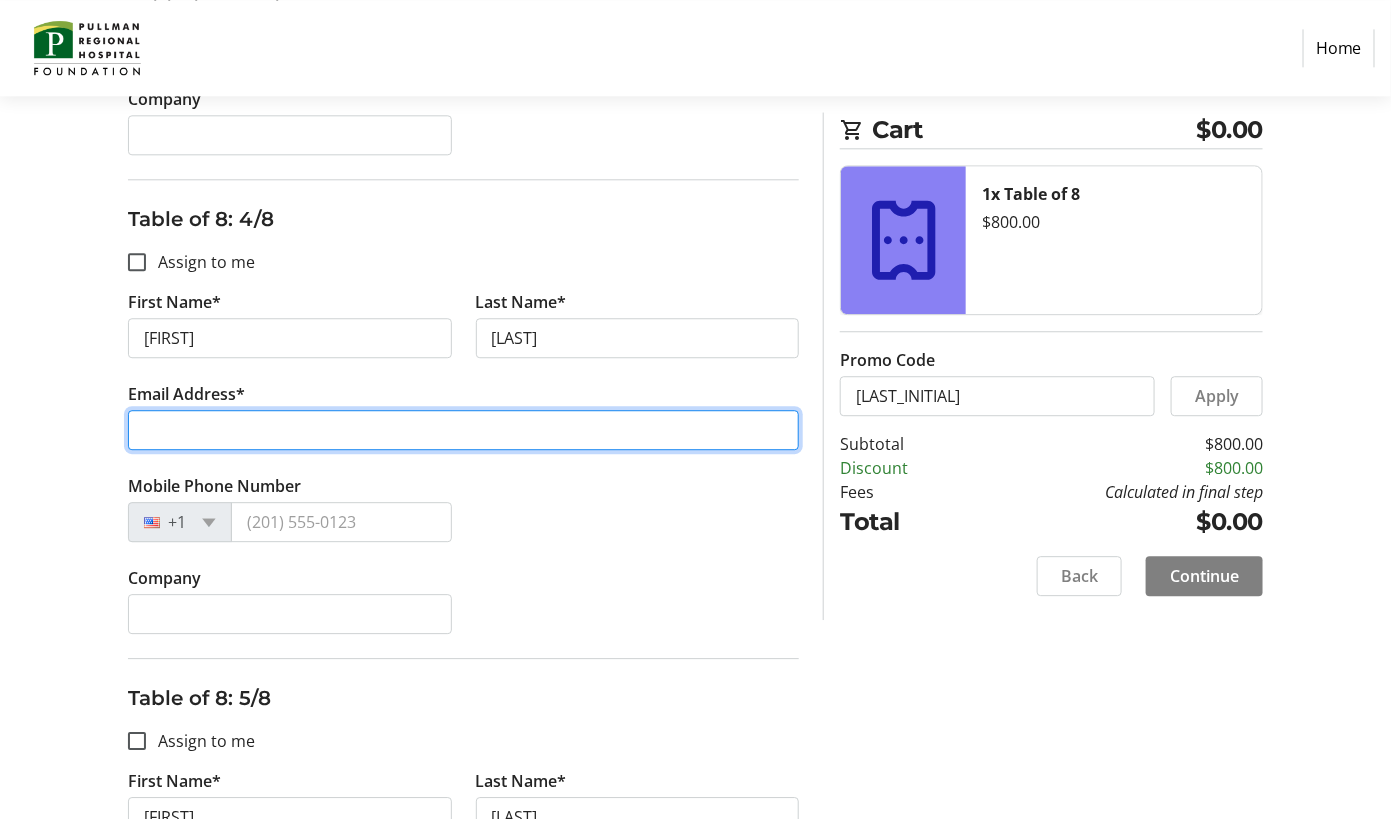 click on "Email Address*" at bounding box center (464, 430) 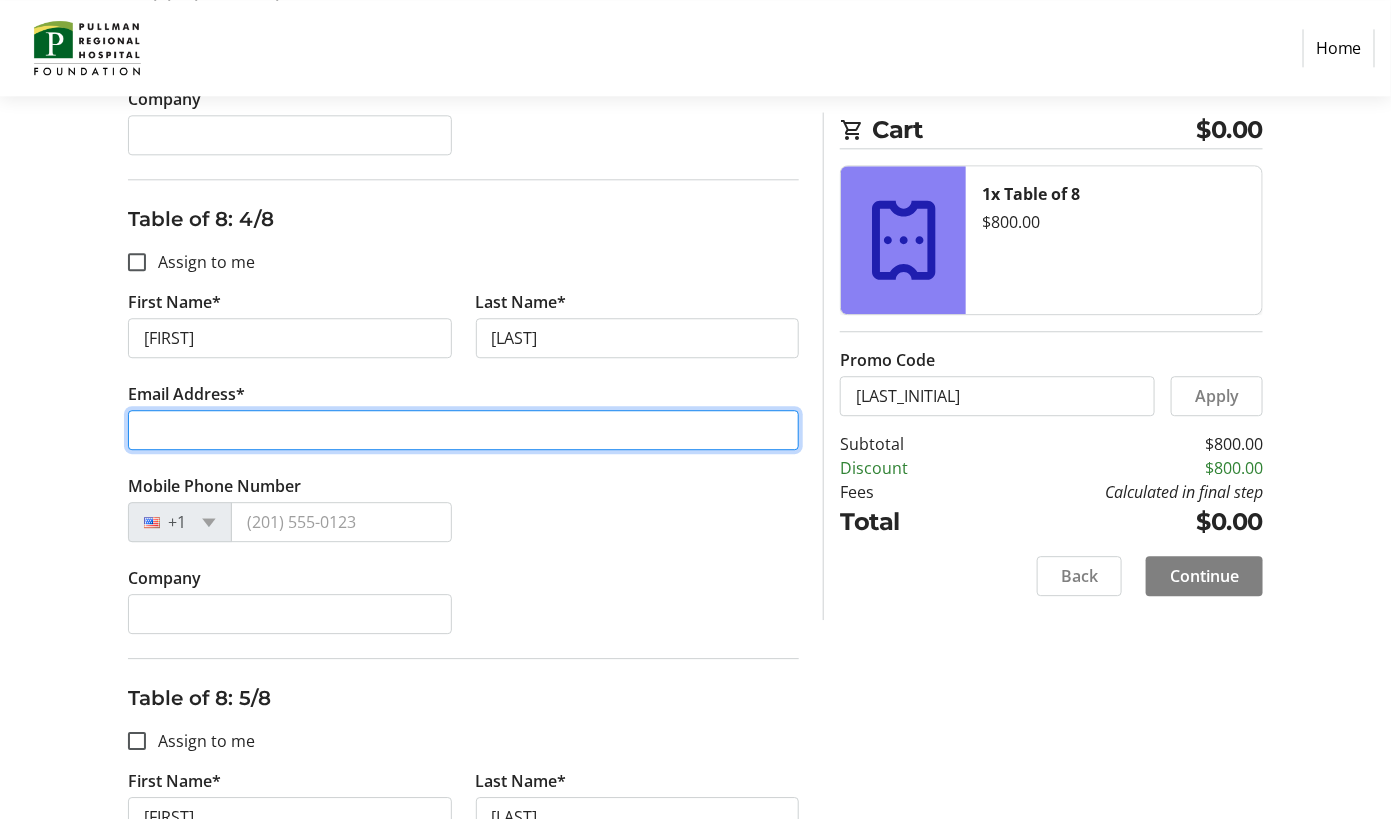 type on "[EMAIL]" 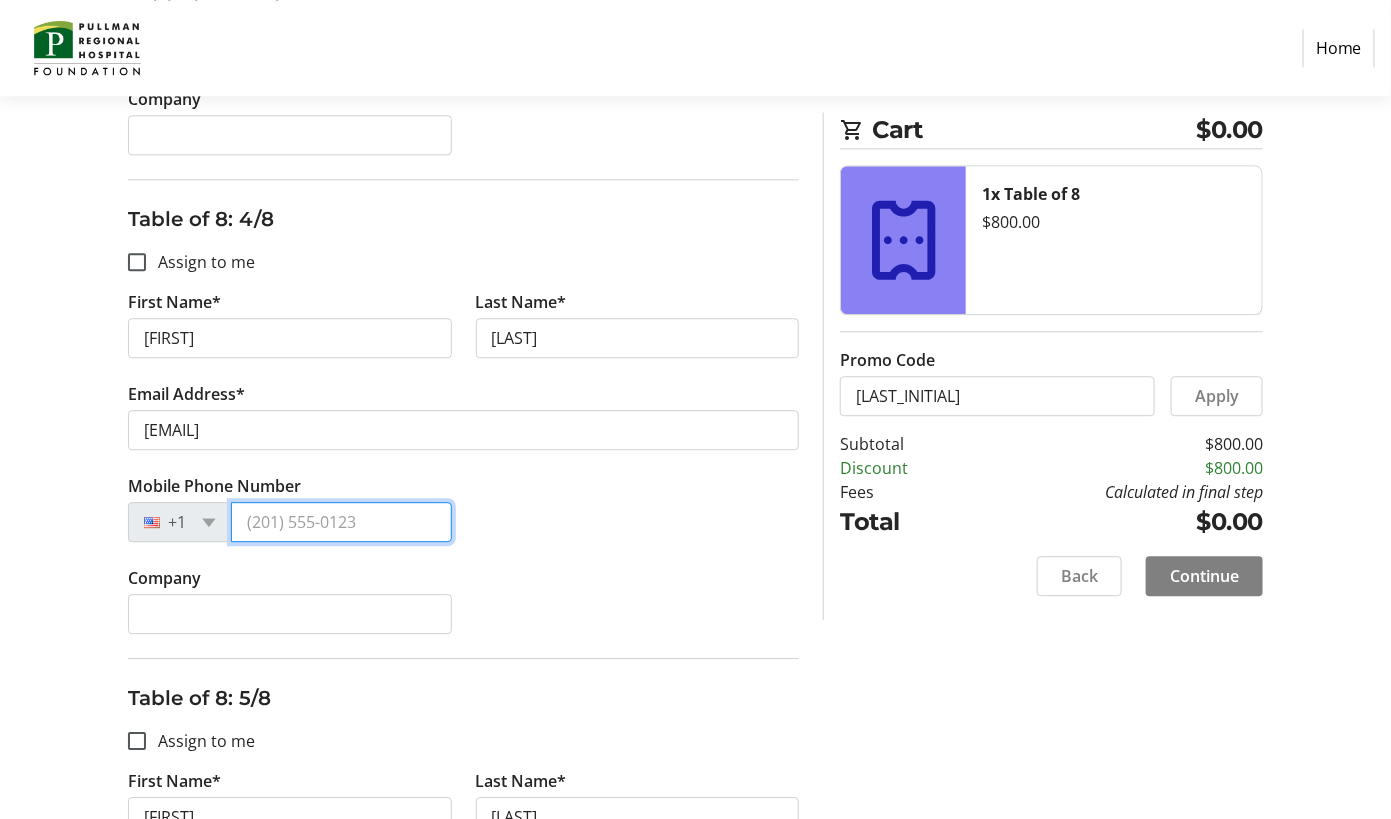 click on "Mobile Phone Number" at bounding box center [341, 522] 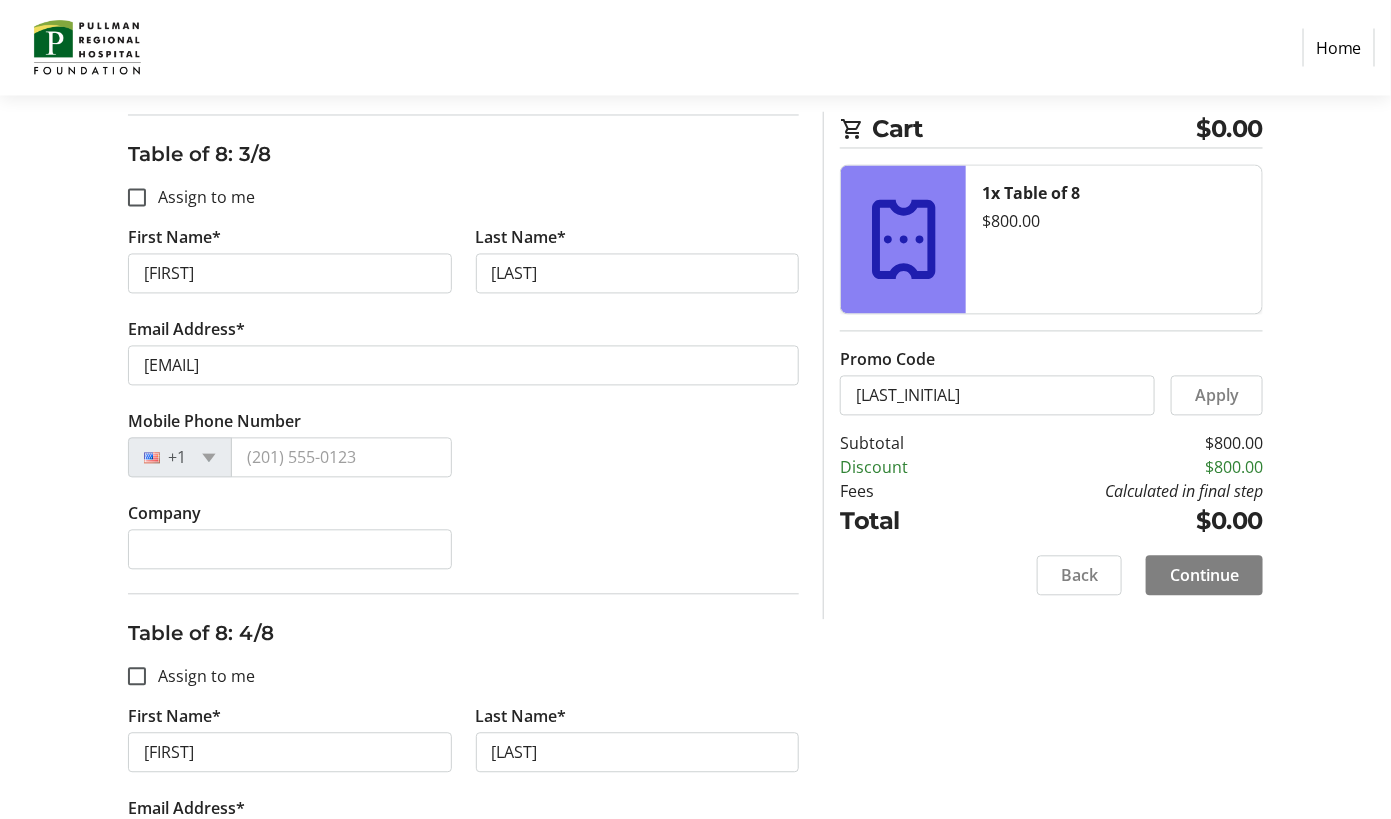 scroll, scrollTop: 1279, scrollLeft: 0, axis: vertical 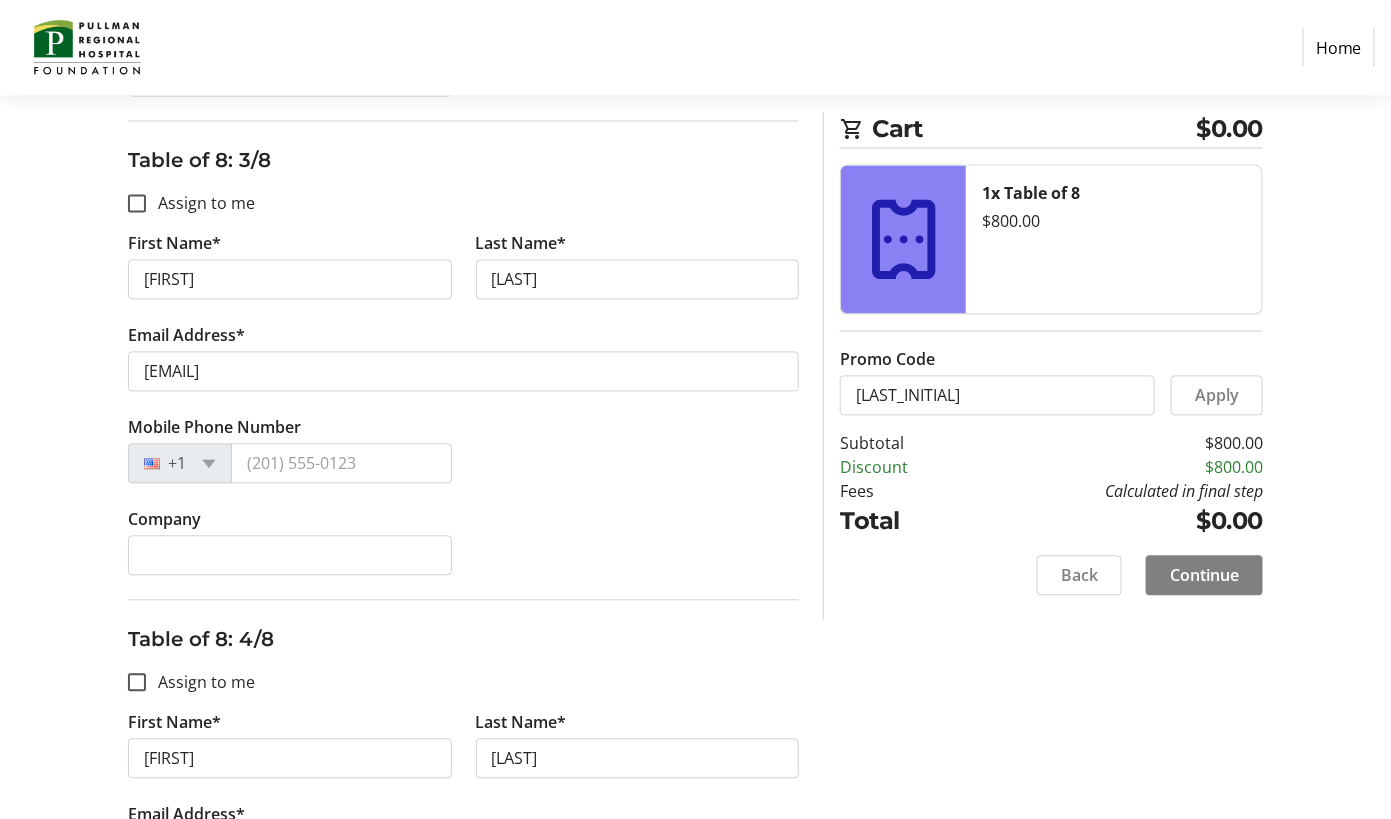 type on "[PHONE]" 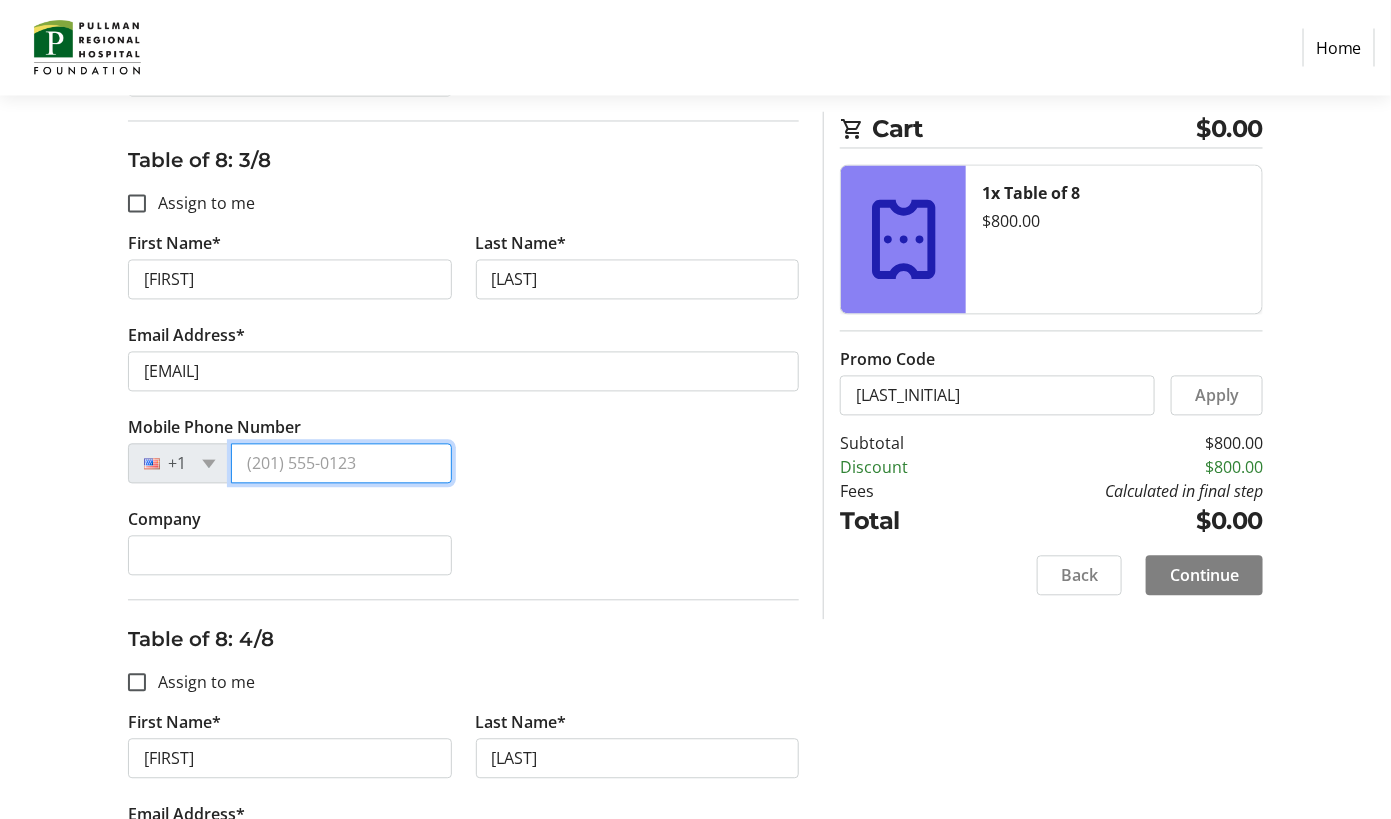 drag, startPoint x: 376, startPoint y: 456, endPoint x: 353, endPoint y: 454, distance: 23.086792 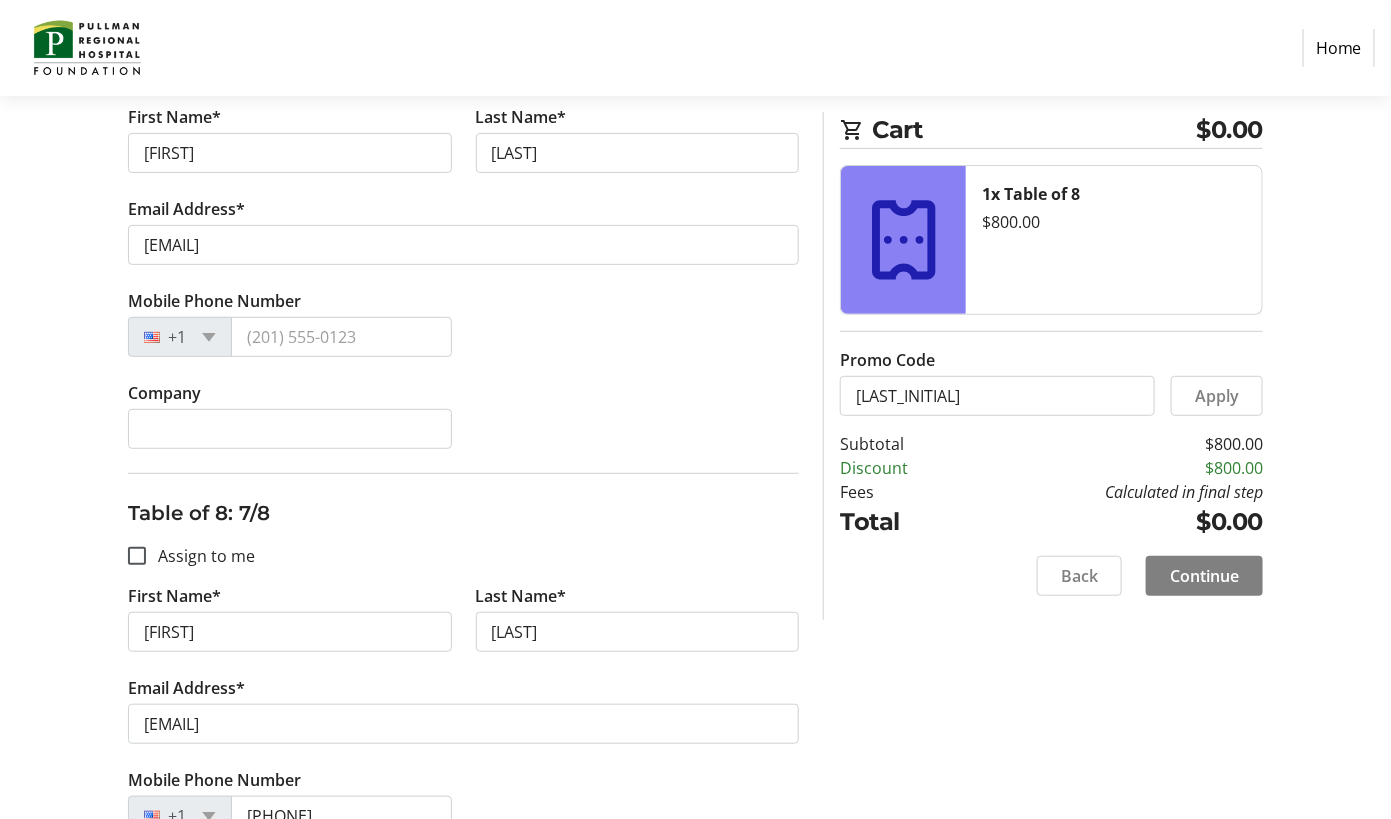 scroll, scrollTop: 2832, scrollLeft: 0, axis: vertical 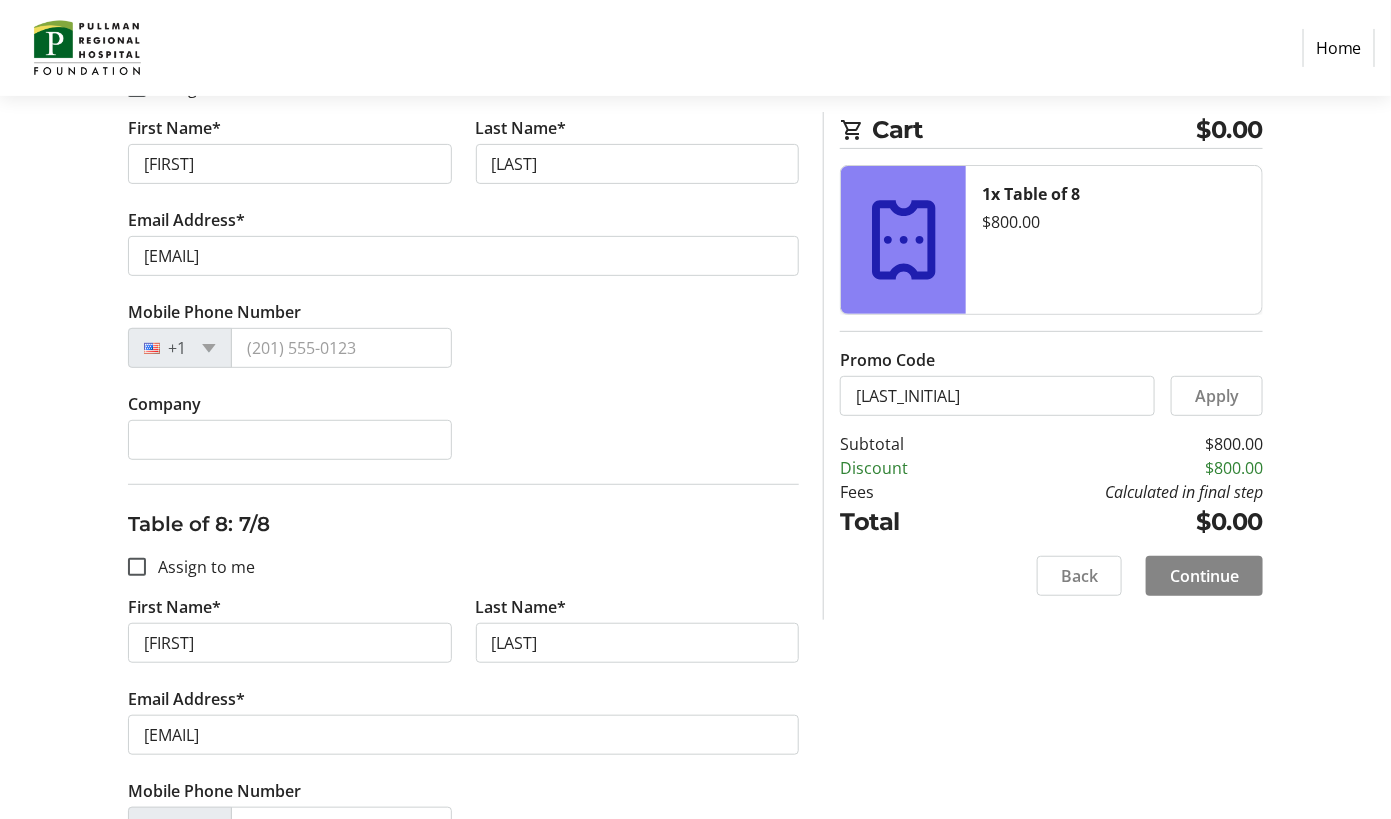 type on "[PHONE]" 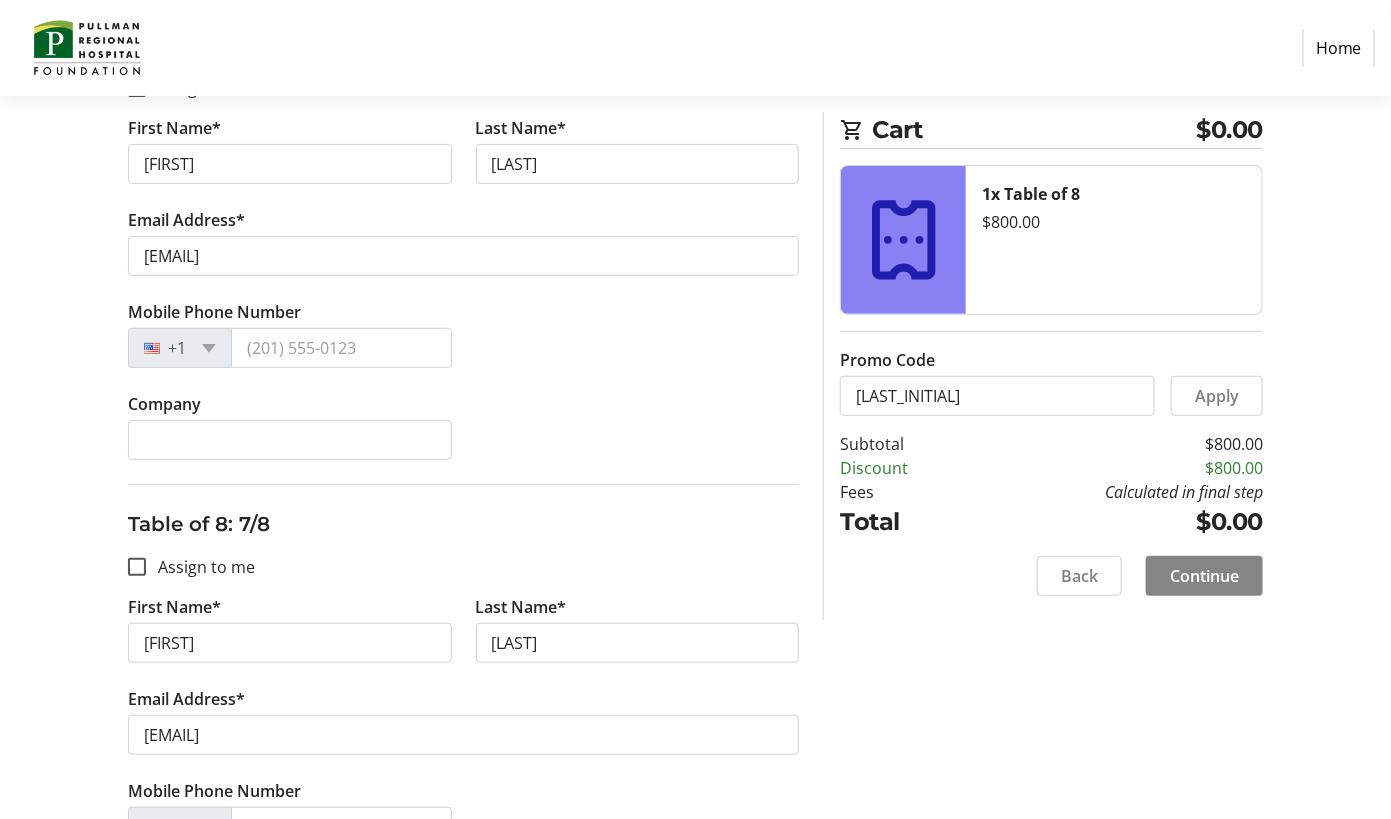 click on "Continue" 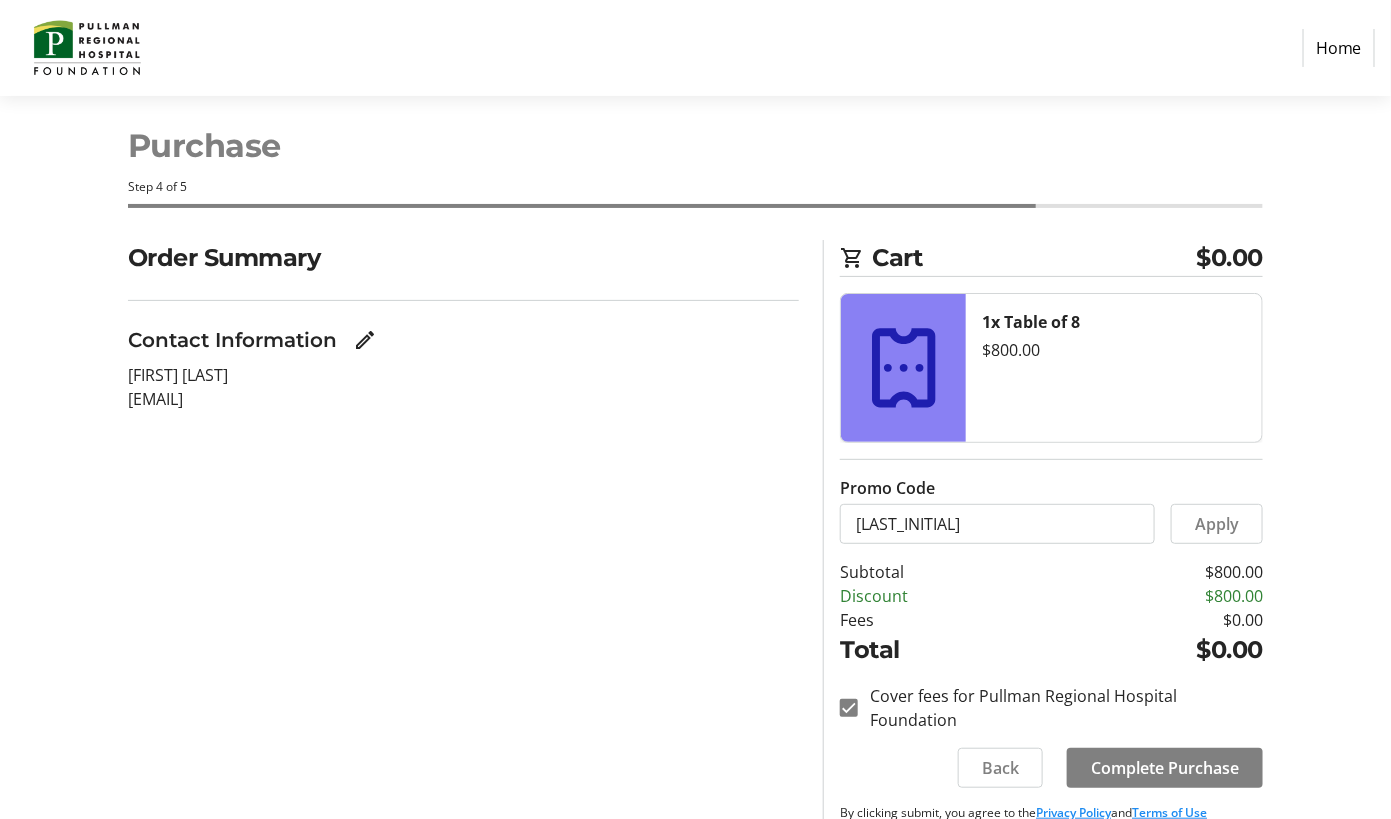 scroll, scrollTop: 0, scrollLeft: 0, axis: both 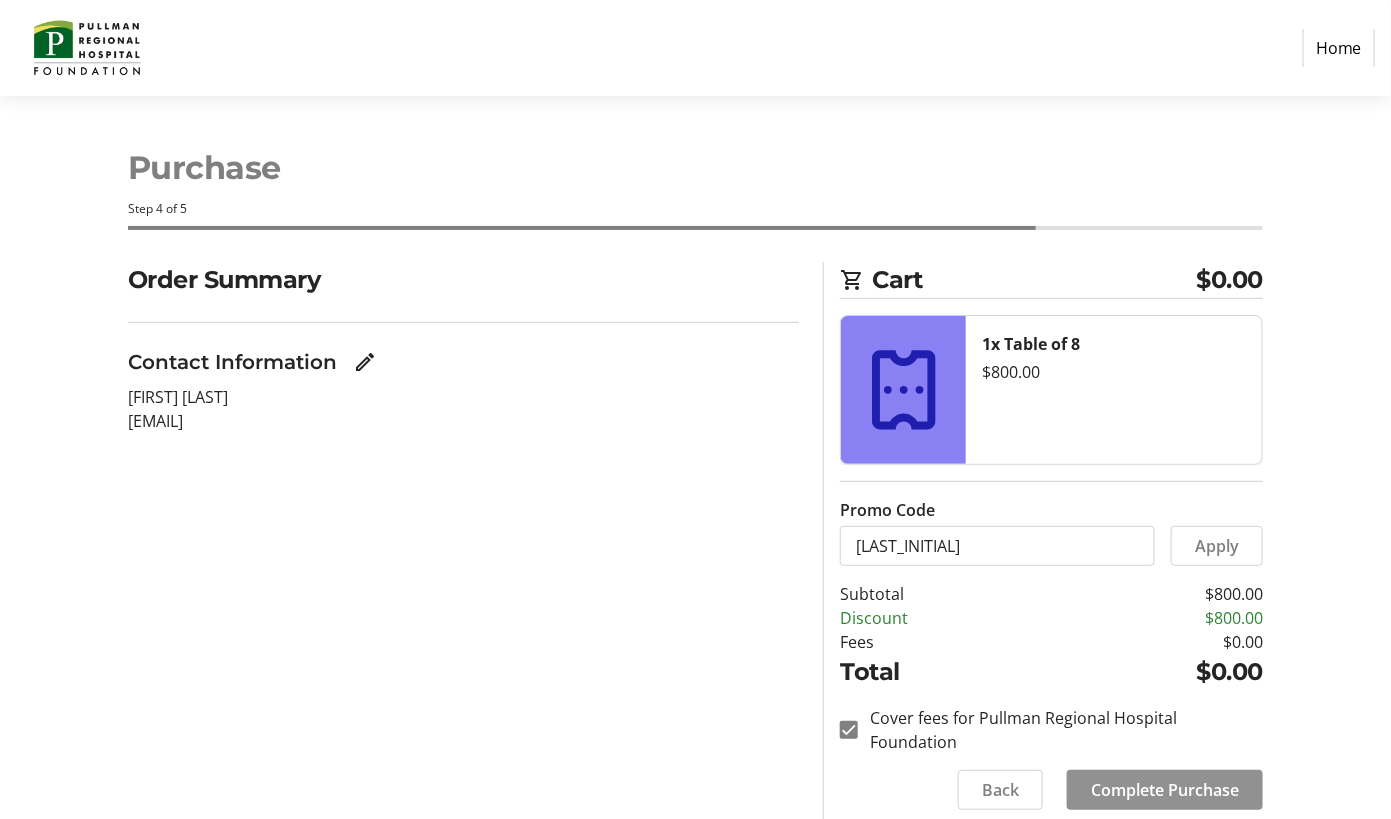 click on "Complete Purchase" 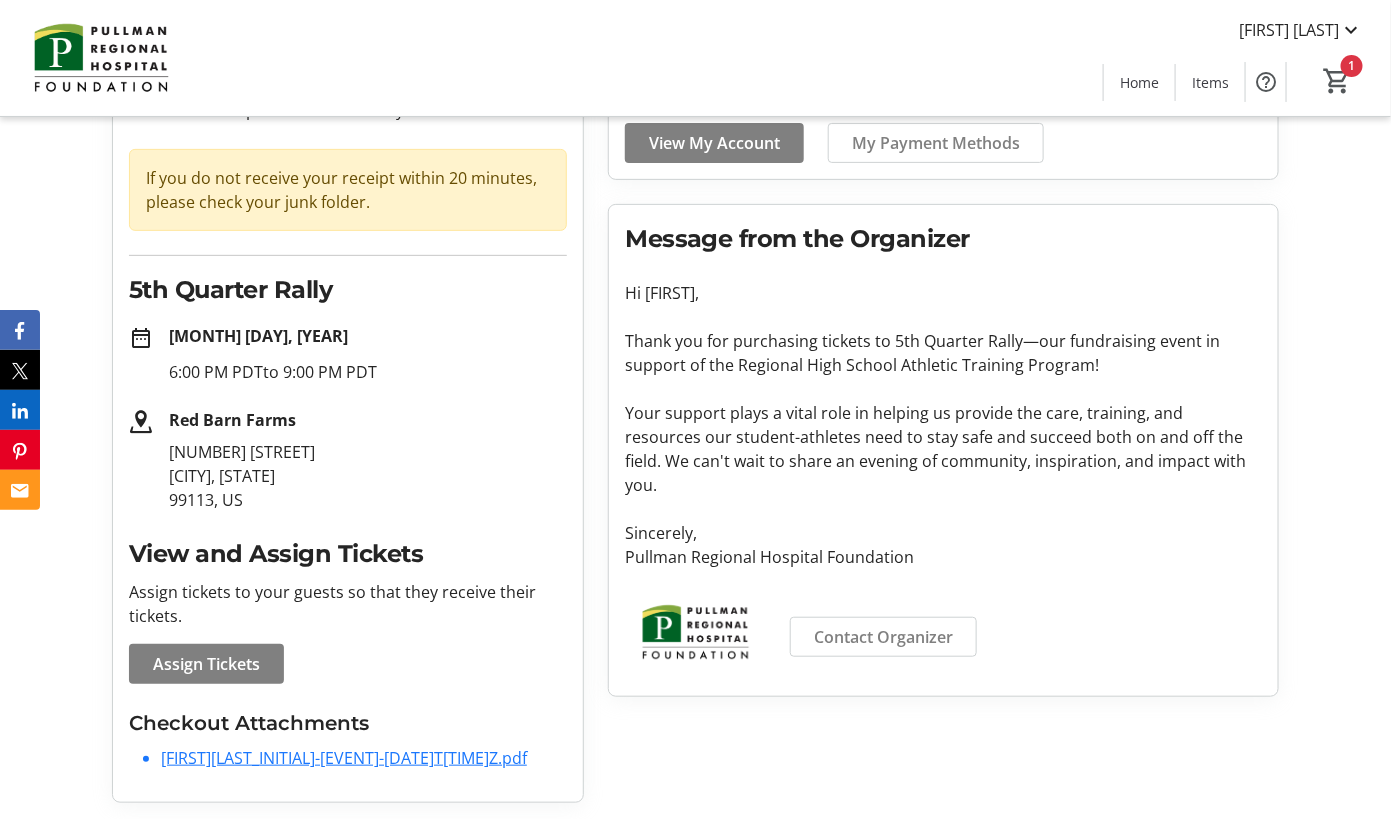 scroll, scrollTop: 183, scrollLeft: 0, axis: vertical 